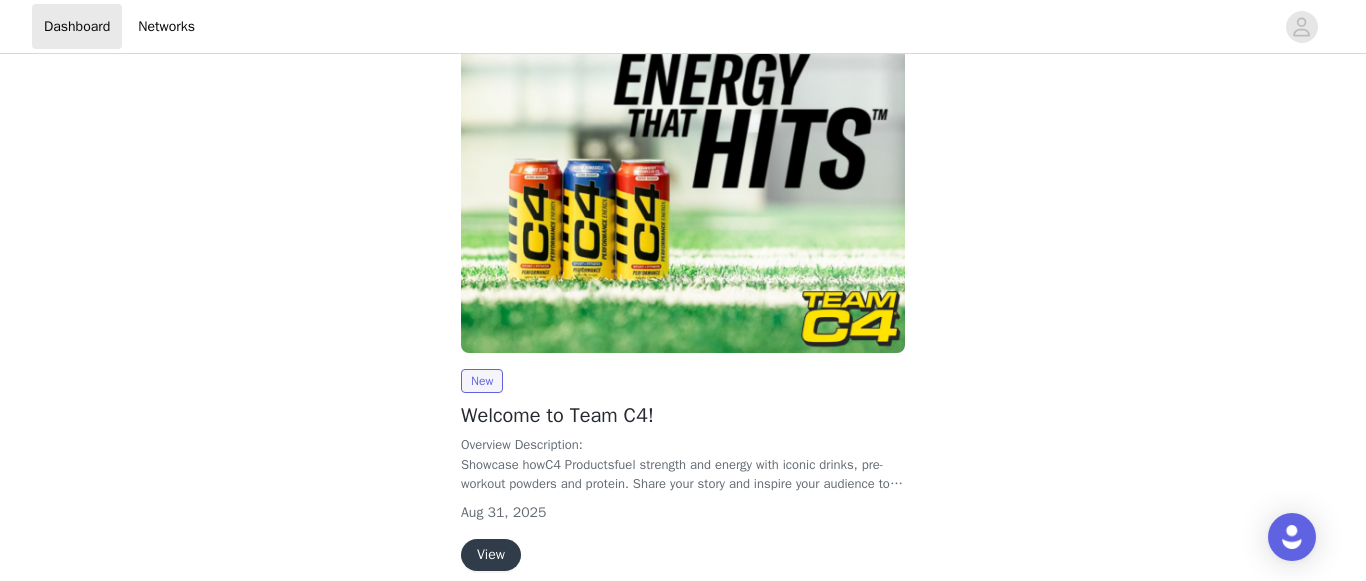scroll, scrollTop: 0, scrollLeft: 0, axis: both 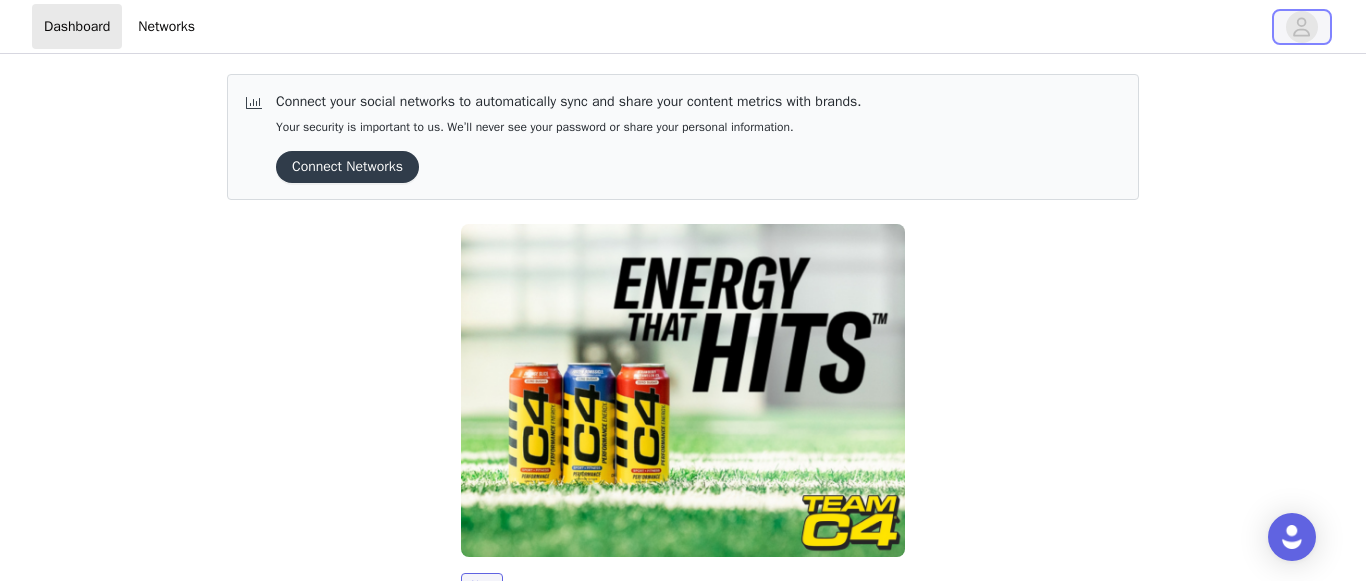 drag, startPoint x: 1312, startPoint y: 27, endPoint x: 1282, endPoint y: 38, distance: 31.95309 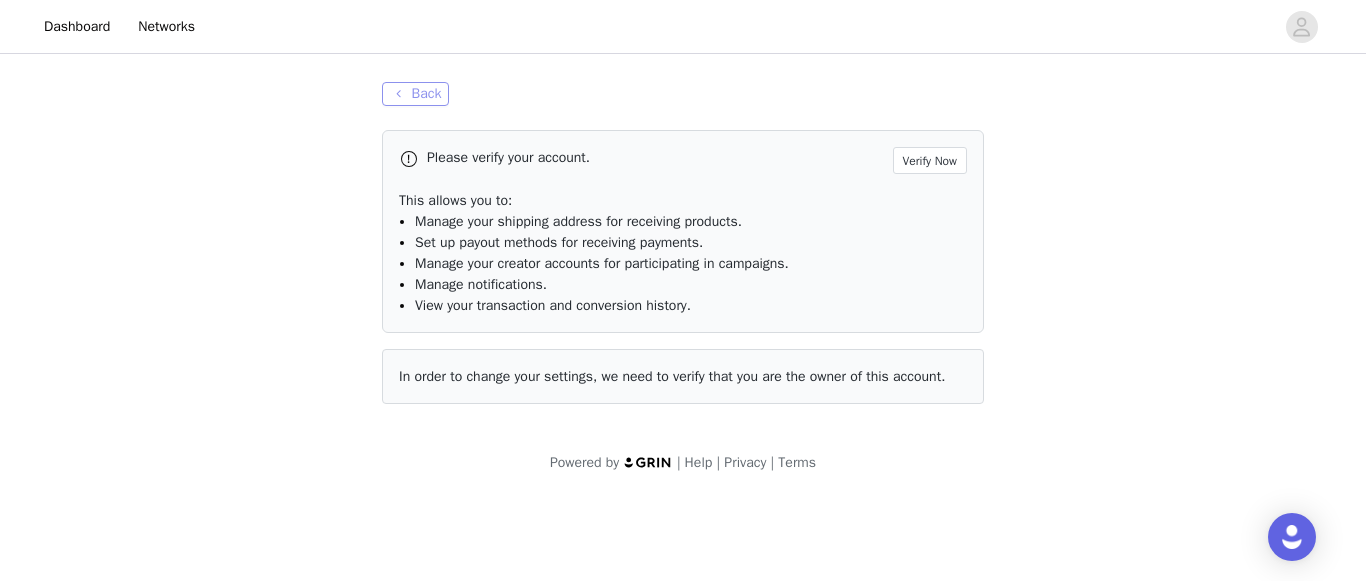 click on "Back" at bounding box center (415, 94) 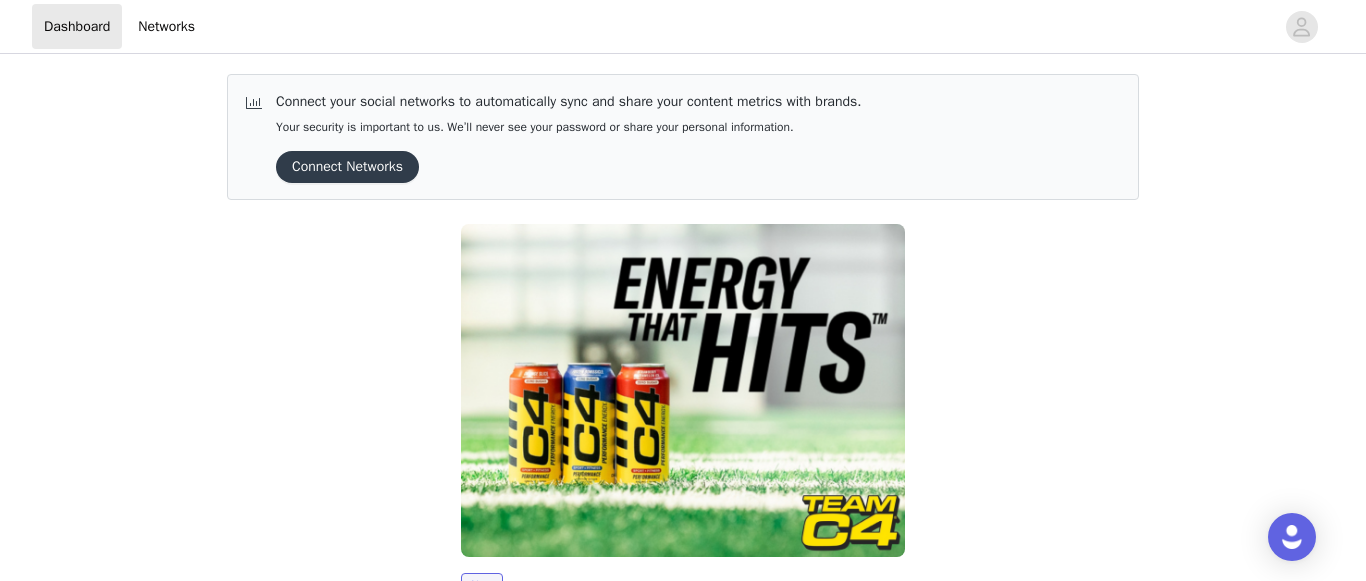 scroll, scrollTop: 295, scrollLeft: 0, axis: vertical 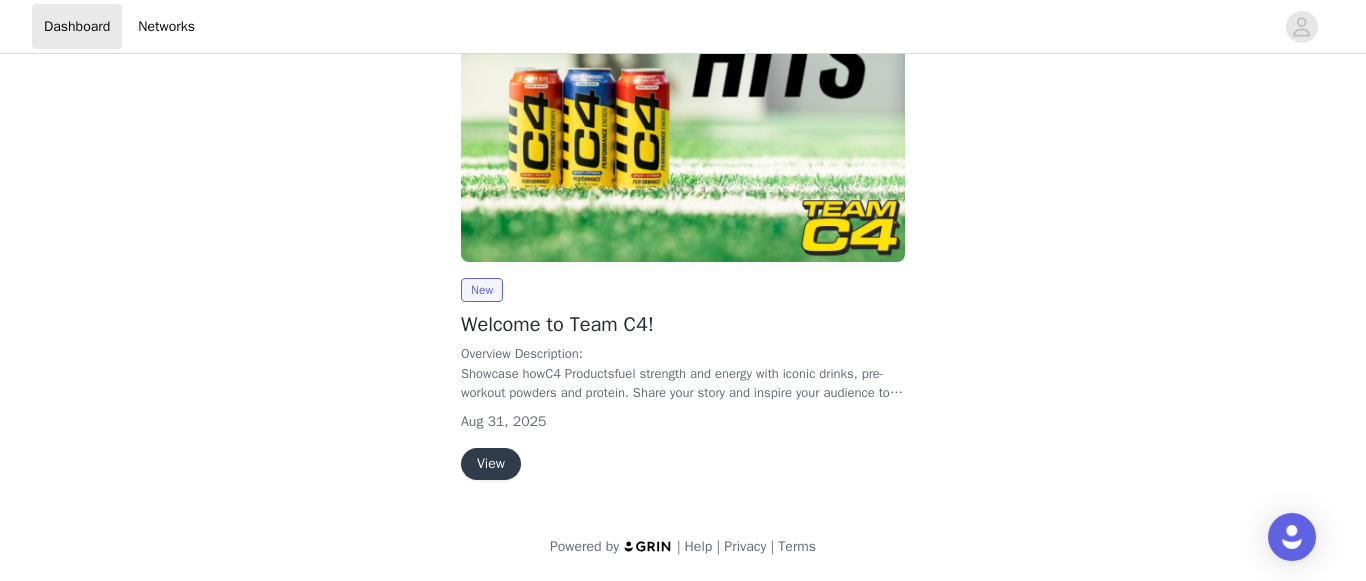 click on "View" at bounding box center [491, 464] 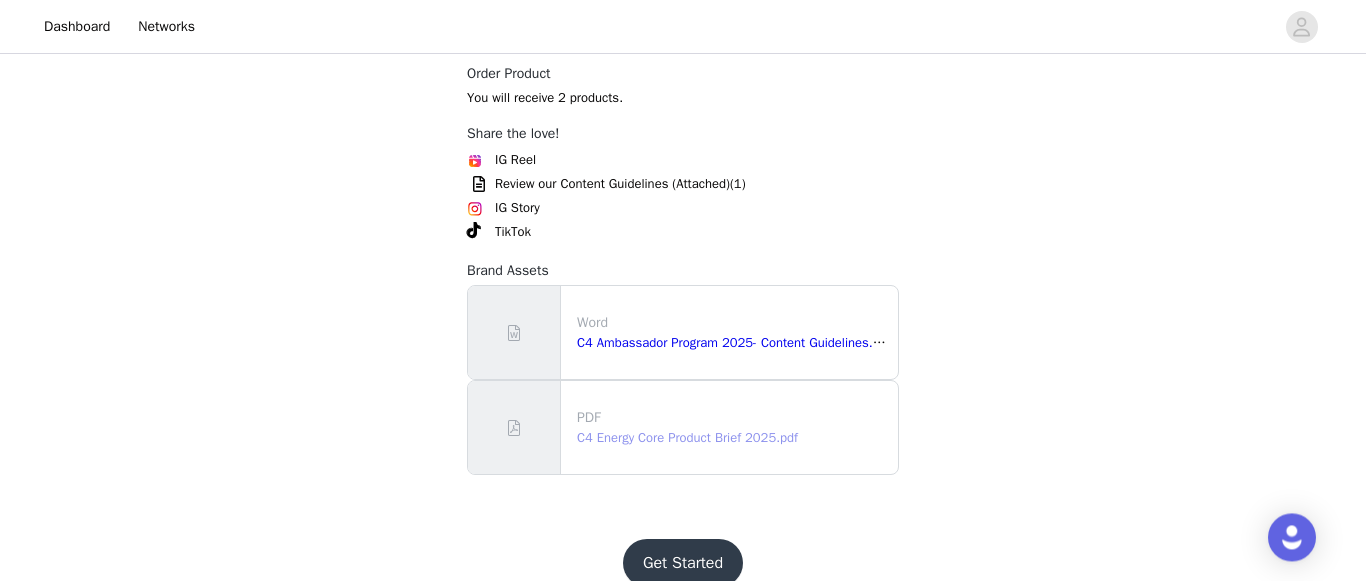 scroll, scrollTop: 816, scrollLeft: 0, axis: vertical 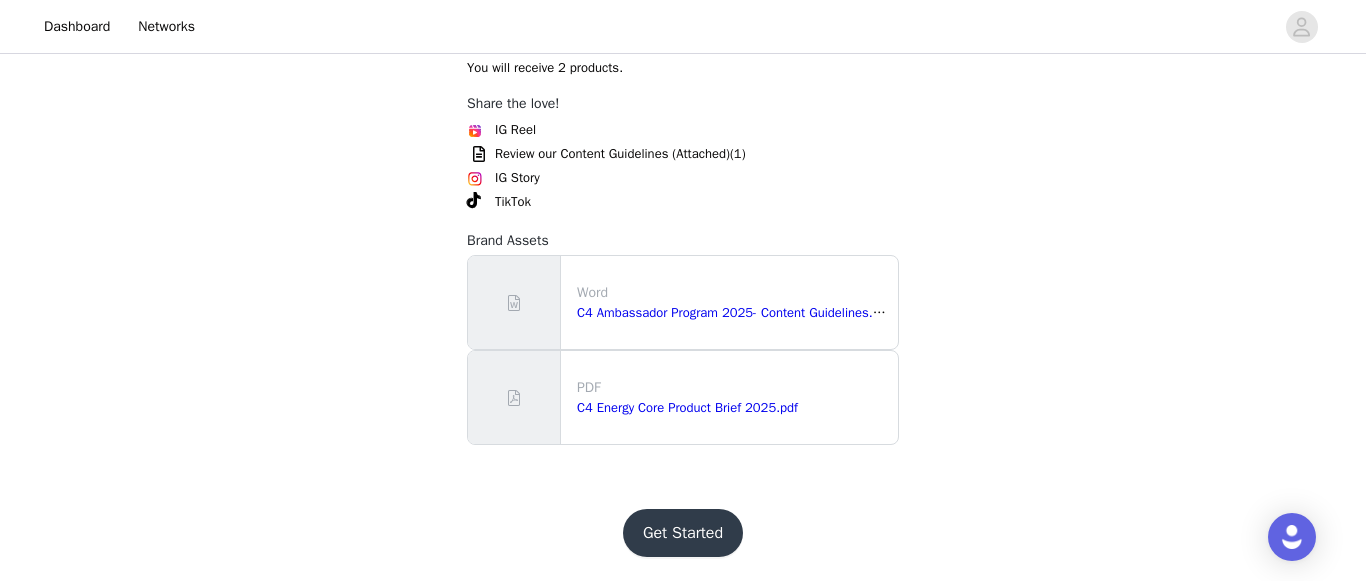 click on "Get Started" at bounding box center [683, 533] 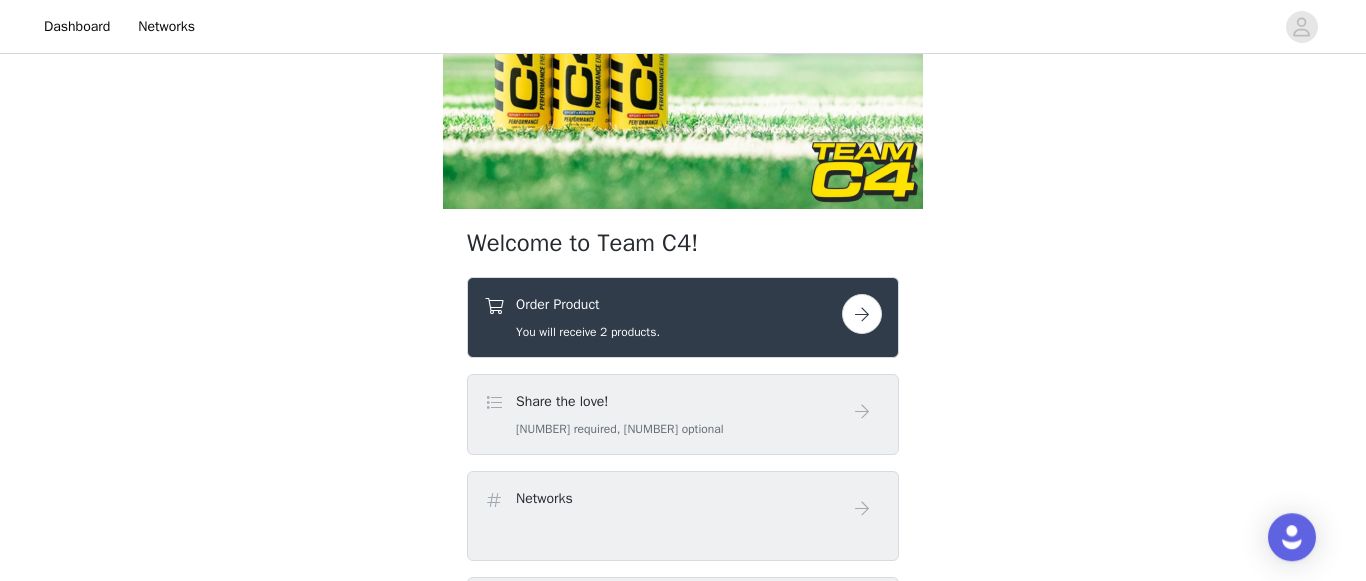 scroll, scrollTop: 306, scrollLeft: 0, axis: vertical 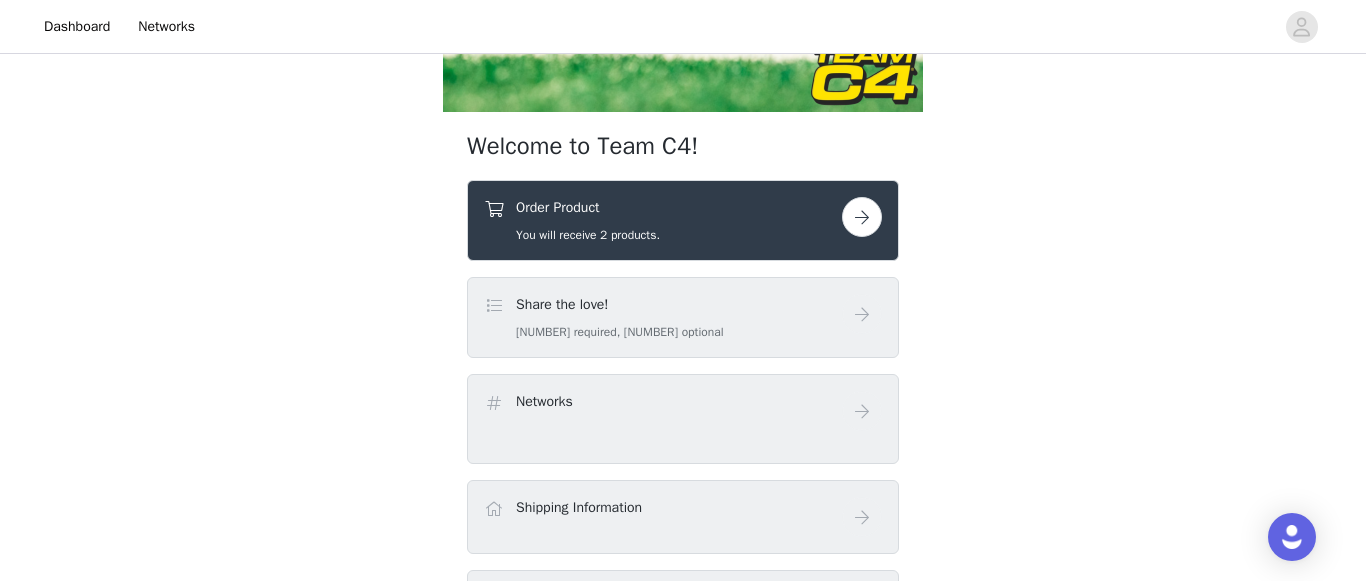 click at bounding box center (862, 217) 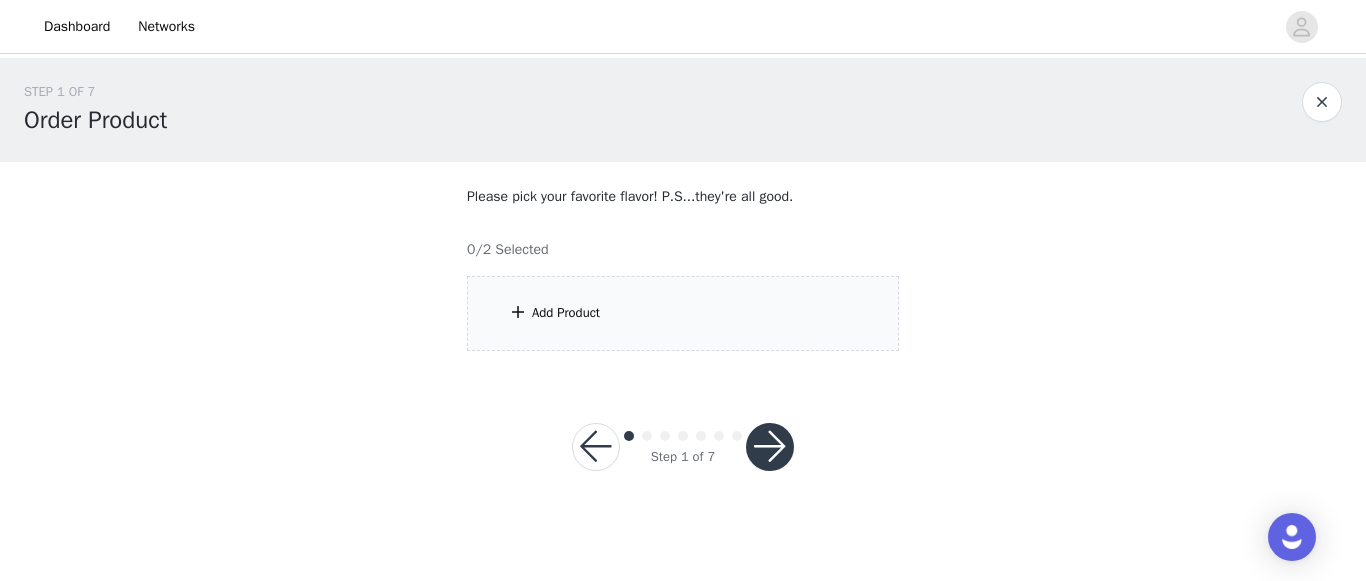click on "Add Product" at bounding box center (683, 313) 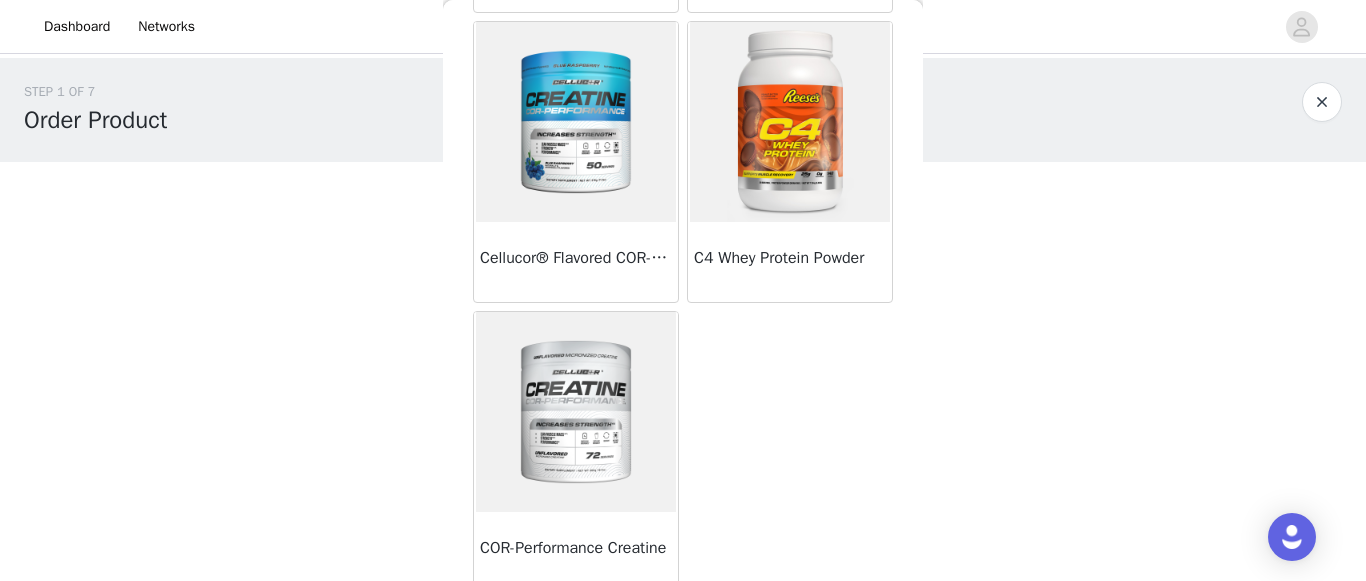 scroll, scrollTop: 675, scrollLeft: 0, axis: vertical 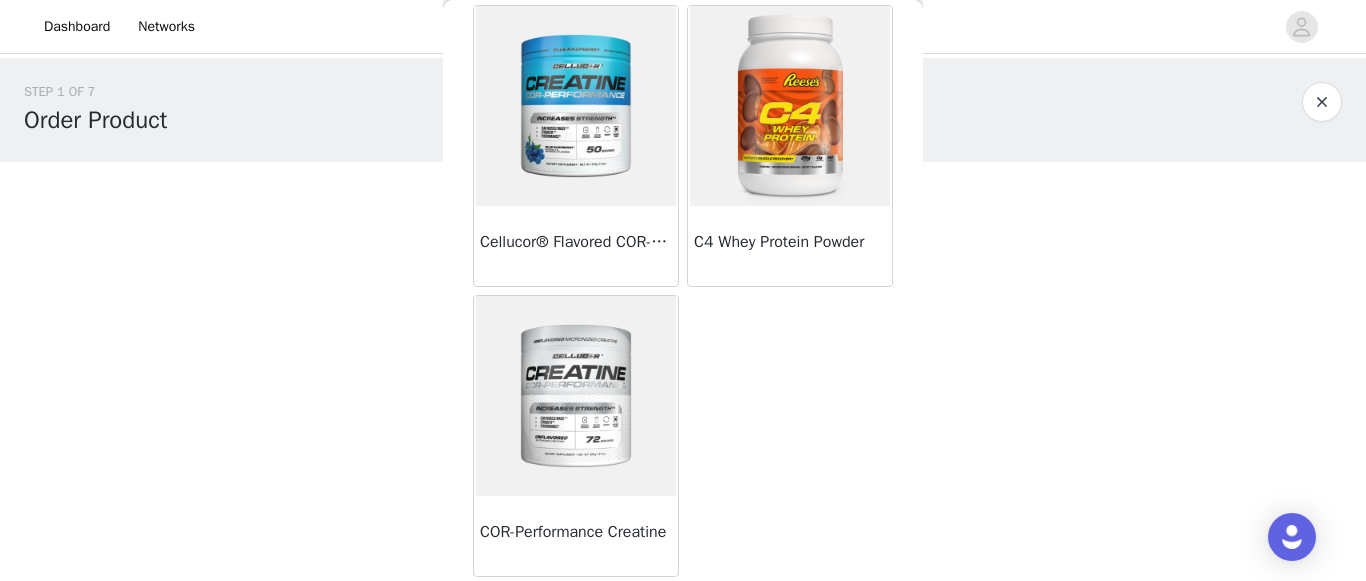 click at bounding box center [576, 106] 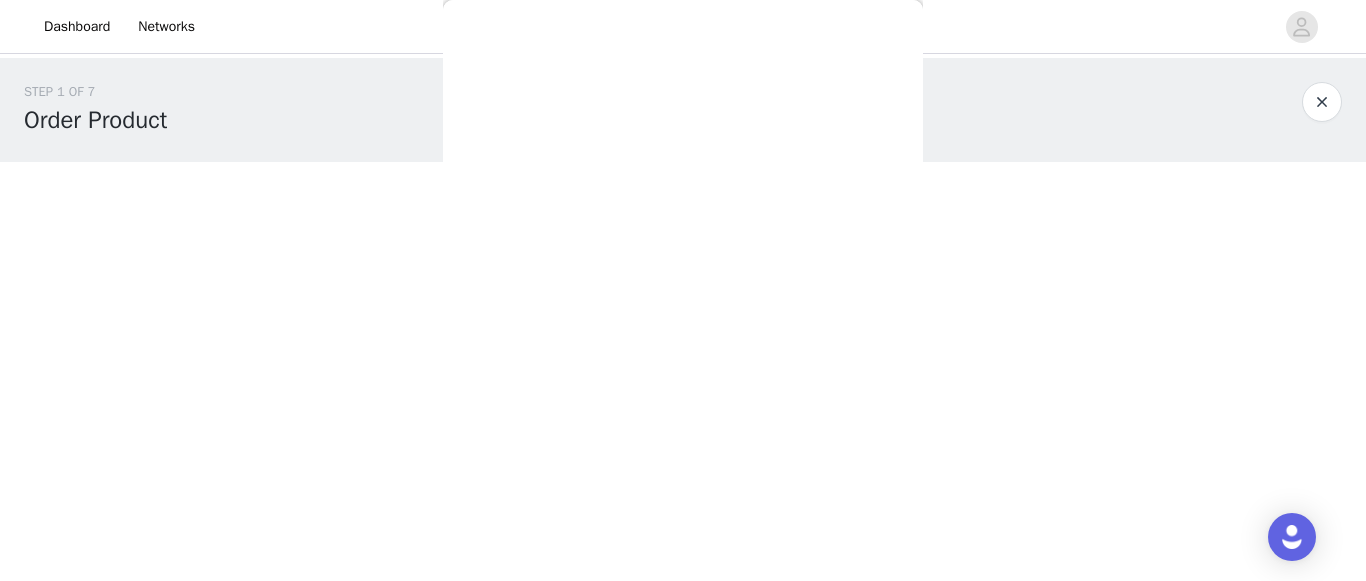 scroll, scrollTop: 611, scrollLeft: 0, axis: vertical 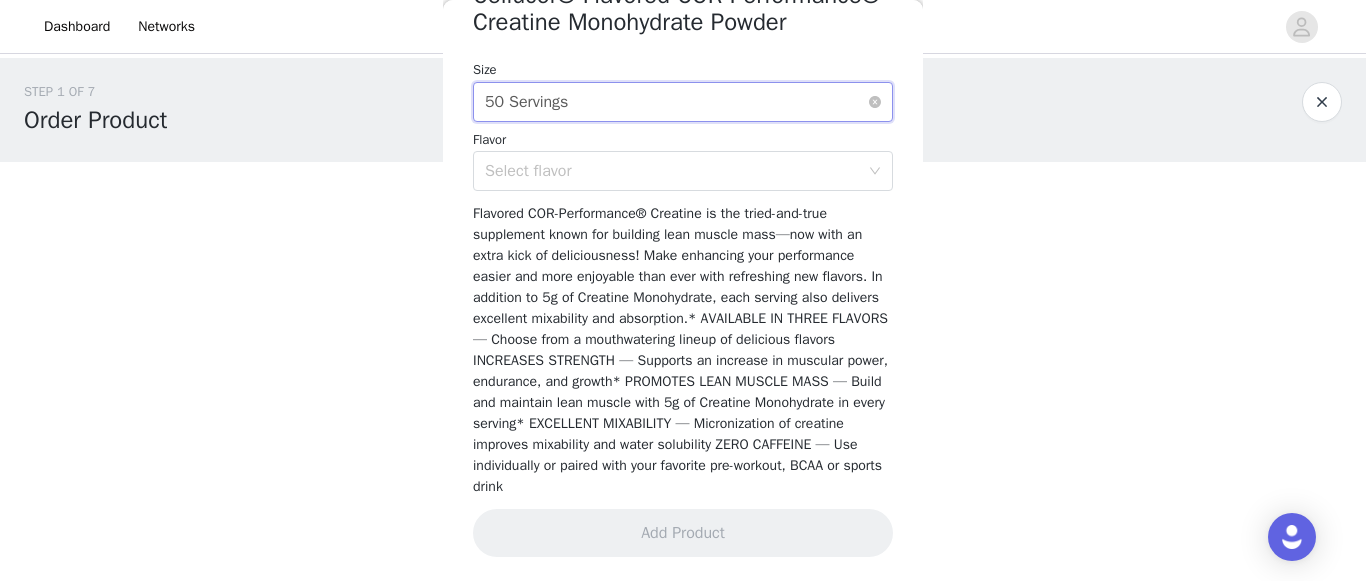 drag, startPoint x: 580, startPoint y: 86, endPoint x: 595, endPoint y: 92, distance: 16.155495 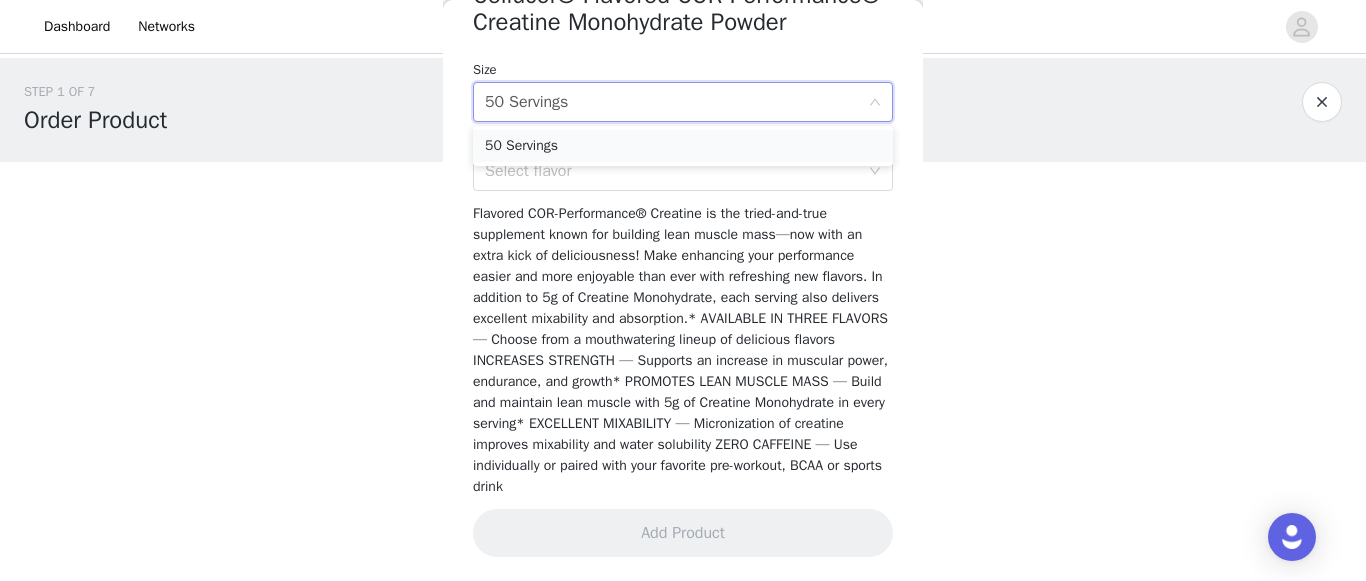 click on "50 Servings" at bounding box center [683, 146] 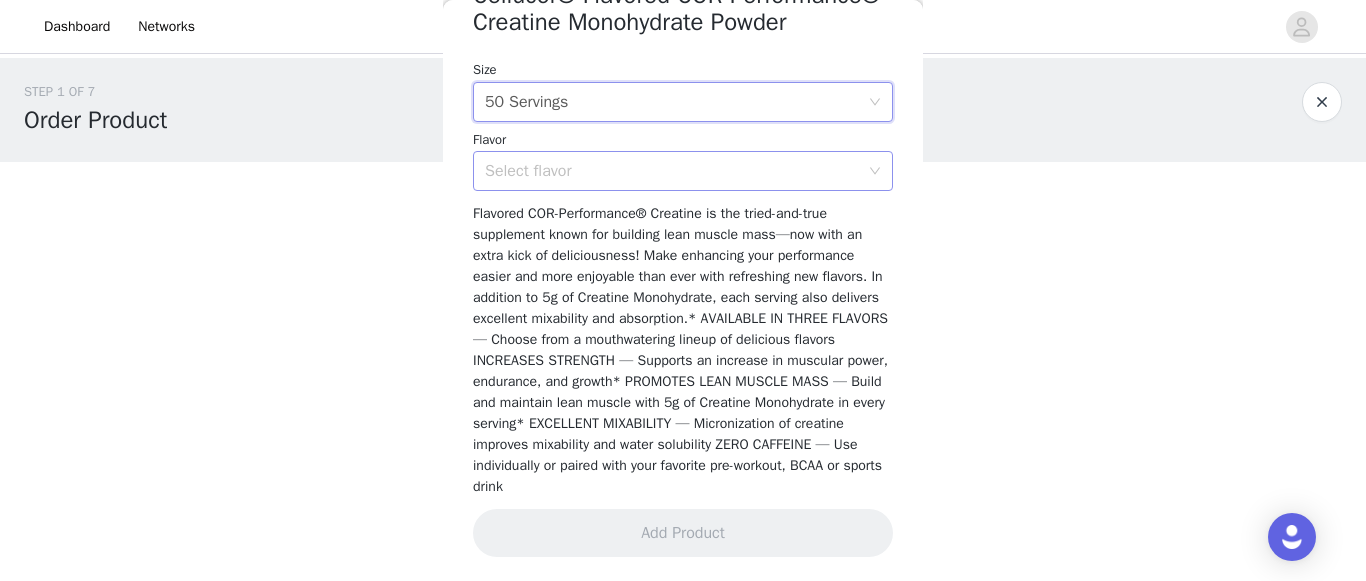 click on "Select flavor" at bounding box center (672, 171) 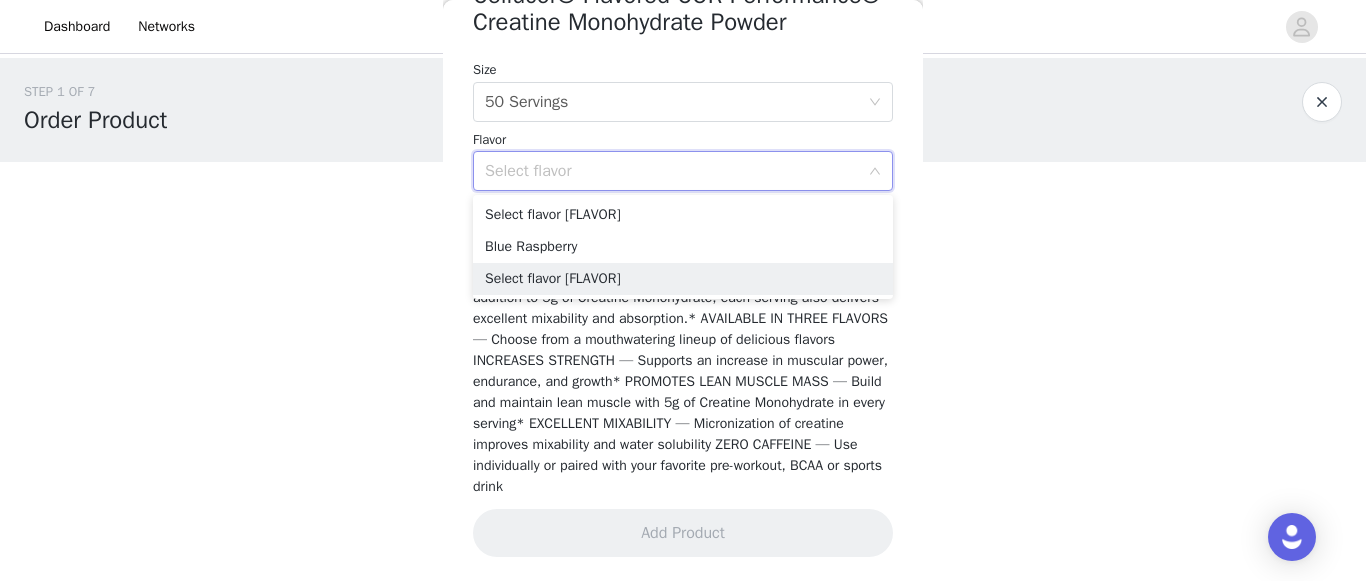 click on "STEP 1 OF 7
Order Product
Please pick your favorite flavor! P.S...they're all good.       0/2 Selected           Add Product       Back     Cellucor® Flavored COR-Performance® Creatine Monohydrate Powder               Size   Select size 50 Servings Flavor   Select flavor     Add Product" at bounding box center [683, 216] 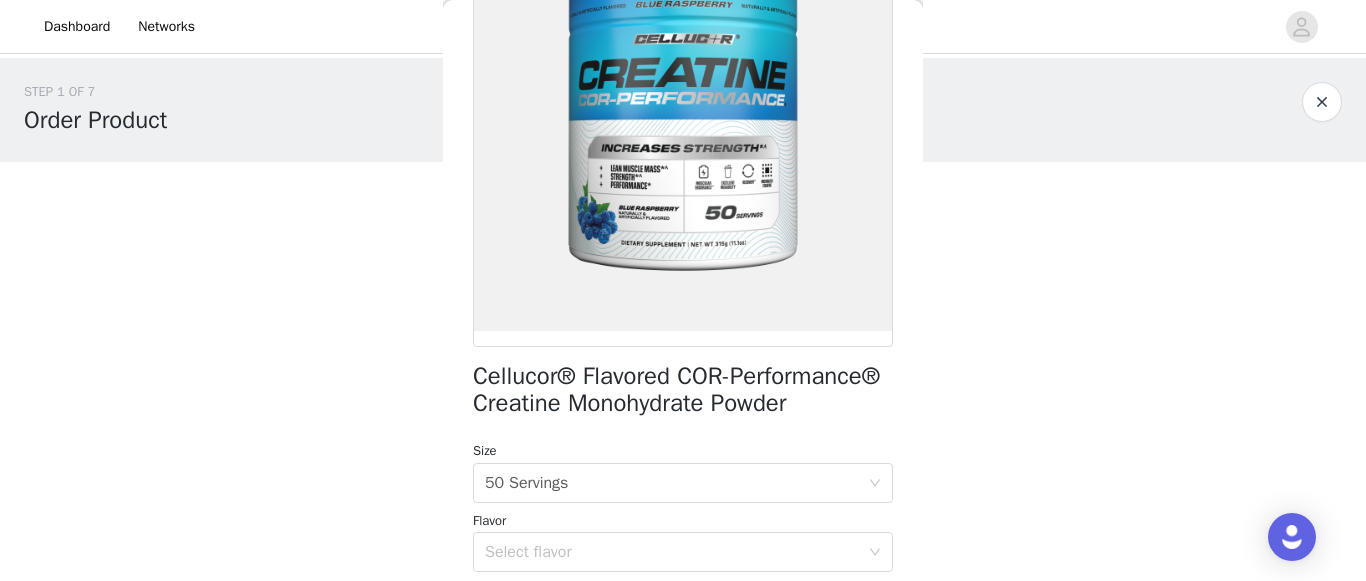 scroll, scrollTop: 0, scrollLeft: 0, axis: both 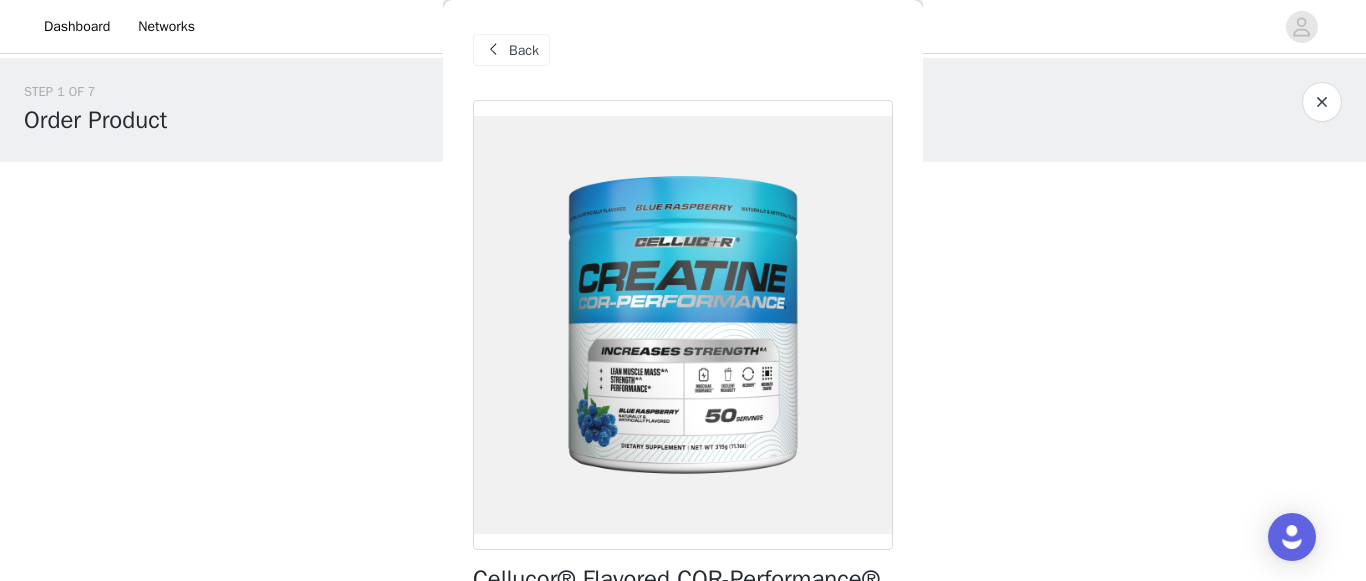 click on "Back" at bounding box center [683, 50] 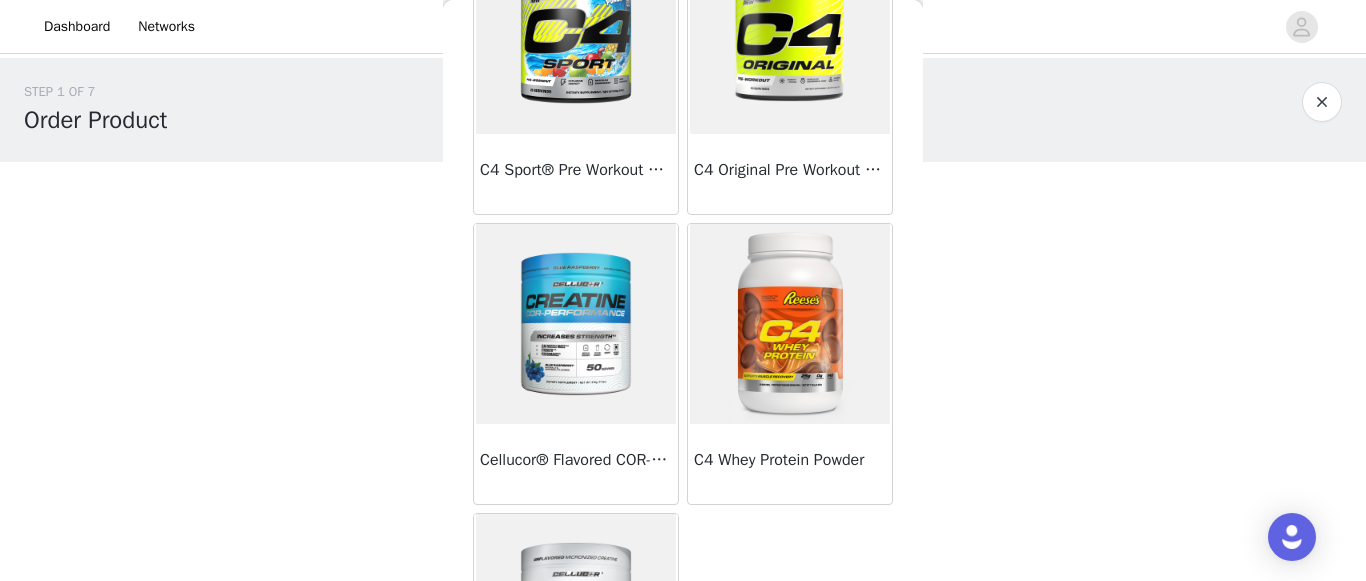 scroll, scrollTop: 510, scrollLeft: 0, axis: vertical 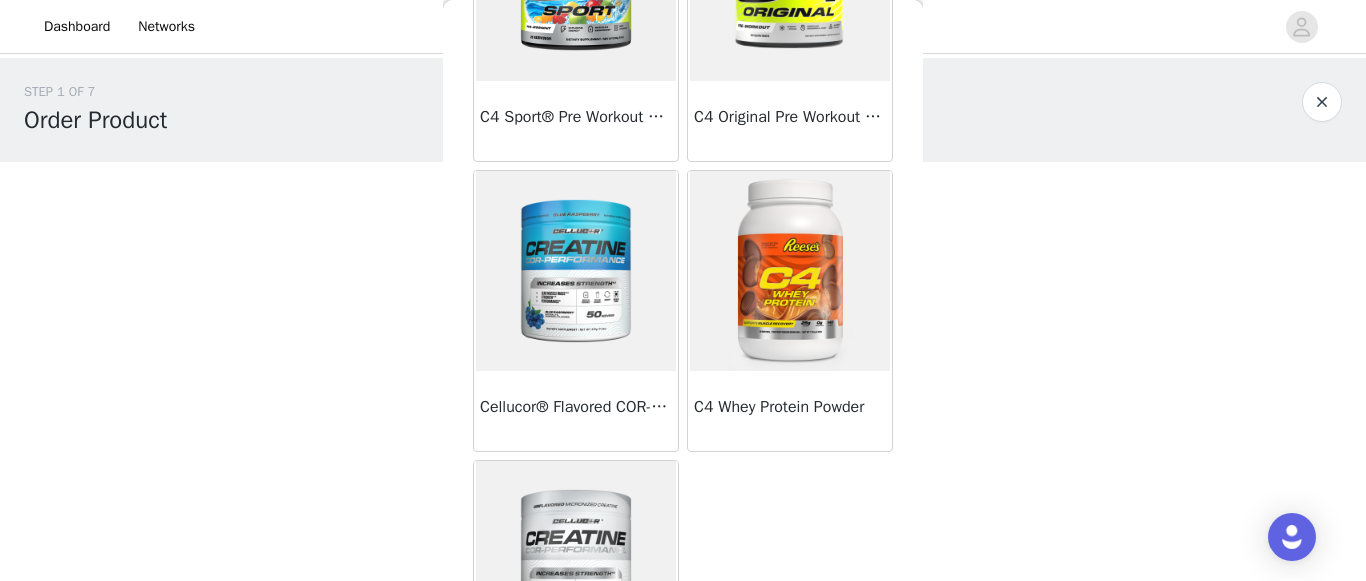 click at bounding box center [790, 271] 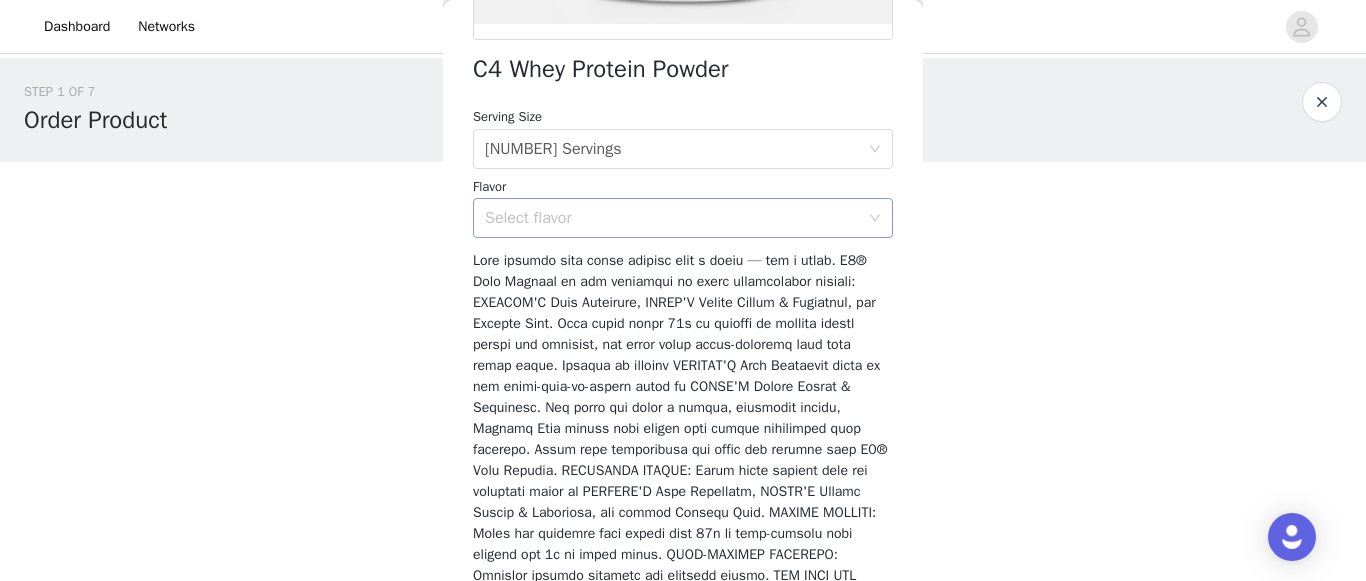 click on "Select flavor" at bounding box center (672, 218) 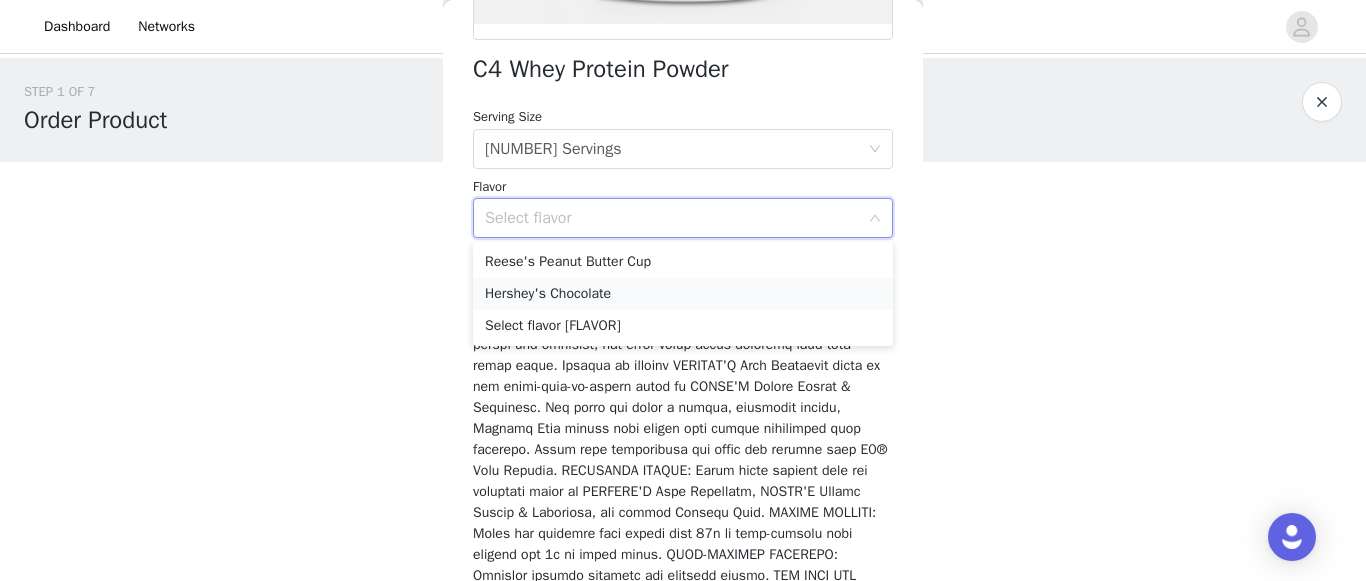 click on "Hershey's Chocolate" at bounding box center (683, 294) 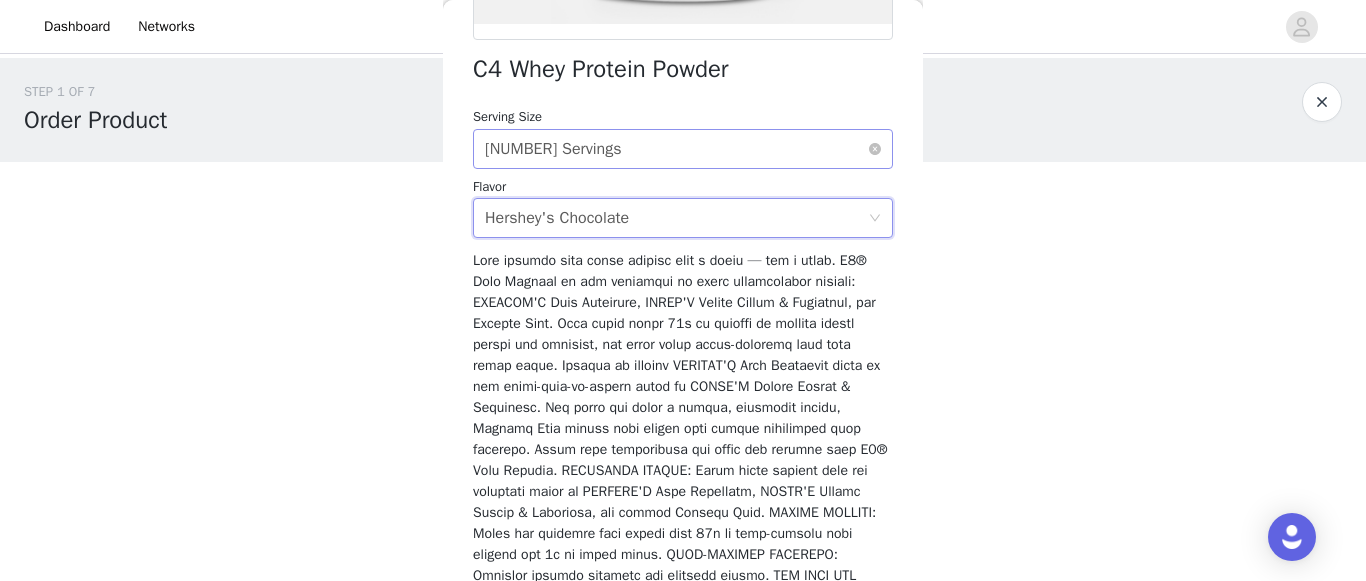 click on "Select serving size [NUMBER] Servings" at bounding box center (676, 149) 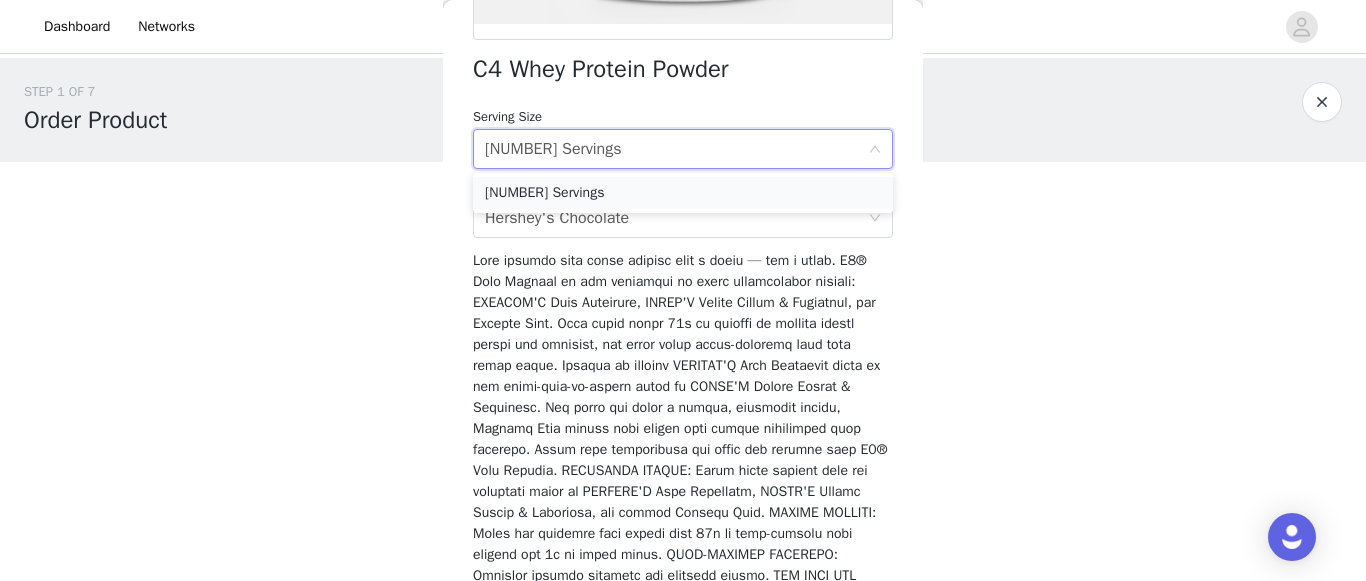click on "[NUMBER] Servings" at bounding box center [683, 193] 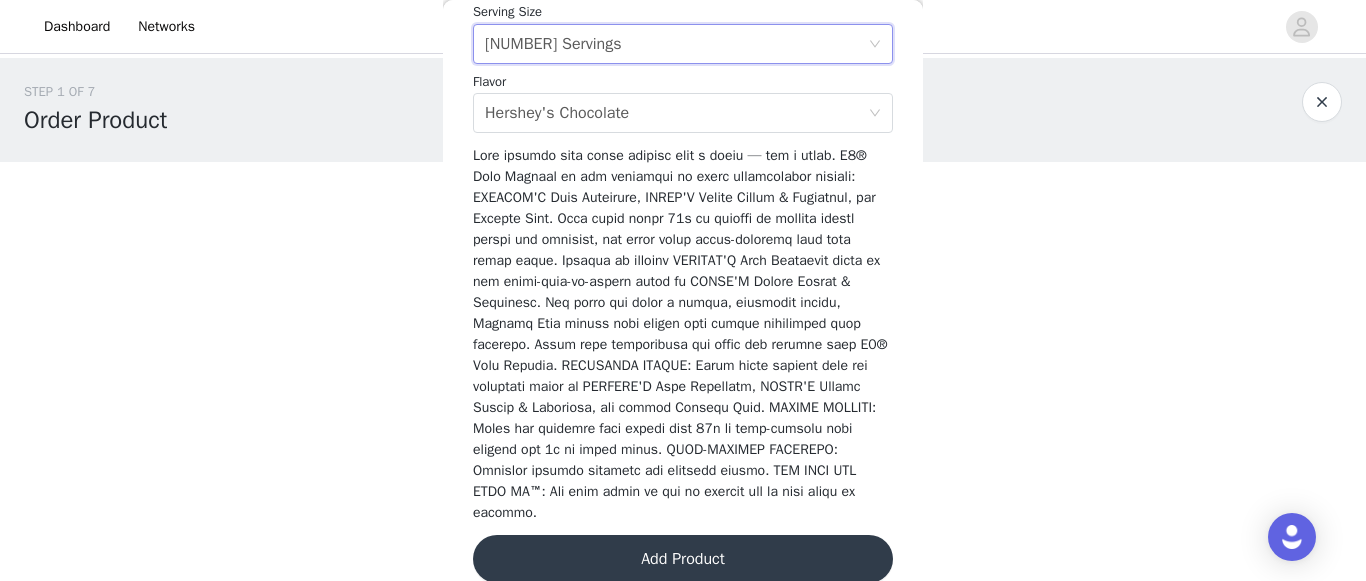 scroll, scrollTop: 620, scrollLeft: 0, axis: vertical 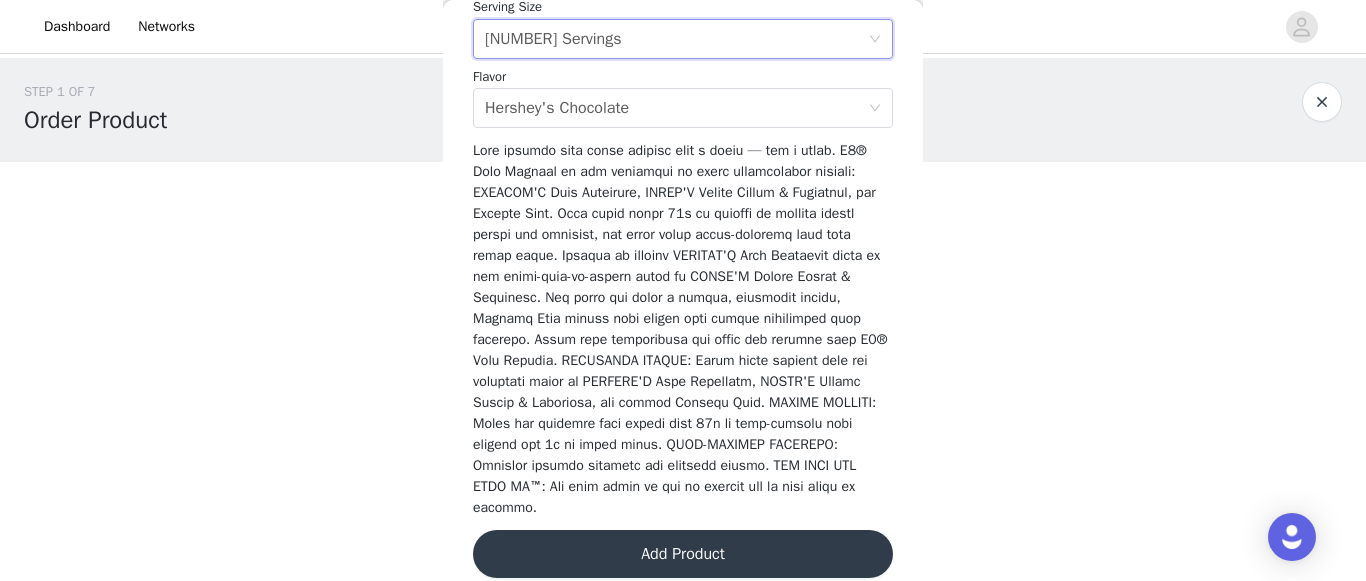 click on "Add Product" at bounding box center (683, 554) 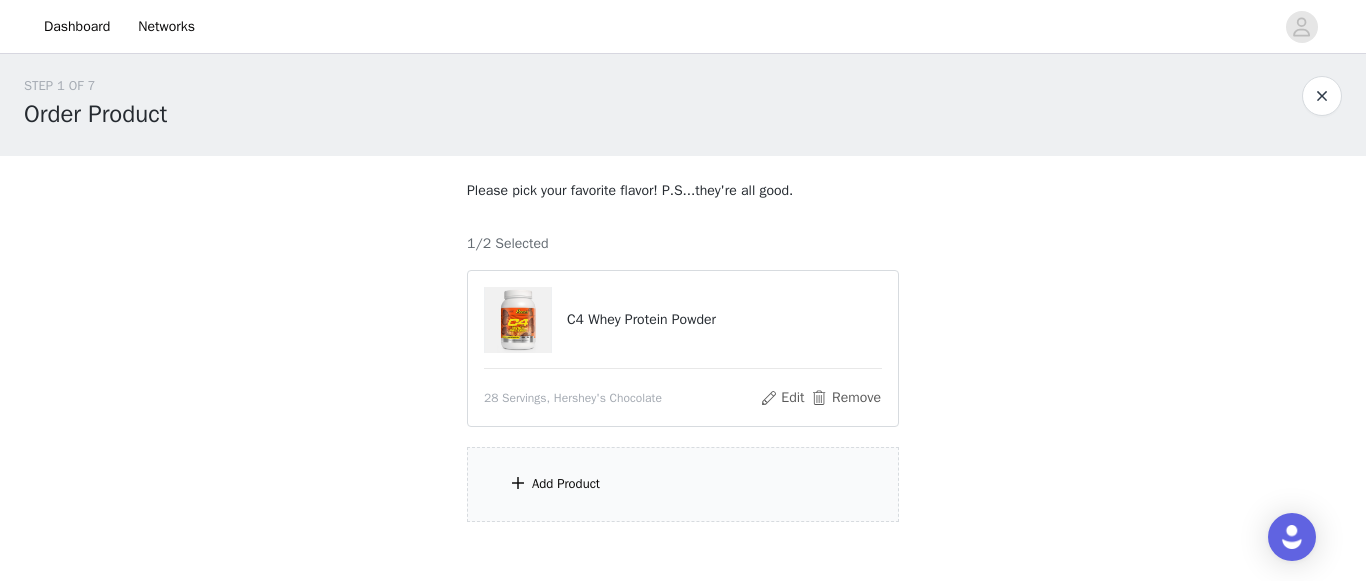 scroll, scrollTop: 115, scrollLeft: 0, axis: vertical 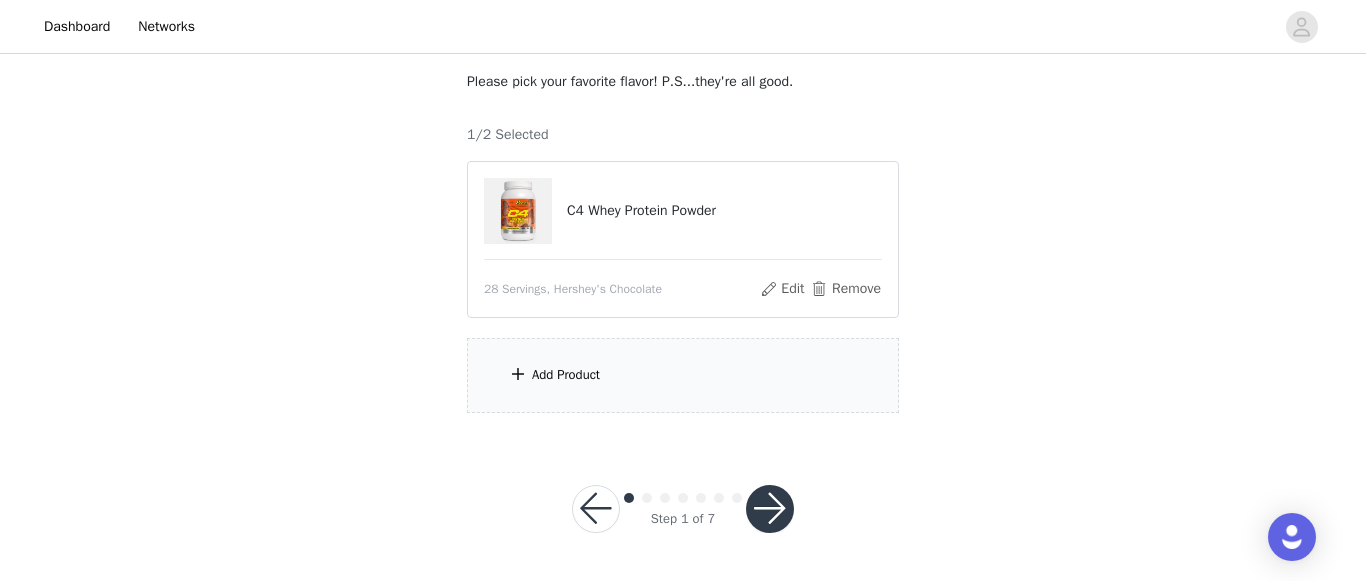 click on "Add Product" at bounding box center [566, 375] 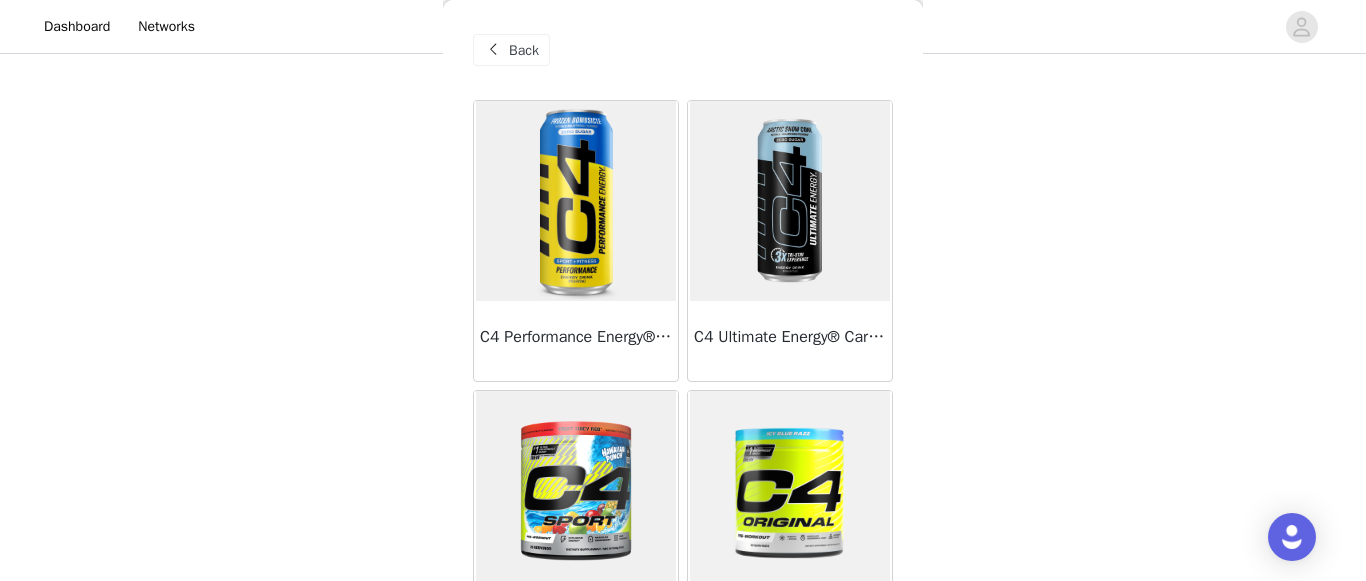 click at bounding box center (576, 201) 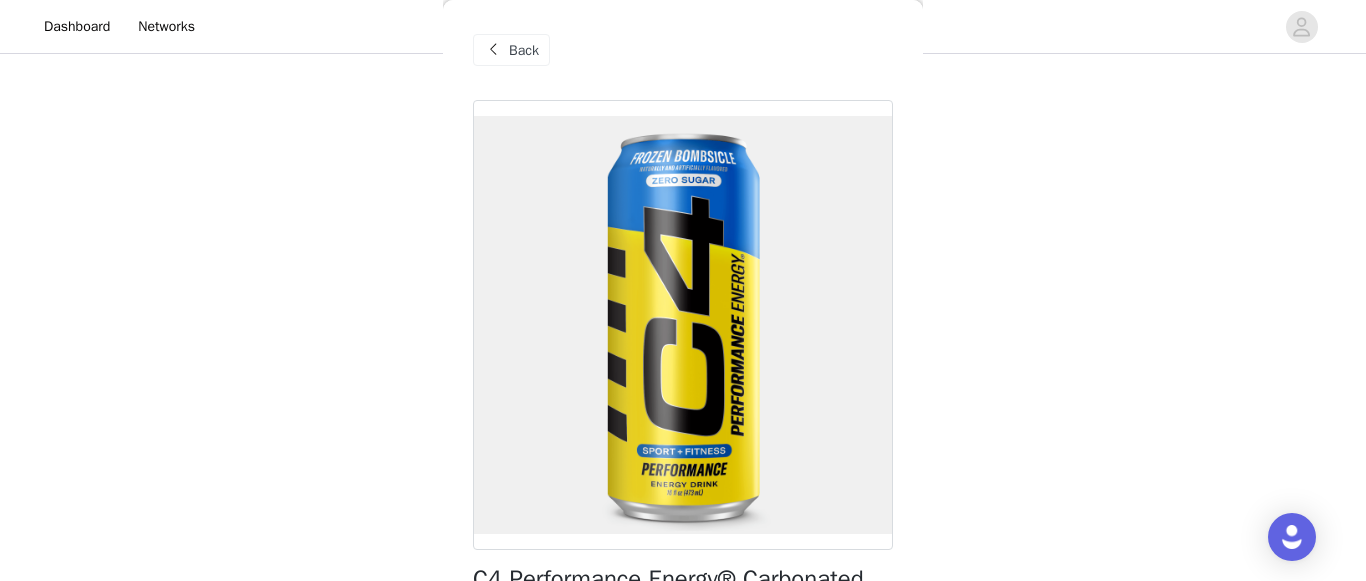 scroll, scrollTop: 510, scrollLeft: 0, axis: vertical 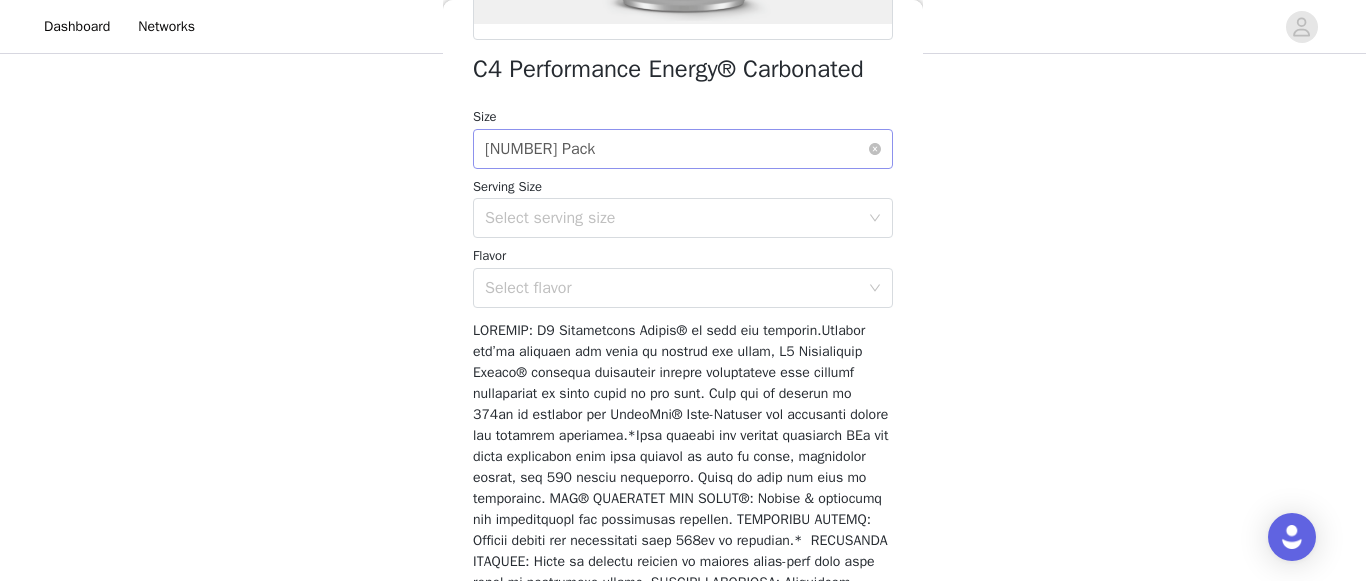 click on "Select size [NUMBER] Pack" at bounding box center [676, 149] 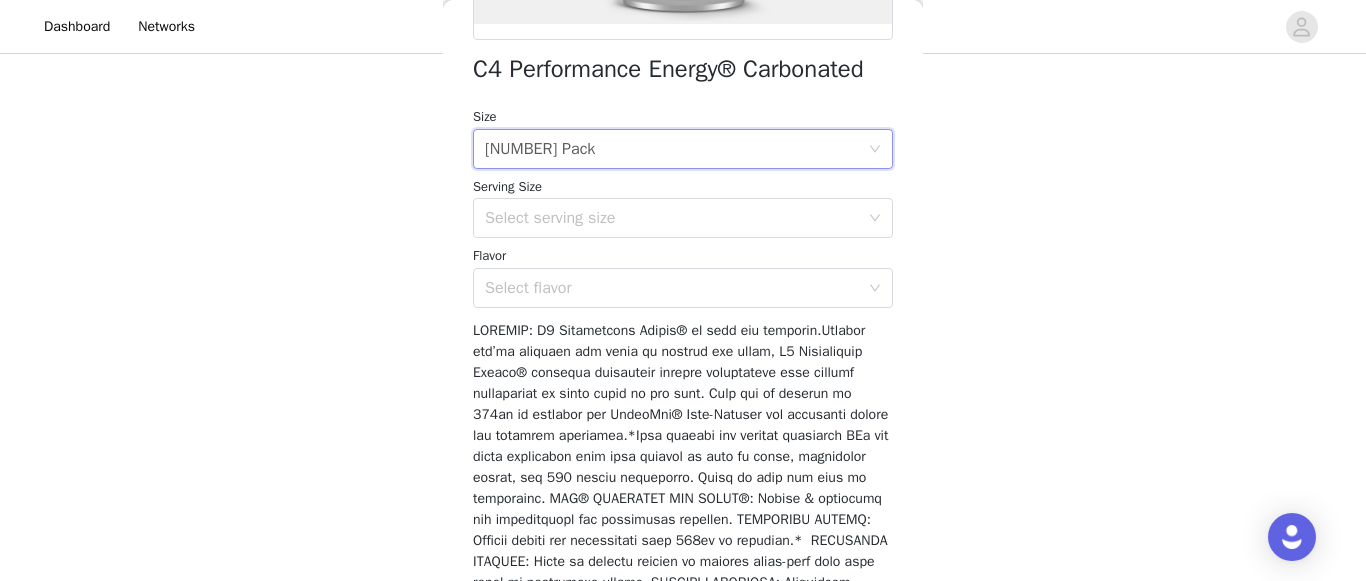 click on "STEP 1 OF 7
Order Product
Please pick your favorite flavor! P.S...they're all good.       1/2 Selected           C4 Whey Protein Powder           28 Servings, Hershey's Chocolate       Edit   Remove     Add Product       Back     C4 Performance Energy® Carbonated               Size   Select size 12 Pack Serving Size   Select serving size Flavor   Select flavor     Add Product" at bounding box center [683, 190] 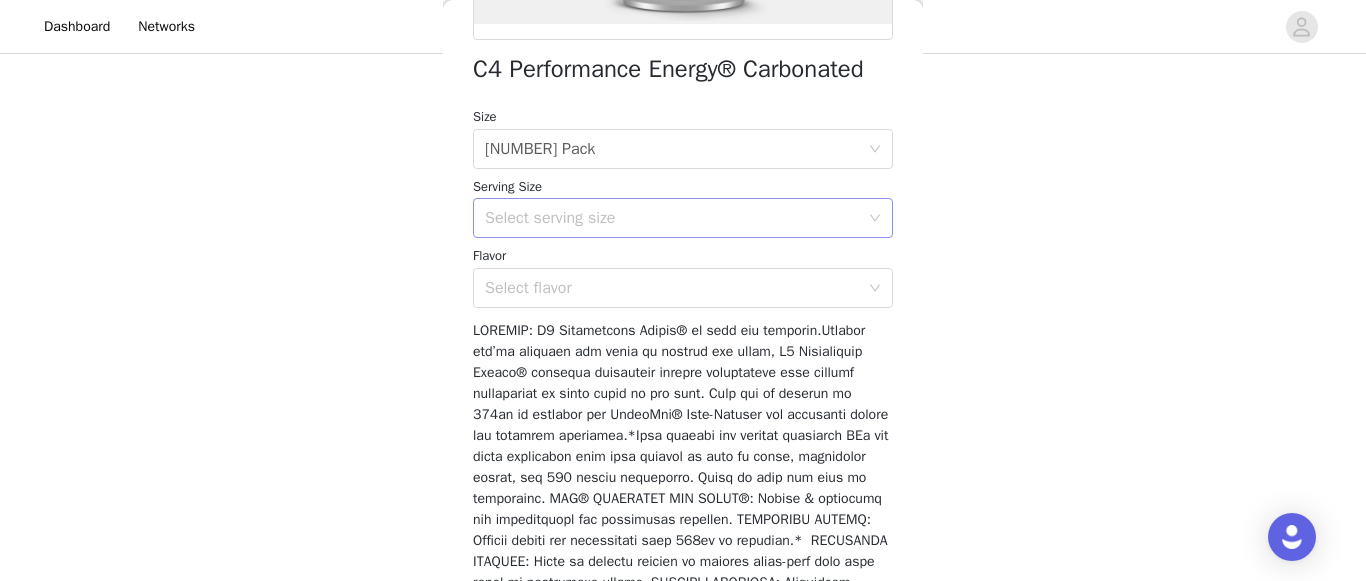 click on "Select serving size" at bounding box center [672, 218] 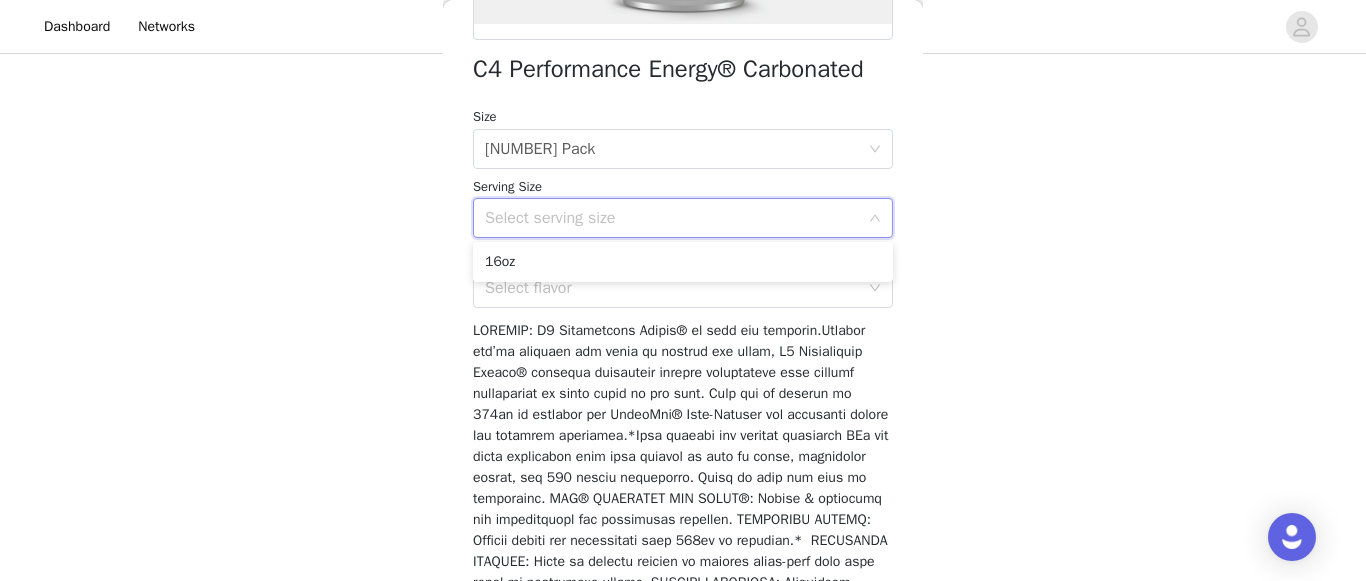 drag, startPoint x: 355, startPoint y: 240, endPoint x: 381, endPoint y: 147, distance: 96.56604 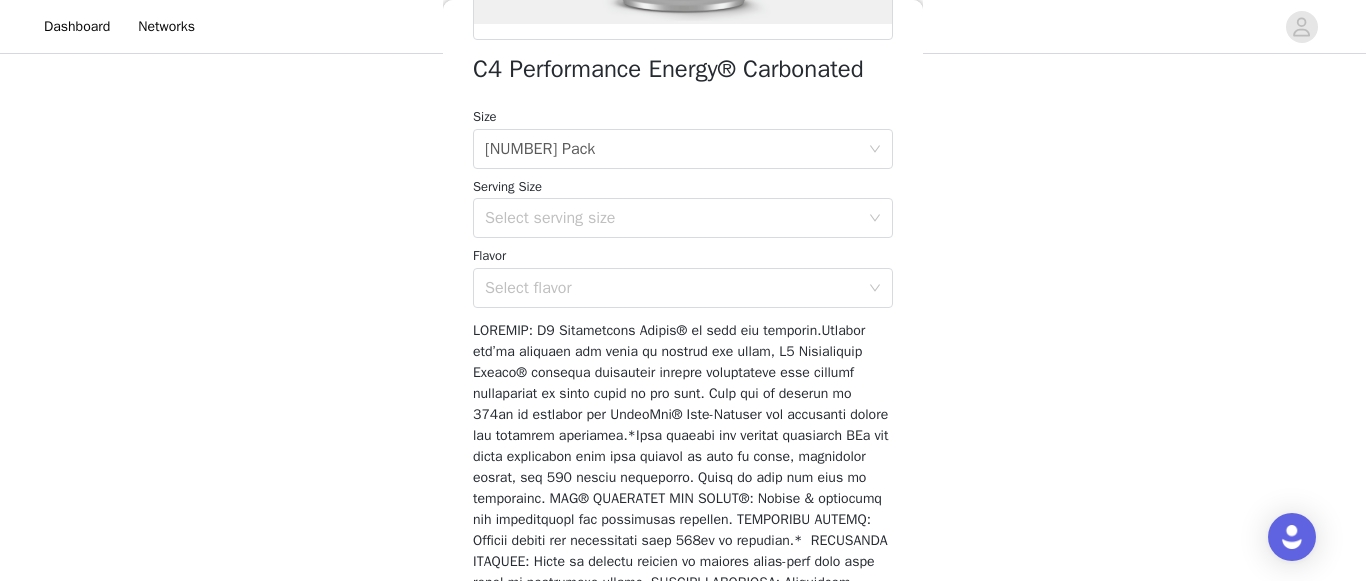 scroll, scrollTop: 0, scrollLeft: 0, axis: both 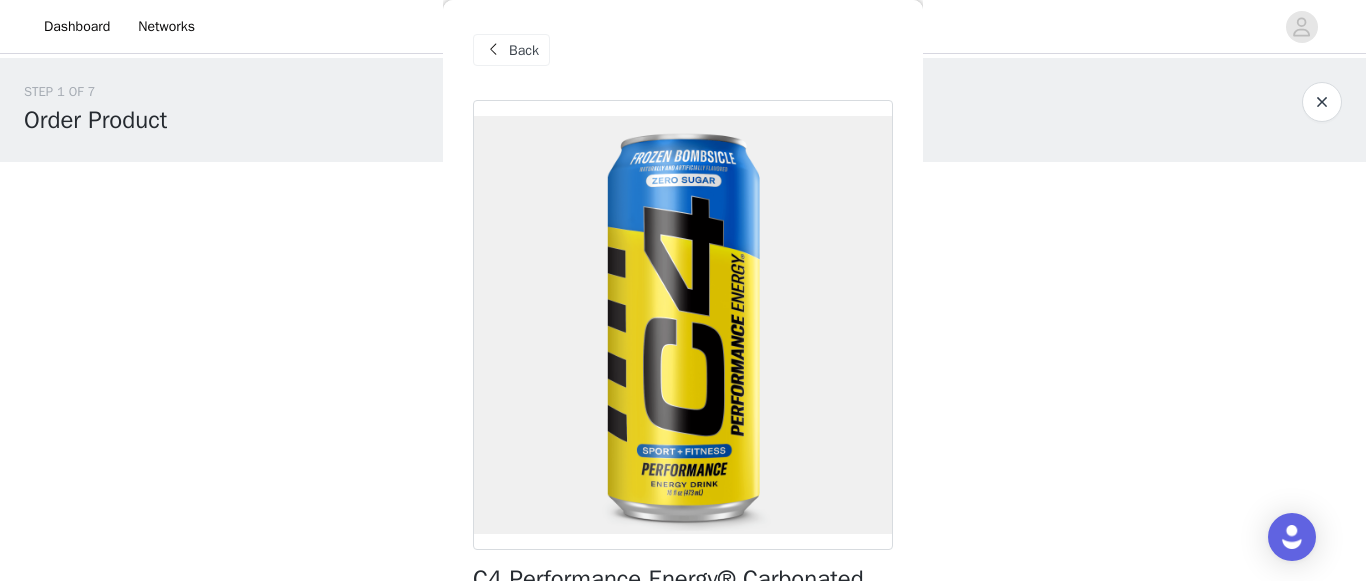 click on "Back" at bounding box center (511, 50) 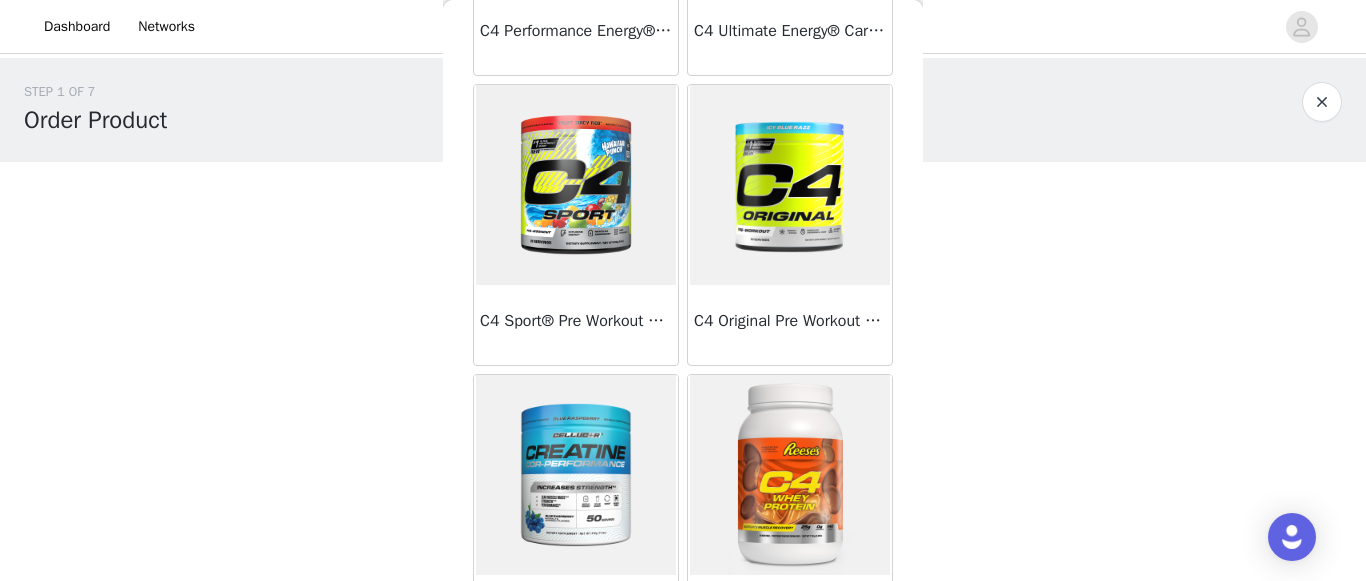 scroll, scrollTop: 675, scrollLeft: 0, axis: vertical 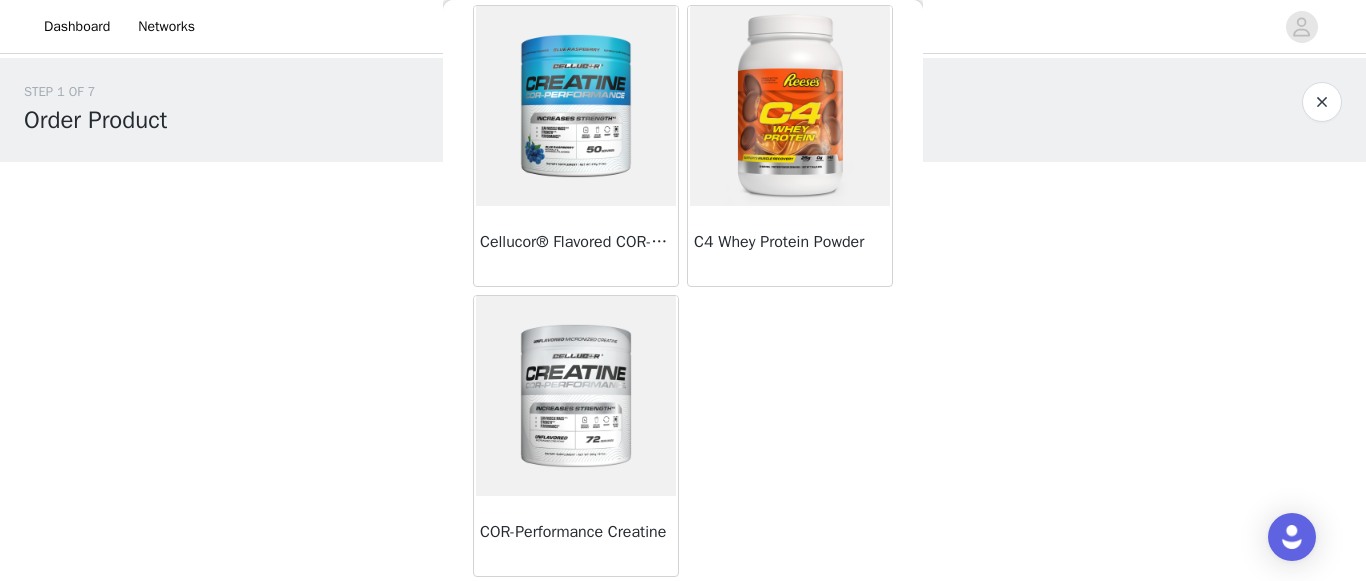 click at bounding box center [576, 396] 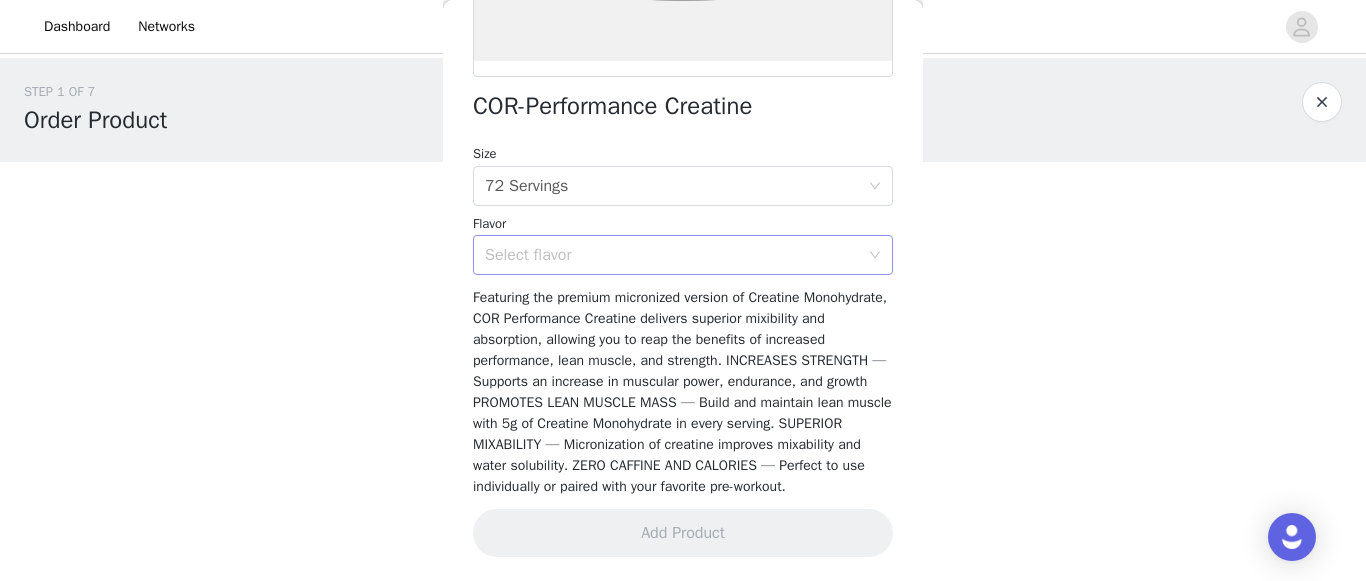 scroll, scrollTop: 473, scrollLeft: 0, axis: vertical 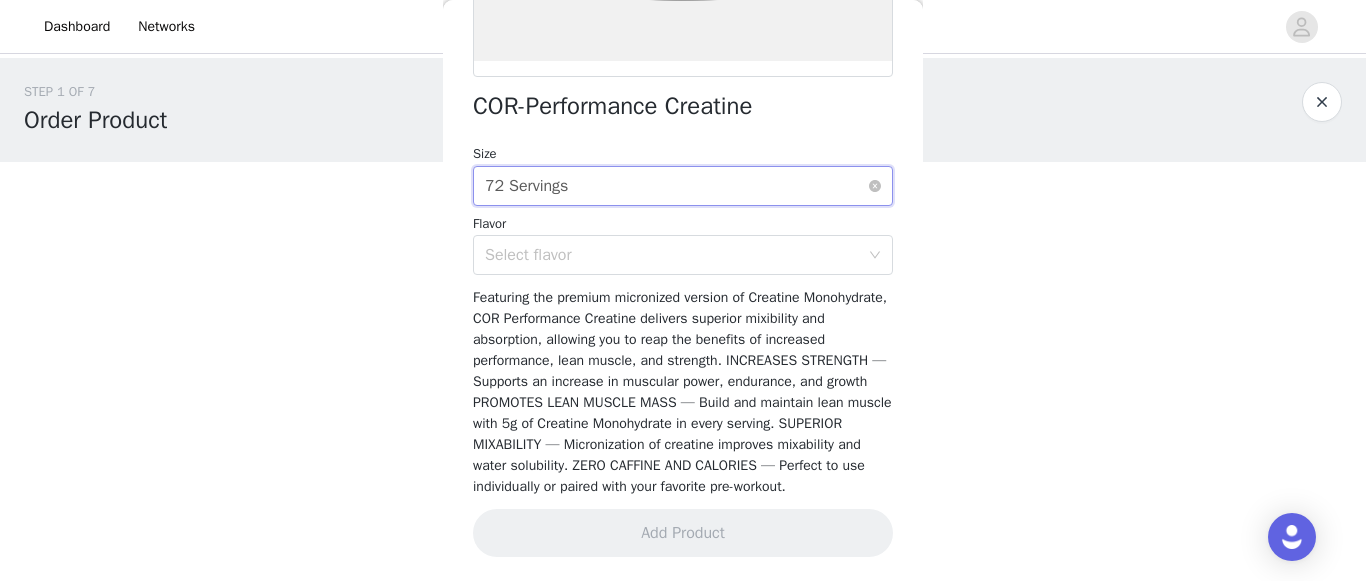 click on "Select size [NUMBER] Servings" at bounding box center (676, 186) 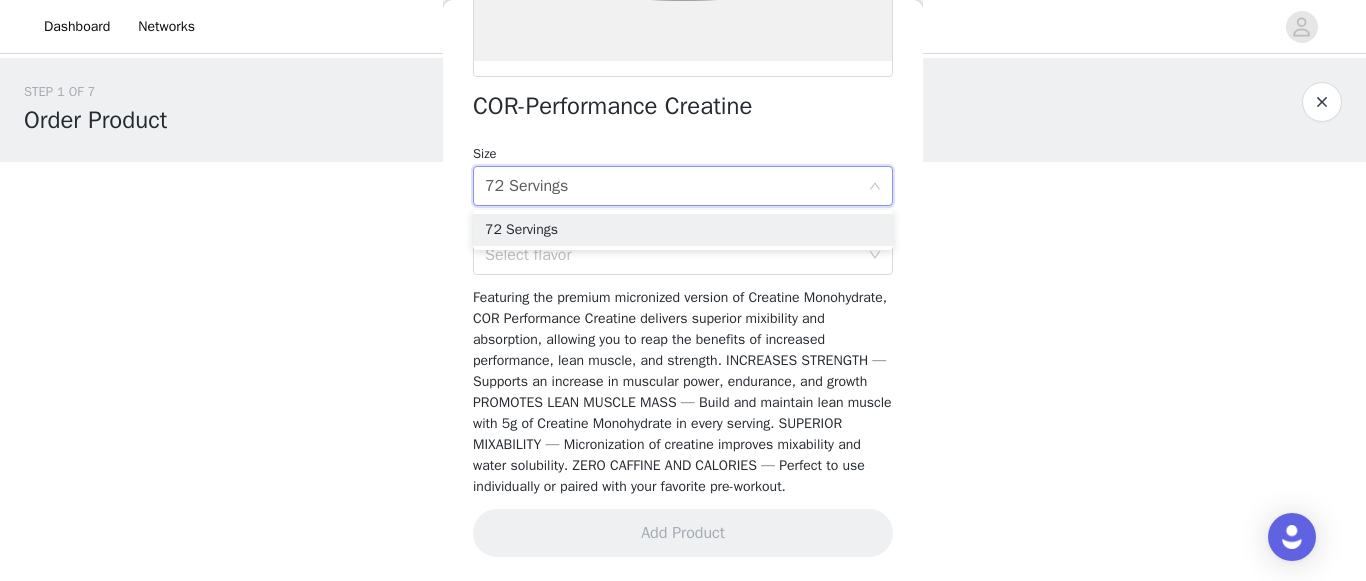 click on "STEP 1 OF 7
Order Product
Please pick your favorite flavor! P.S...they're all good.       1/2 Selected           C4 Whey Protein Powder           28 Servings, Hershey's Chocolate       Edit   Remove     Add Product       Back     COR-Performance Creatine               Size   Select size 72 Servings Flavor   Select flavor     Add Product" at bounding box center (683, 305) 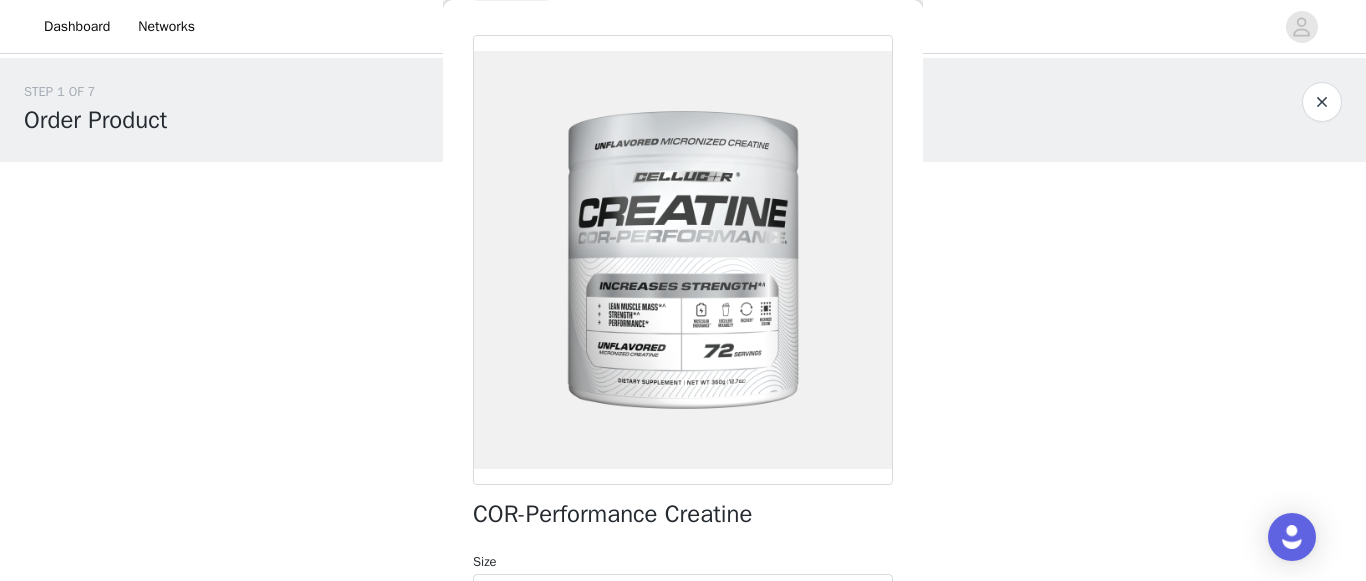 scroll, scrollTop: 0, scrollLeft: 0, axis: both 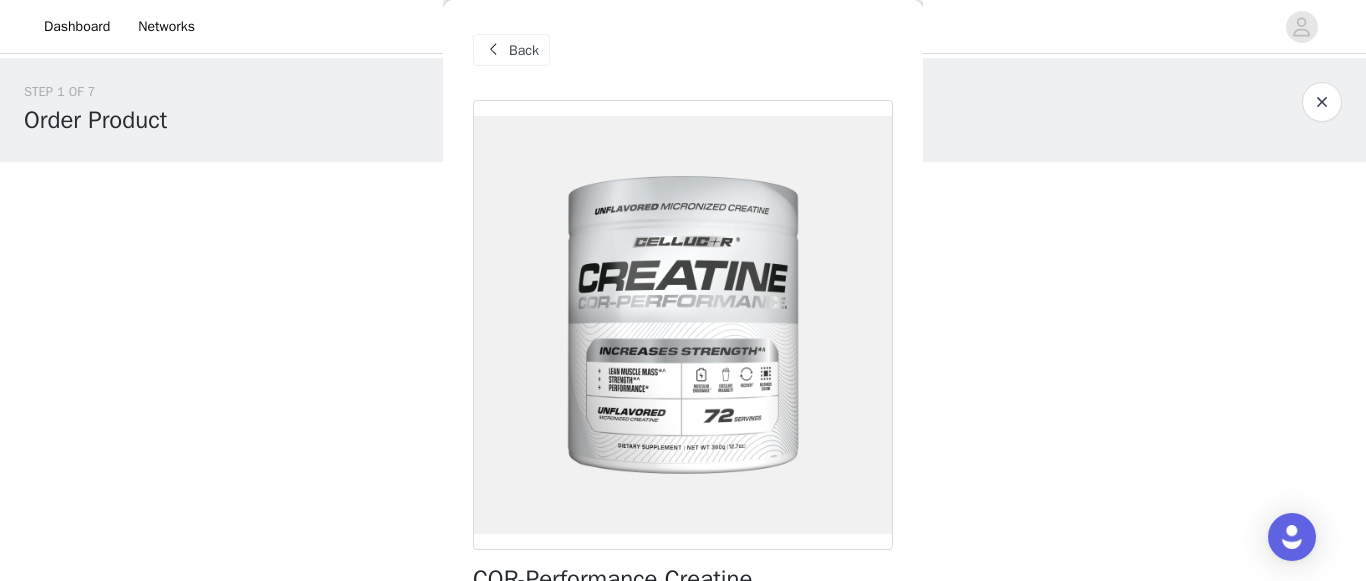 click on "Back" at bounding box center (511, 50) 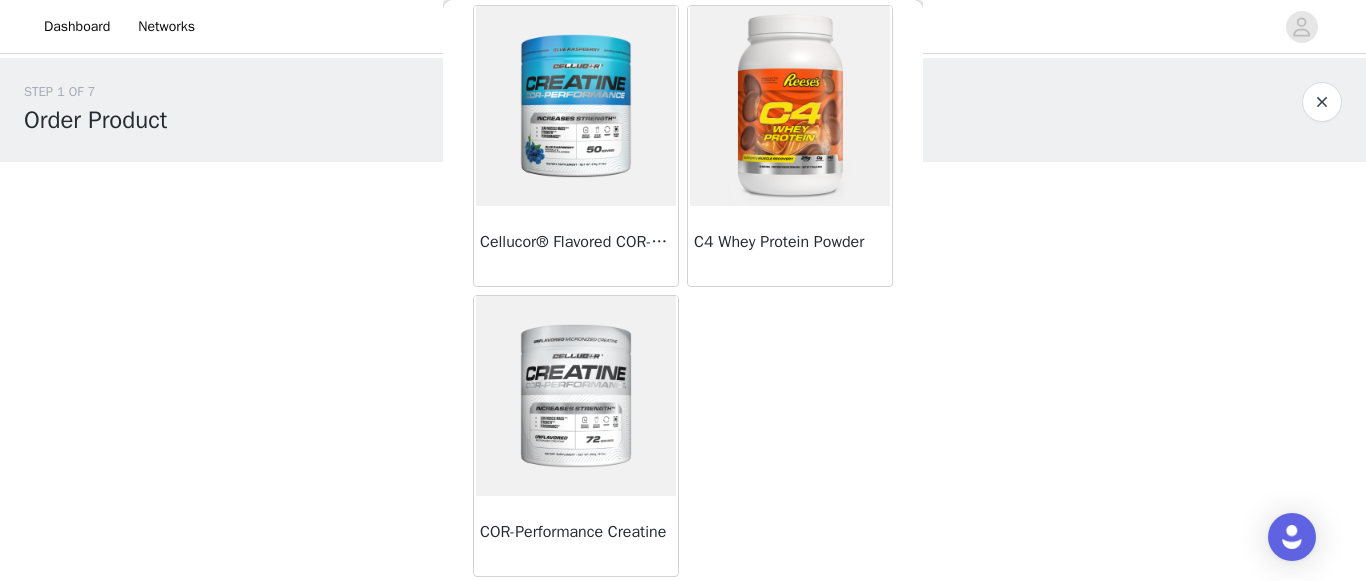 scroll, scrollTop: 471, scrollLeft: 0, axis: vertical 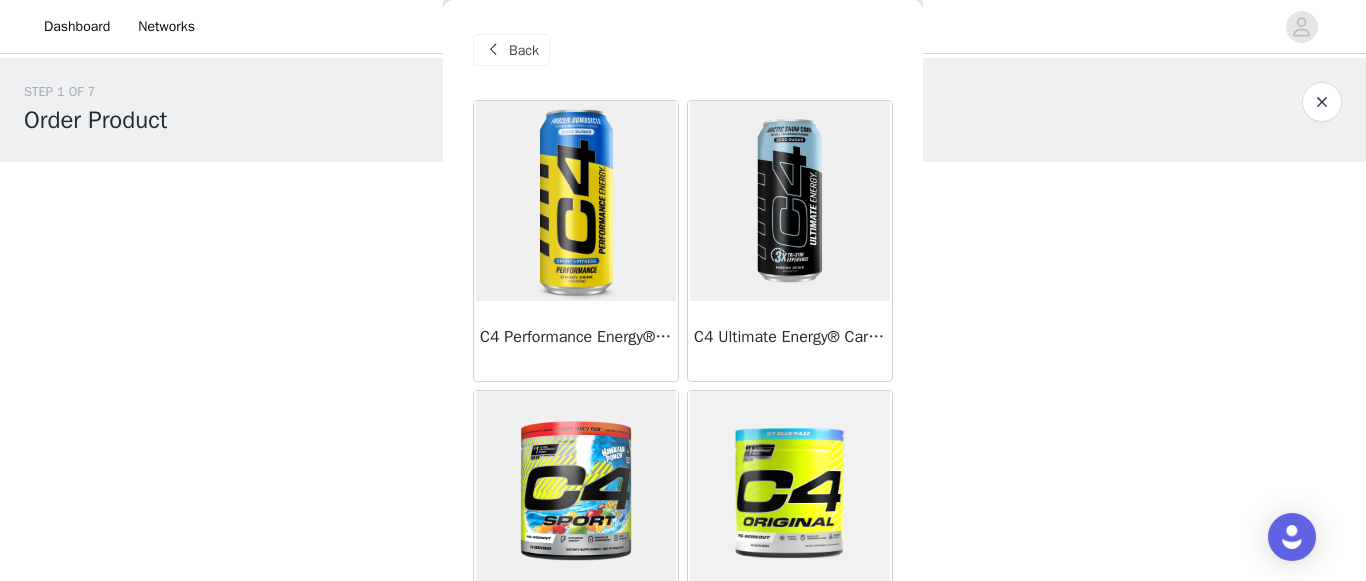 click at bounding box center [790, 201] 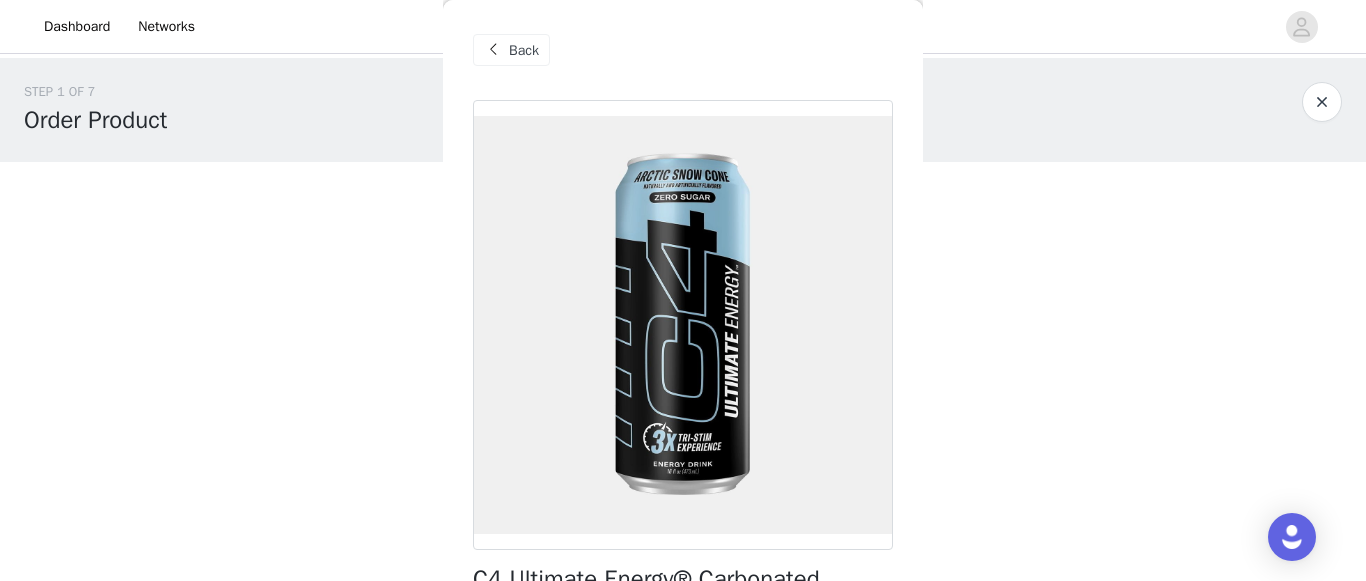 scroll, scrollTop: 408, scrollLeft: 0, axis: vertical 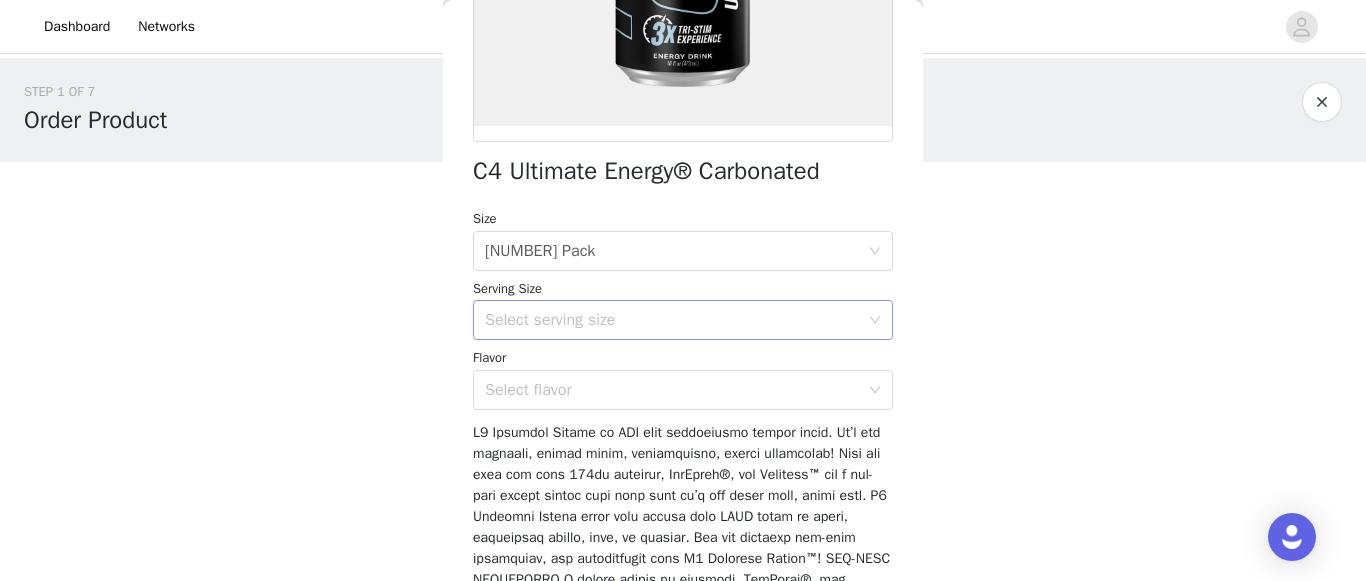 click on "Select serving size" at bounding box center [676, 320] 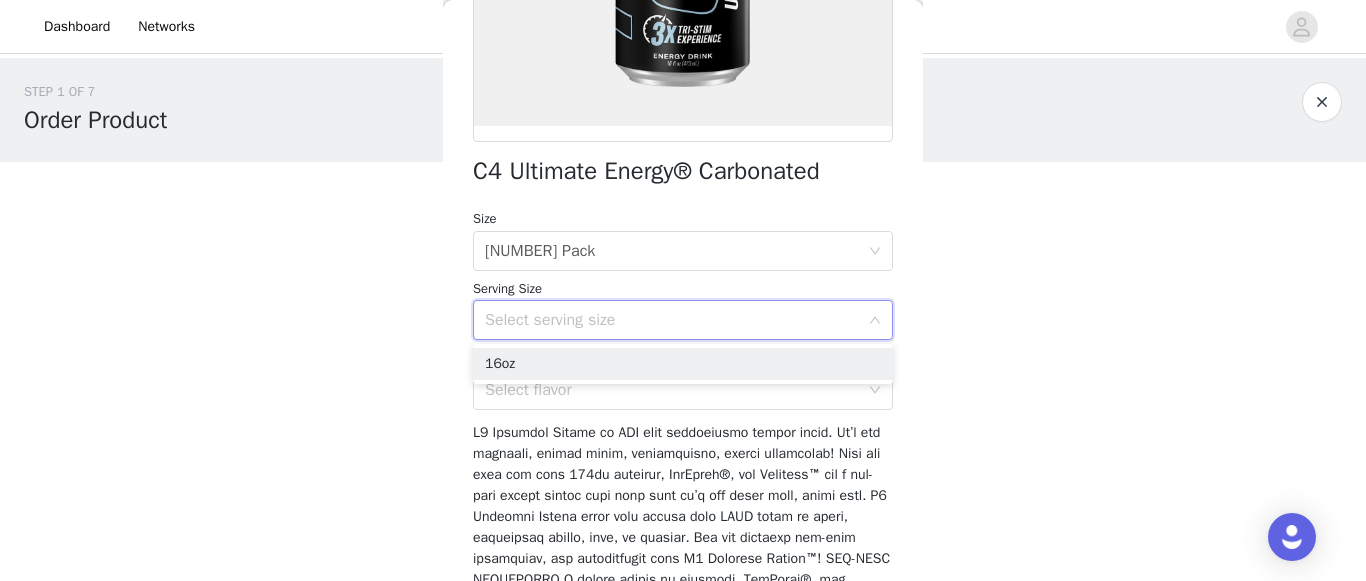 click on "STEP 1 OF 7
Order Product
Please pick your favorite flavor! P.S...they're all good.       1/2 Selected           C4 Whey Protein Powder           28 Servings, Hershey's Chocolate       Edit   Remove     Add Product       Back     C4 Ultimate Energy® Carbonated               Size   Select size 12 Pack Serving Size   Select serving size Flavor   Select flavor     Add Product" at bounding box center [683, 305] 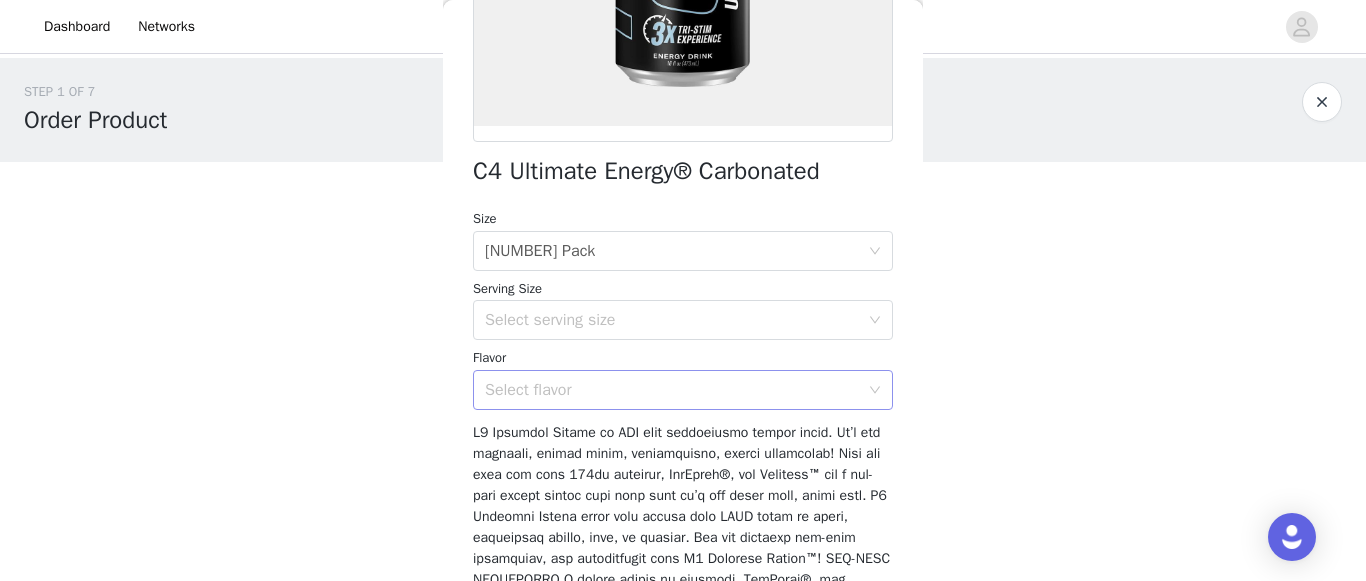 click on "Select flavor" at bounding box center (672, 390) 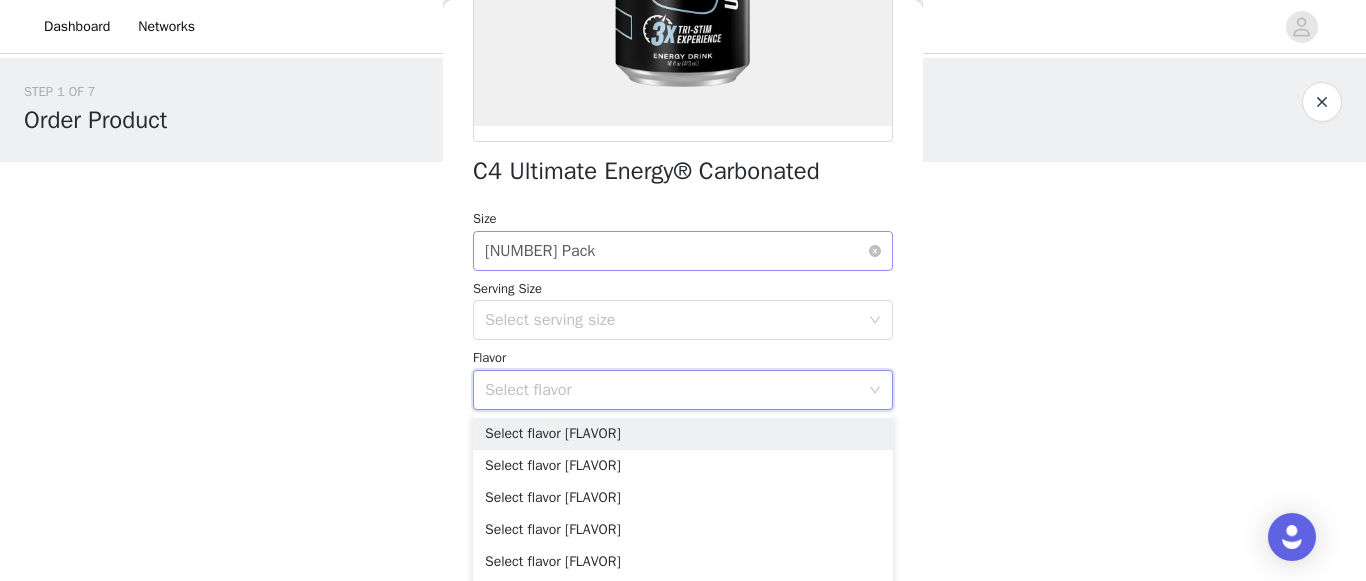 drag, startPoint x: 406, startPoint y: 380, endPoint x: 704, endPoint y: 252, distance: 324.327 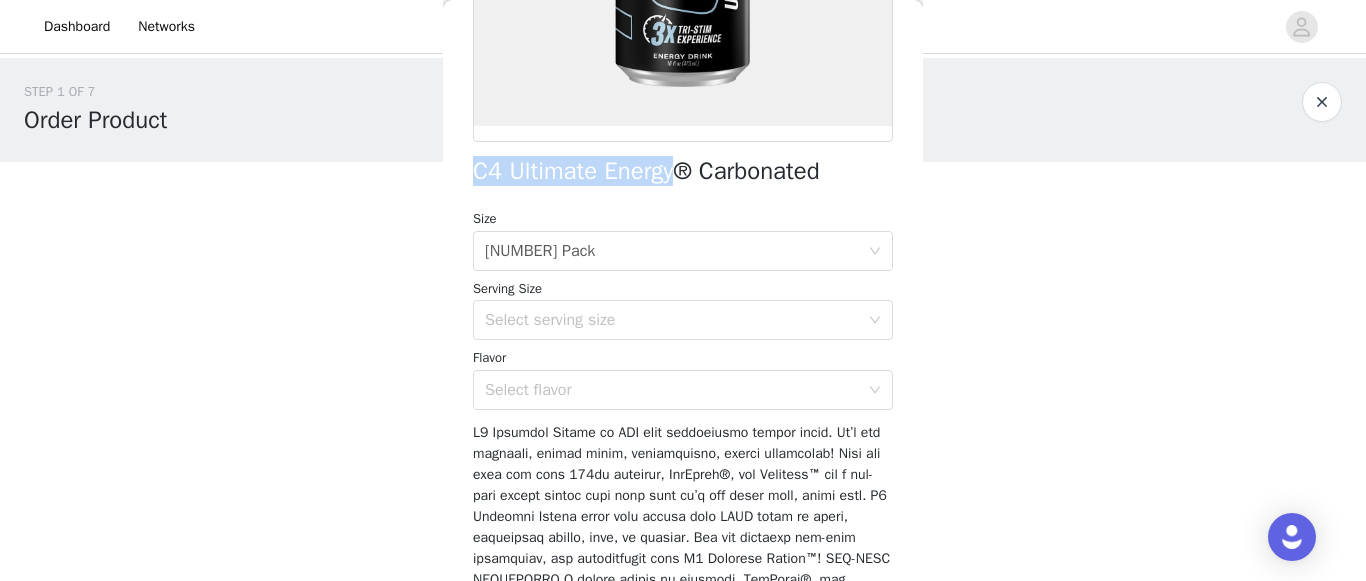 drag, startPoint x: 476, startPoint y: 170, endPoint x: 688, endPoint y: 182, distance: 212.33936 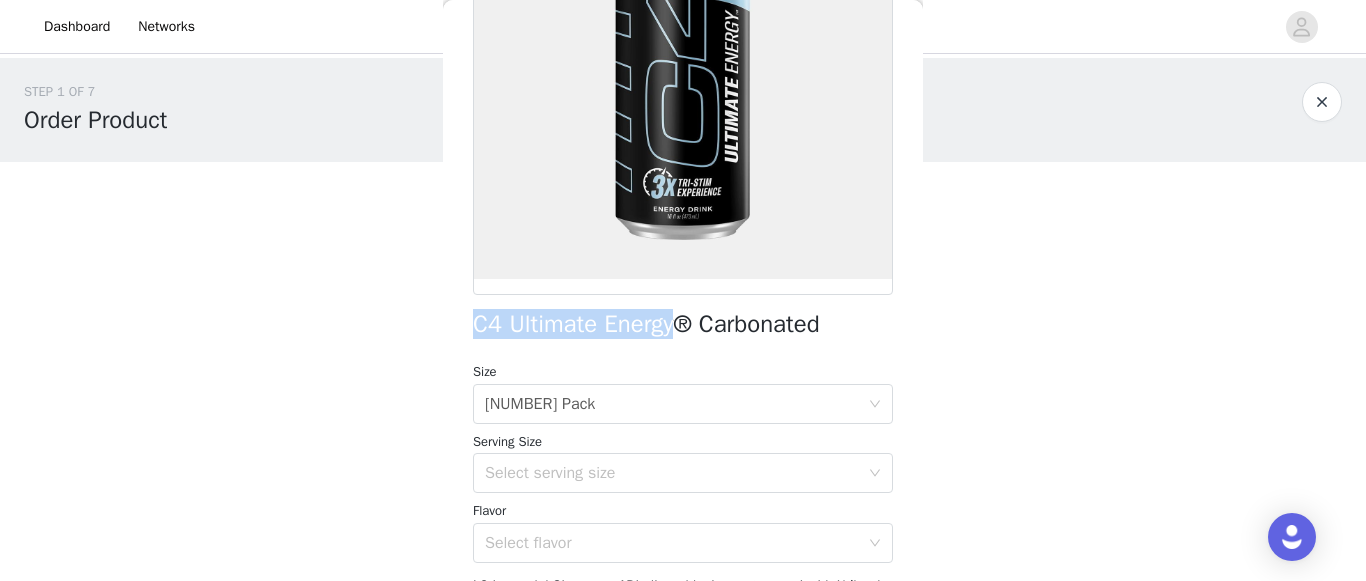 scroll, scrollTop: 306, scrollLeft: 0, axis: vertical 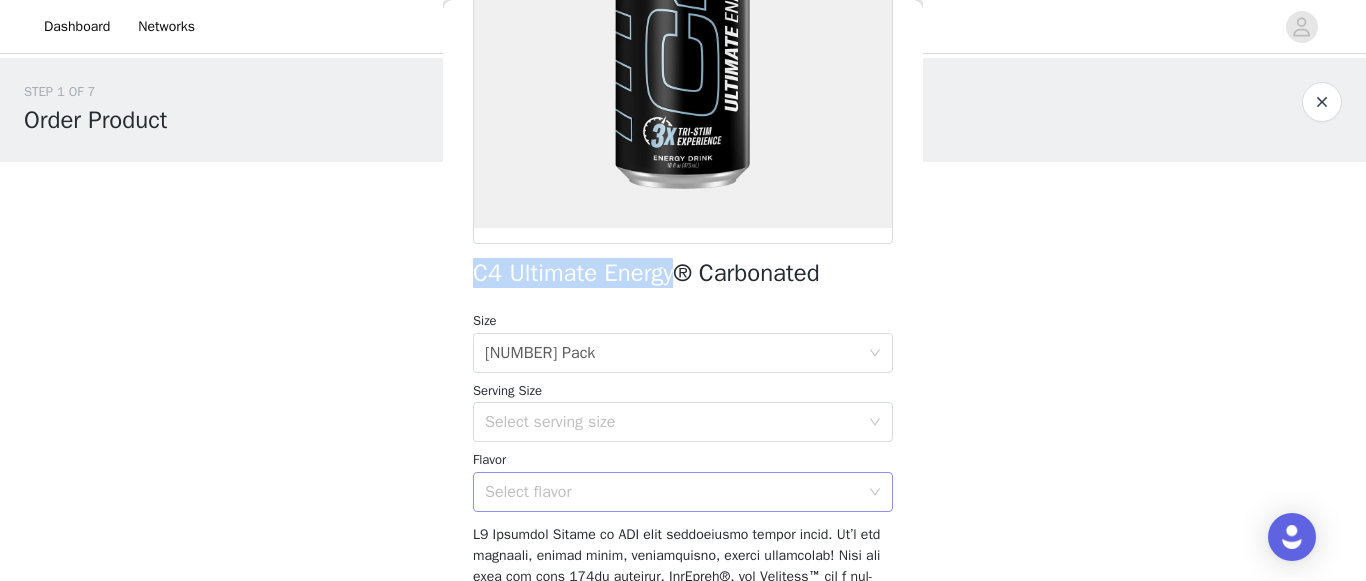 click on "Select flavor" at bounding box center [672, 492] 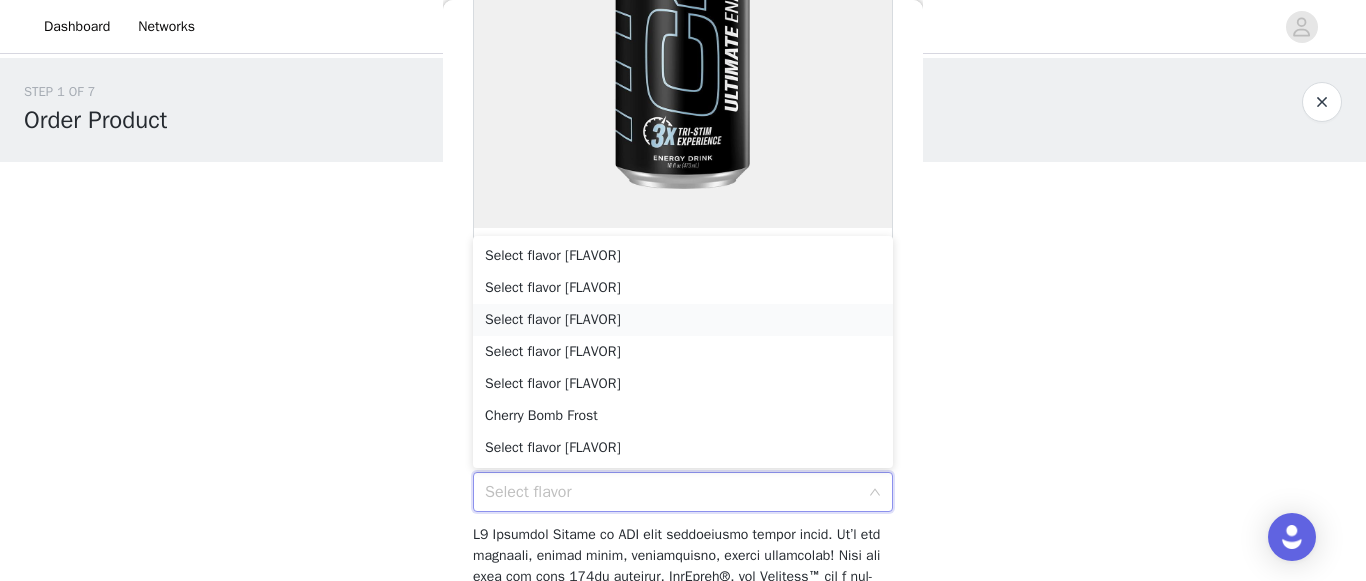 click on "Select flavor [FLAVOR]" at bounding box center (683, 320) 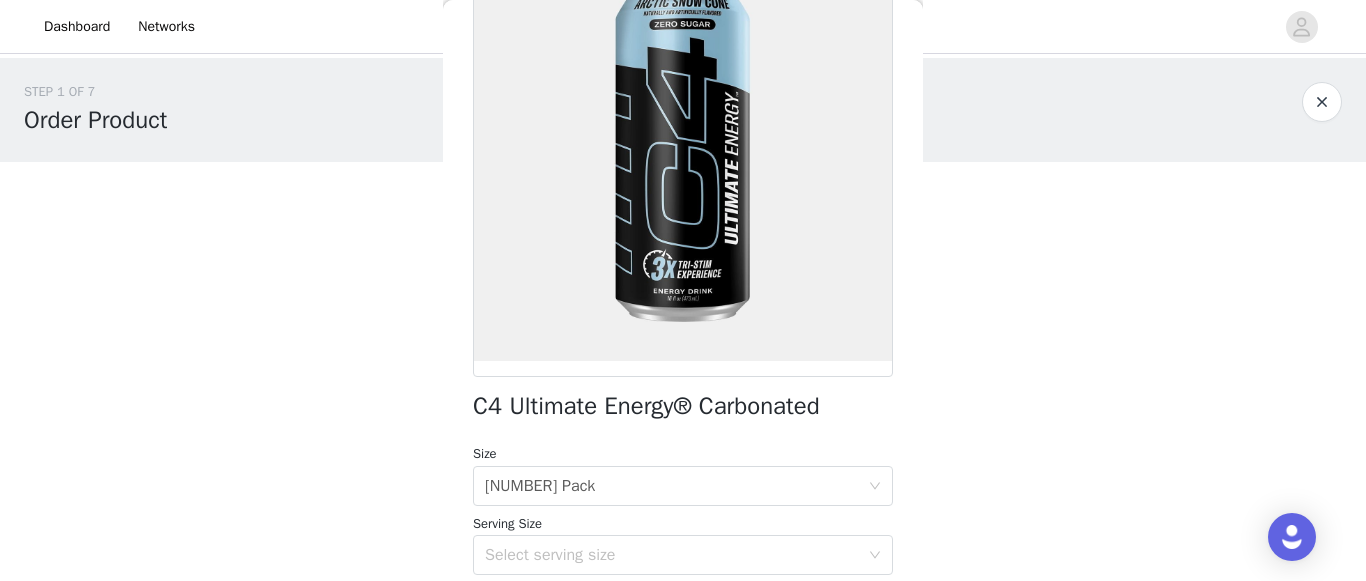 scroll, scrollTop: 306, scrollLeft: 0, axis: vertical 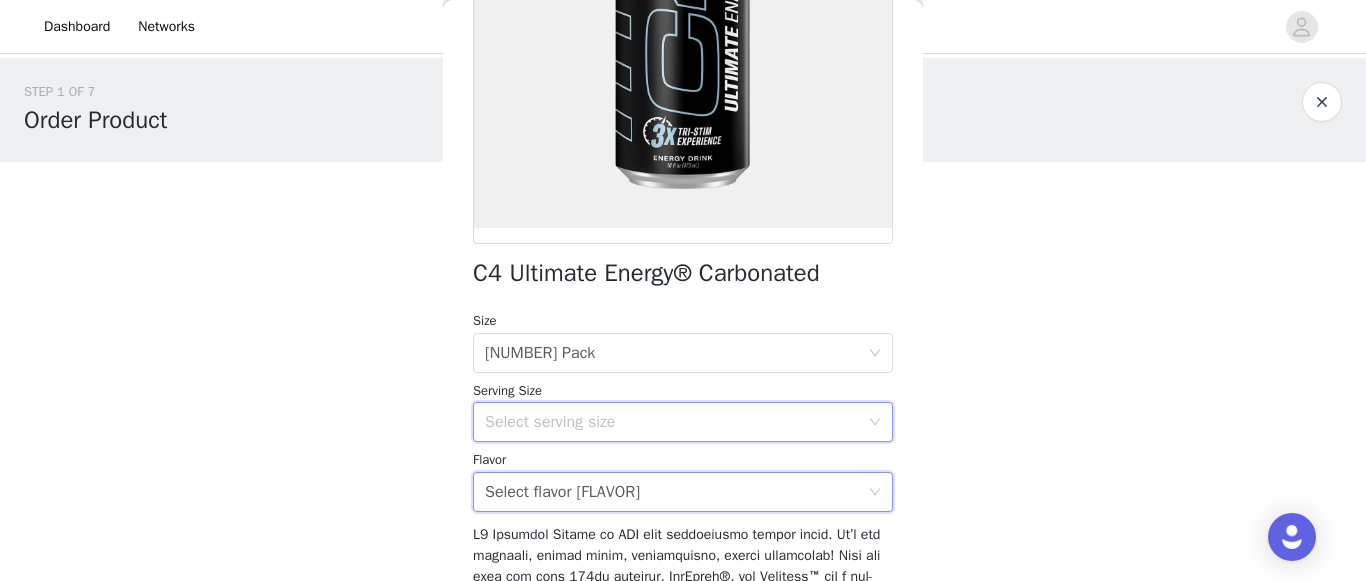 click on "Select serving size" at bounding box center [676, 422] 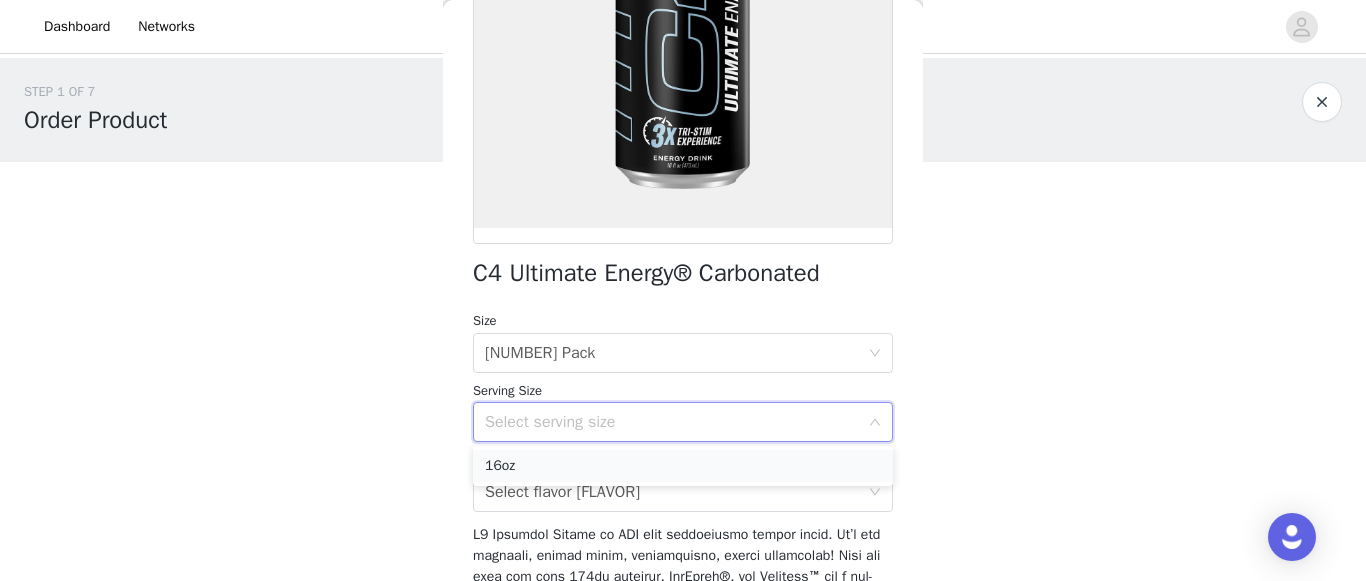 click on "16oz" at bounding box center [683, 466] 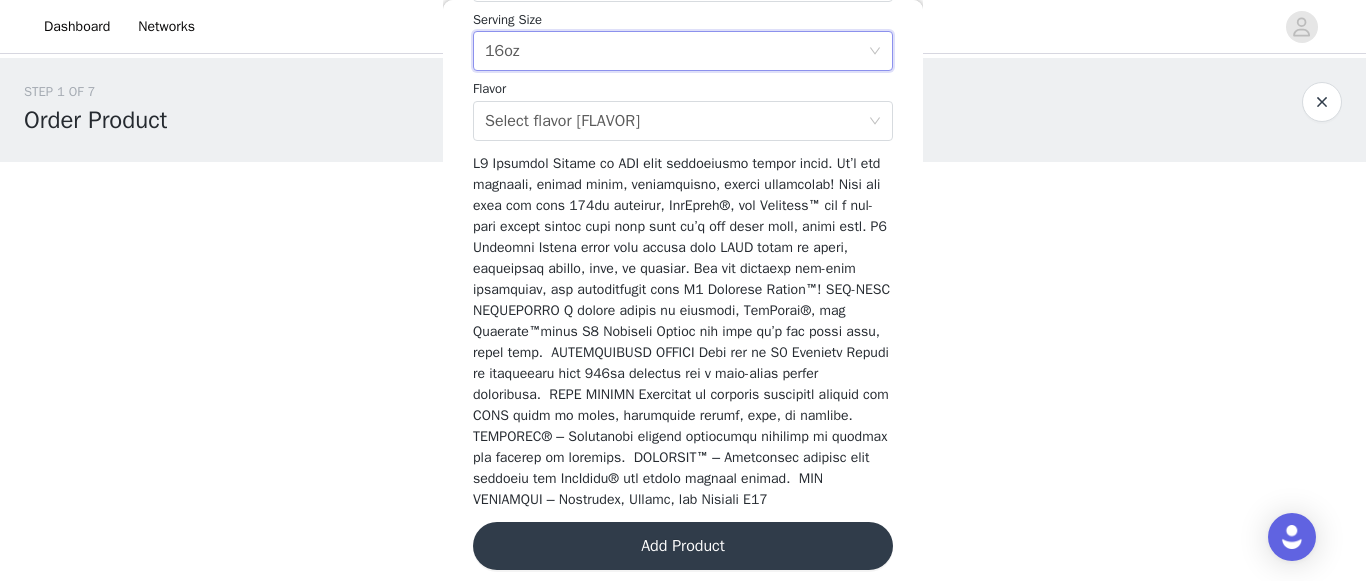 scroll, scrollTop: 690, scrollLeft: 0, axis: vertical 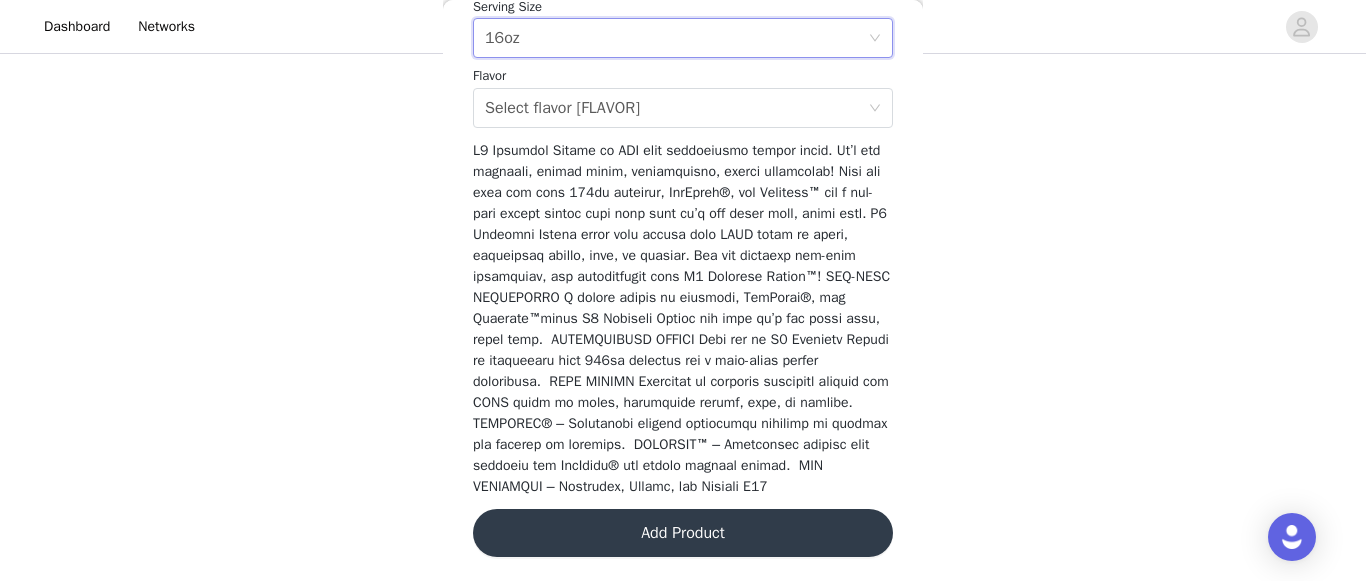 click on "Add Product" at bounding box center (683, 533) 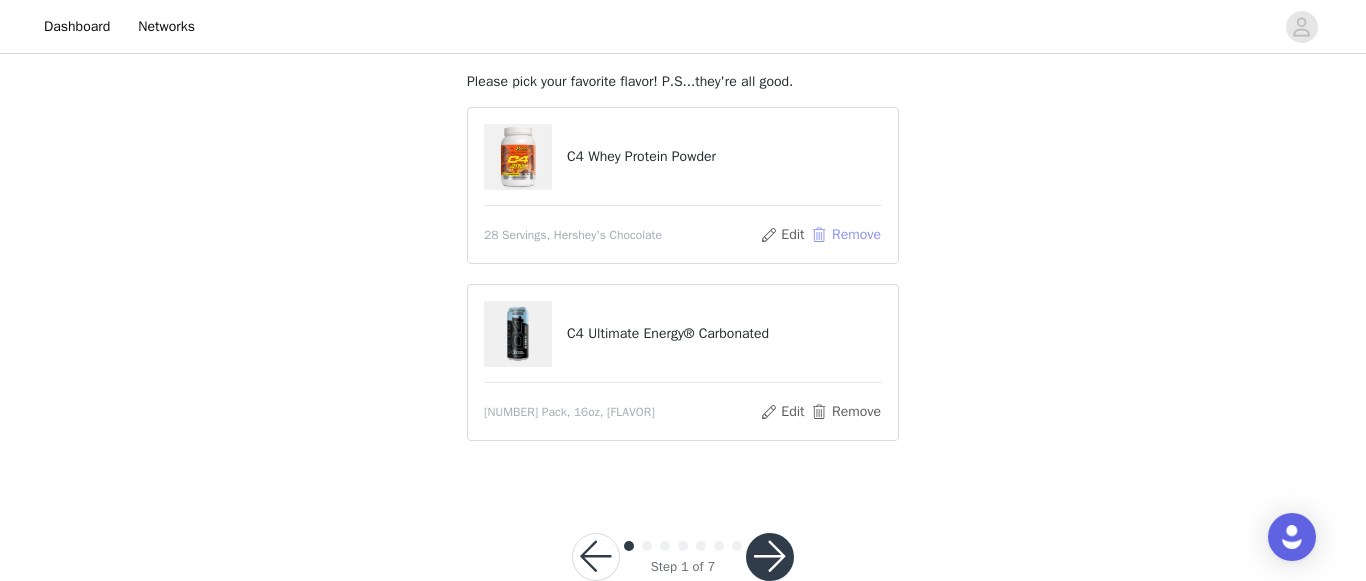 click on "Remove" at bounding box center [846, 235] 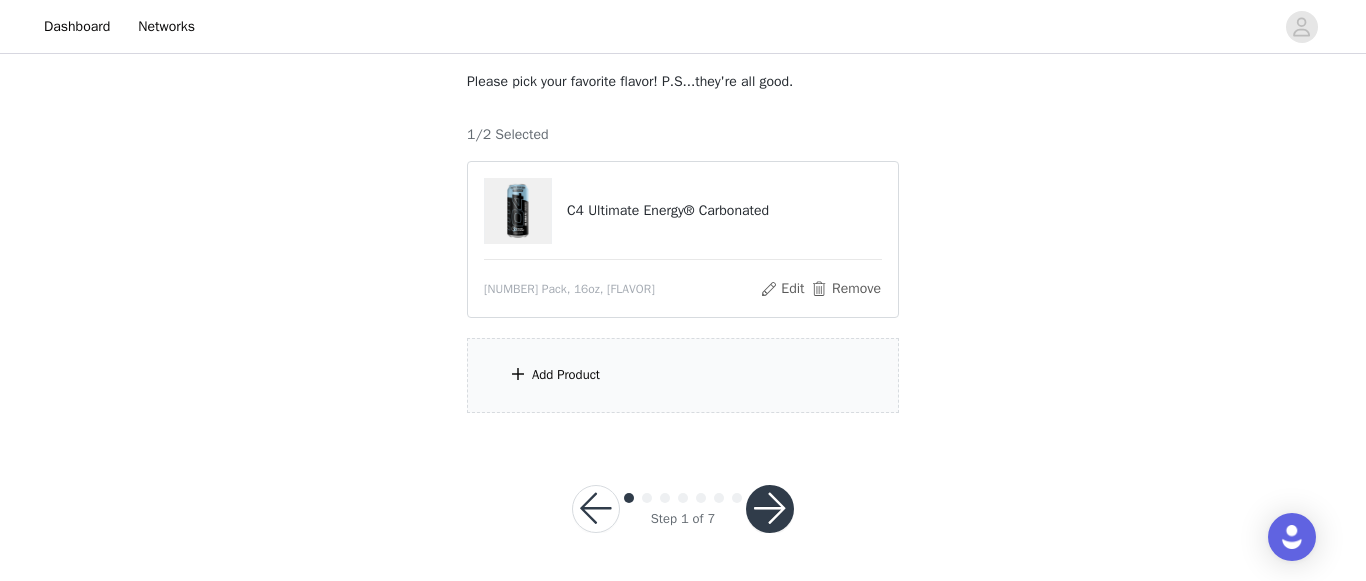 click on "Add Product" at bounding box center (683, 375) 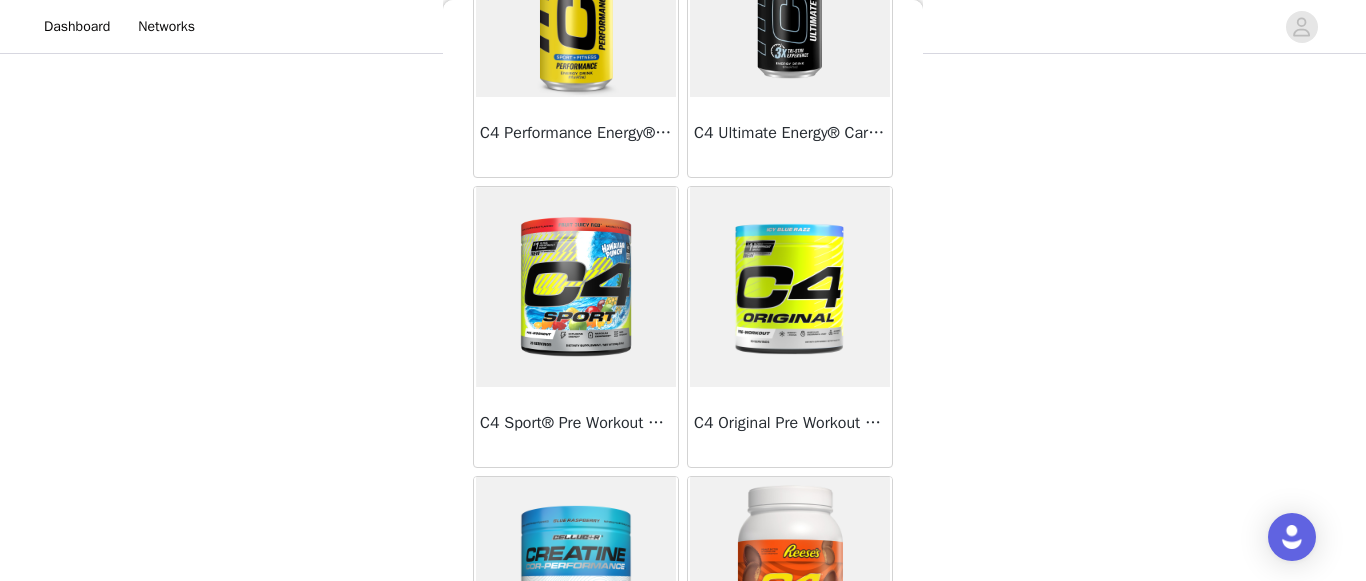 scroll, scrollTop: 675, scrollLeft: 0, axis: vertical 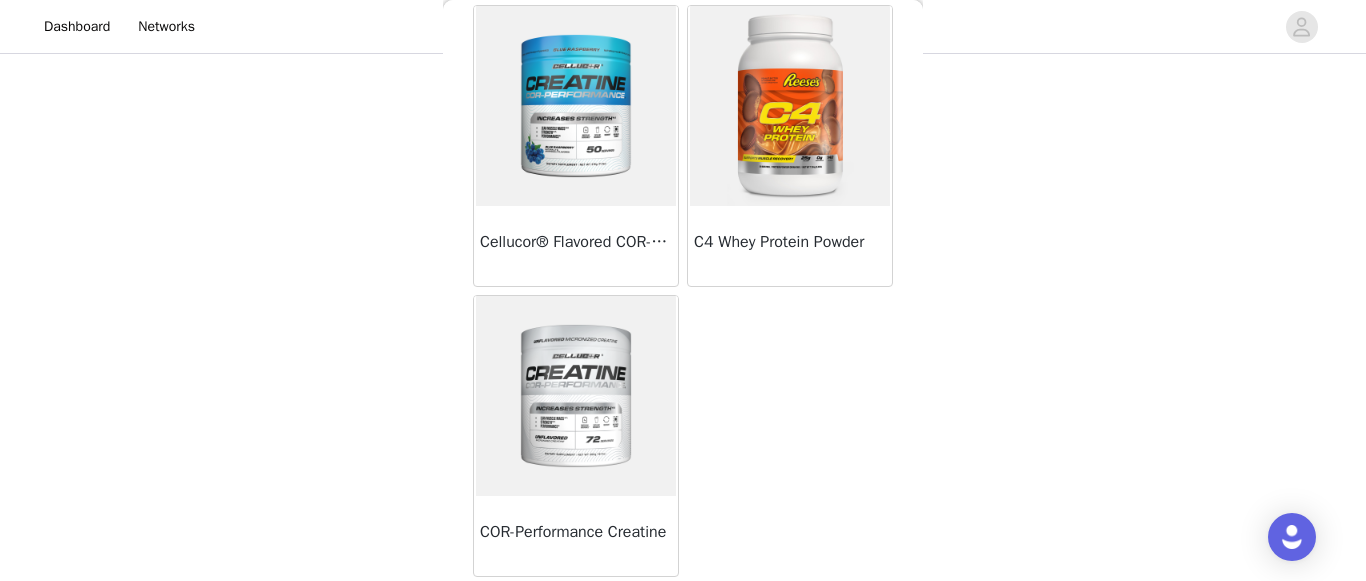 click at bounding box center [576, 106] 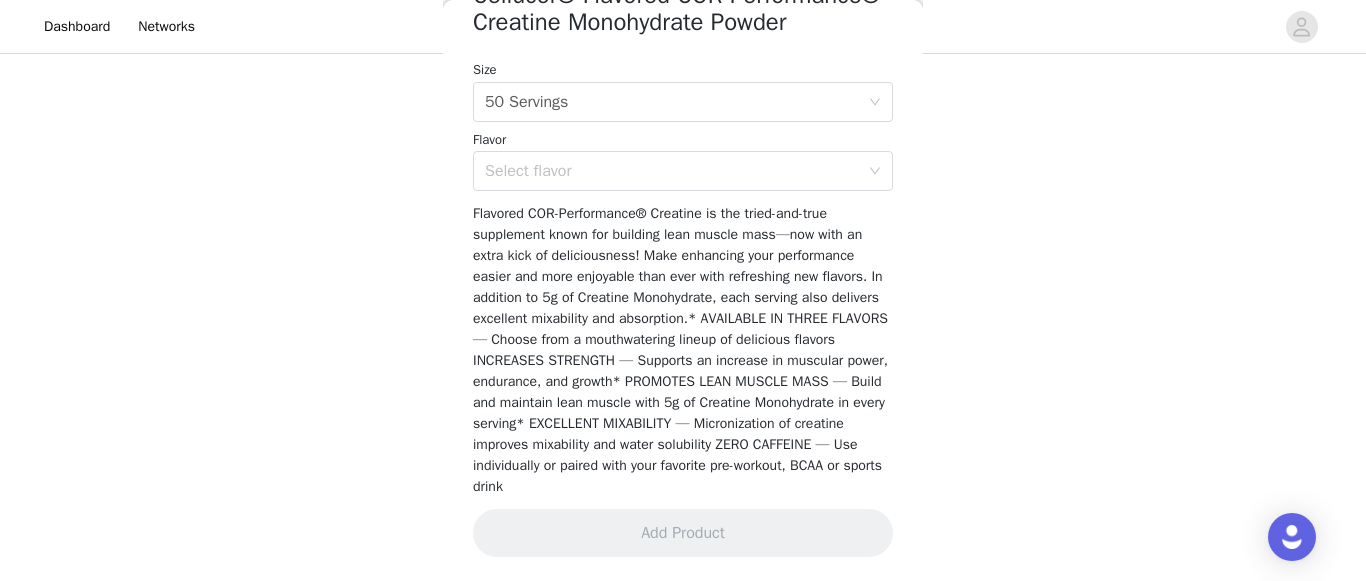 scroll, scrollTop: 305, scrollLeft: 0, axis: vertical 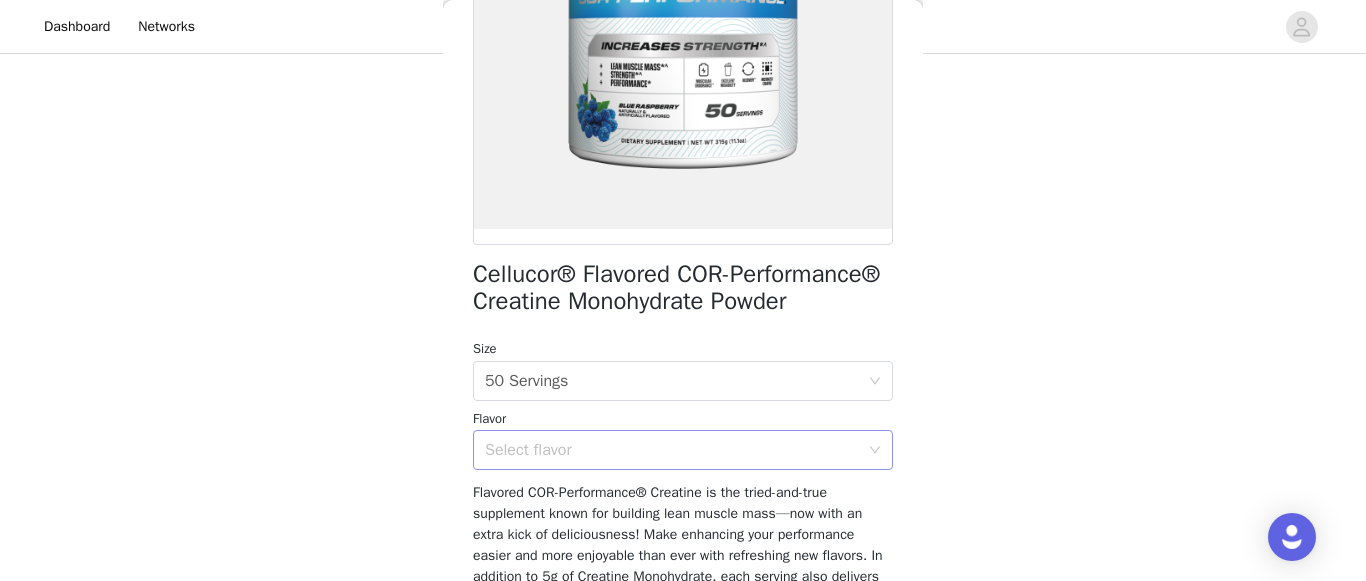 click on "Select flavor" at bounding box center [672, 450] 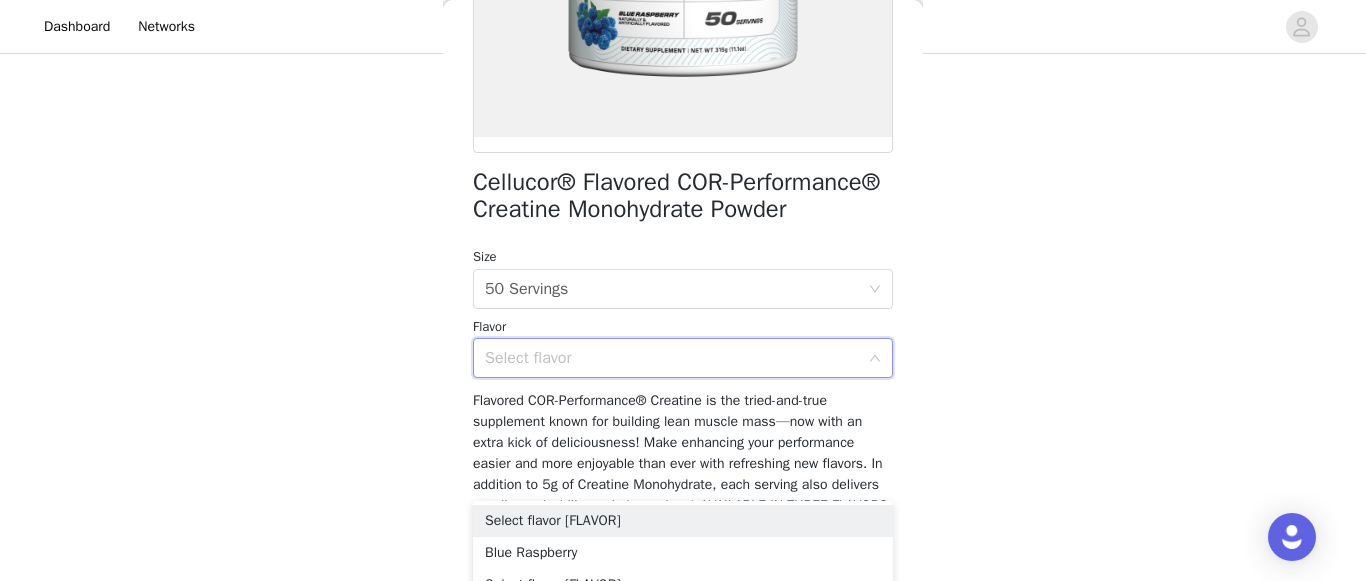 scroll, scrollTop: 509, scrollLeft: 0, axis: vertical 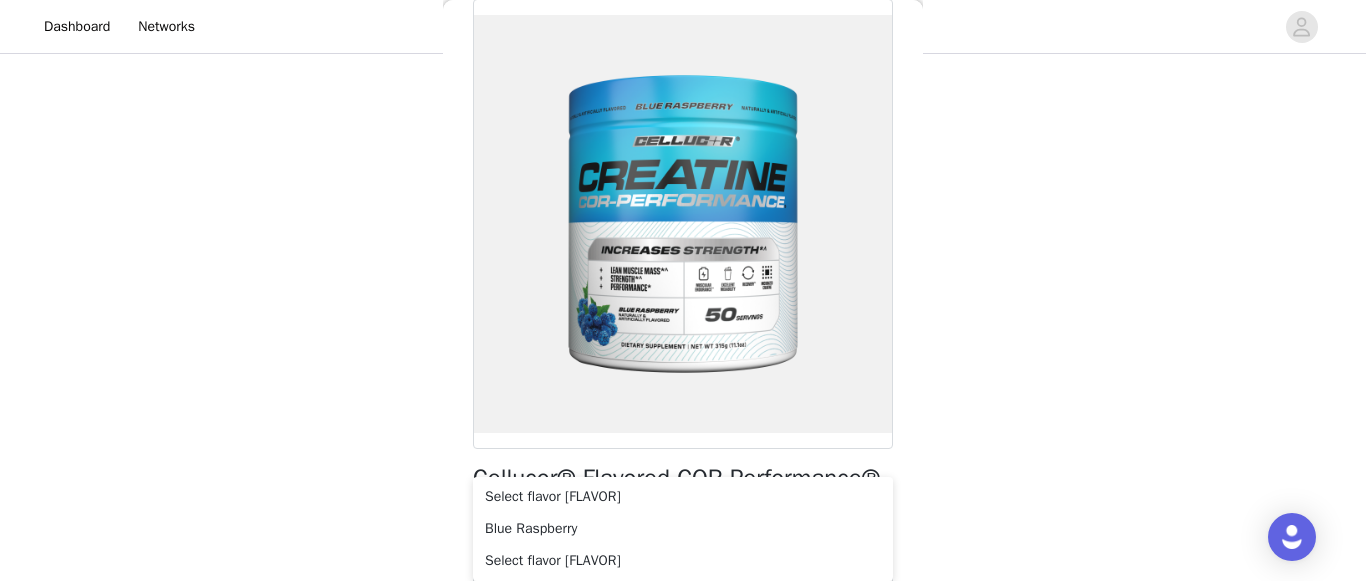 click on "STEP 1 OF 7
Order Product
Please pick your favorite flavor! P.S...they're all good.       1/2 Selected           C4 Ultimate Energy® Carbonated           12 Pack, 16oz, Electric Sour Apple       Edit   Remove     Add Product       Back     Cellucor® Flavored COR-Performance® Creatine Monohydrate Powder               Size   Select size 50 Servings Flavor   Select flavor     Add Product" at bounding box center (683, 166) 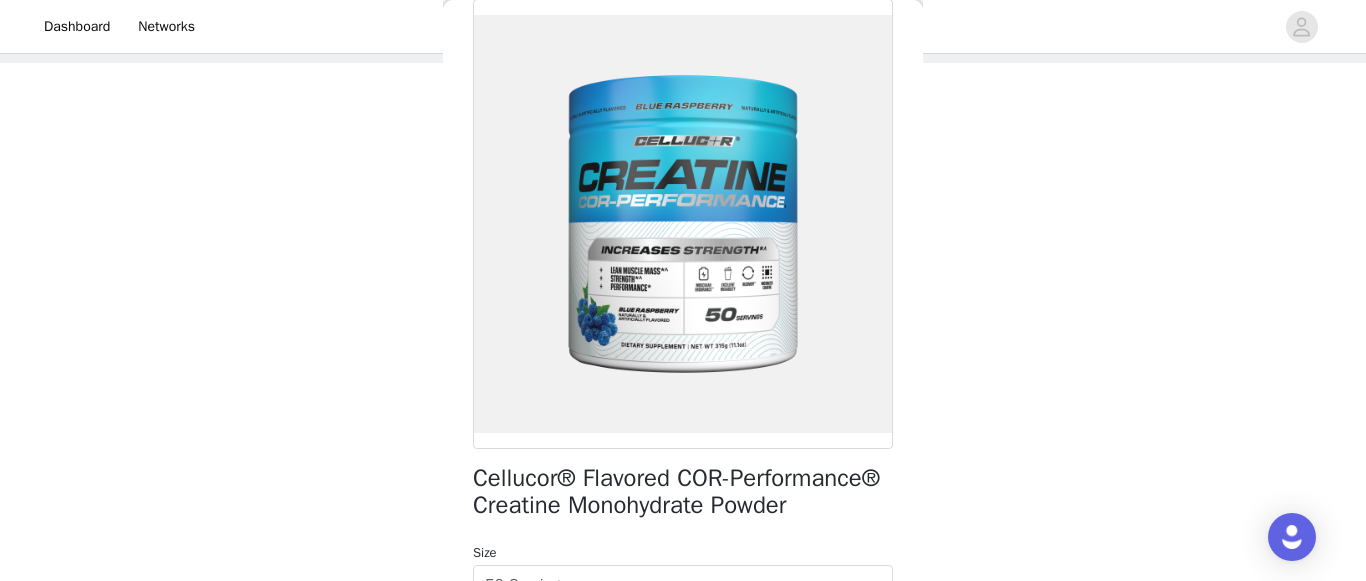 scroll, scrollTop: 115, scrollLeft: 0, axis: vertical 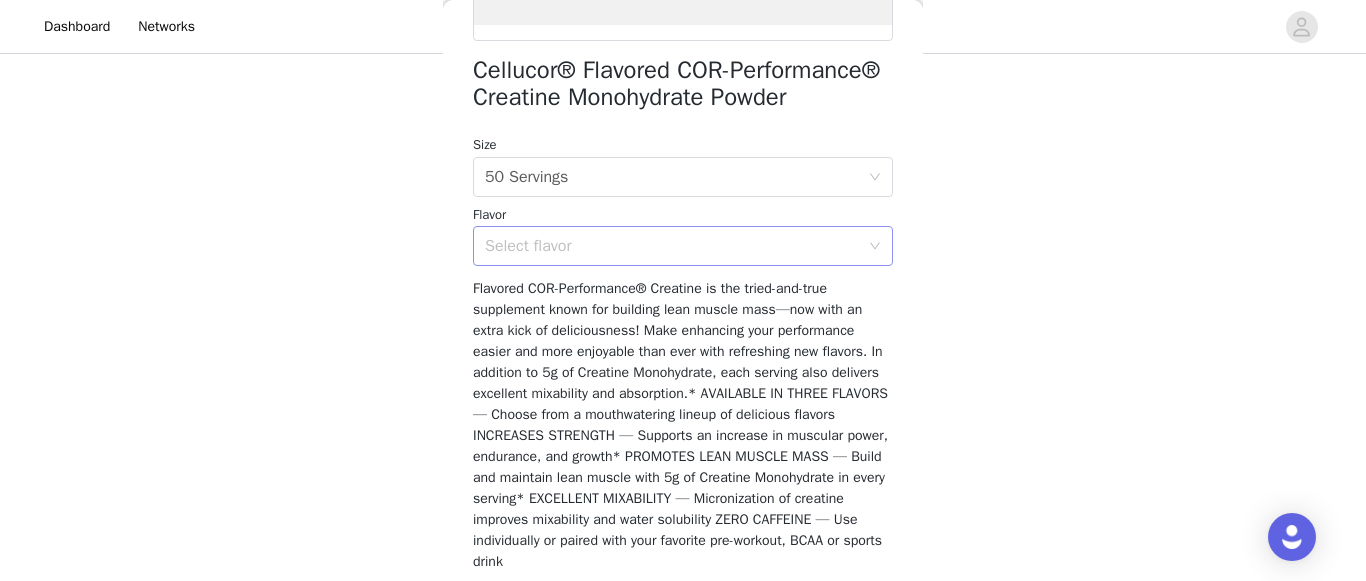click on "Cellucor® Flavored COR-Performance® Creatine Monohydrate Powder               Size   Select size 50 Servings Flavor   Select flavor   Flavored COR-Performance® Creatine is the tried-and-true supplement known for building lean muscle mass—now with an extra kick of deliciousness! Make enhancing your performance easier and more enjoyable than ever with refreshing new flavors. In addition to 5g of Creatine Monohydrate, each serving also delivers excellent mixability and absorption.* AVAILABLE IN THREE FLAVORS — Choose from a mouthwatering lineup of delicious flavors INCREASES STRENGTH — Supports an increase in muscular power, endurance, and growth* PROMOTES LEAN MUSCLE MASS — Build and maintain lean muscle with 5g of Creatine Monohydrate in every serving* EXCELLENT MIXABILITY — Micronization of creatine improves mixability and water solubility ZERO CAFFEINE — Use individually or paired with your favorite pre-workout, BCAA or sports drink    Add Product" at bounding box center [683, 123] 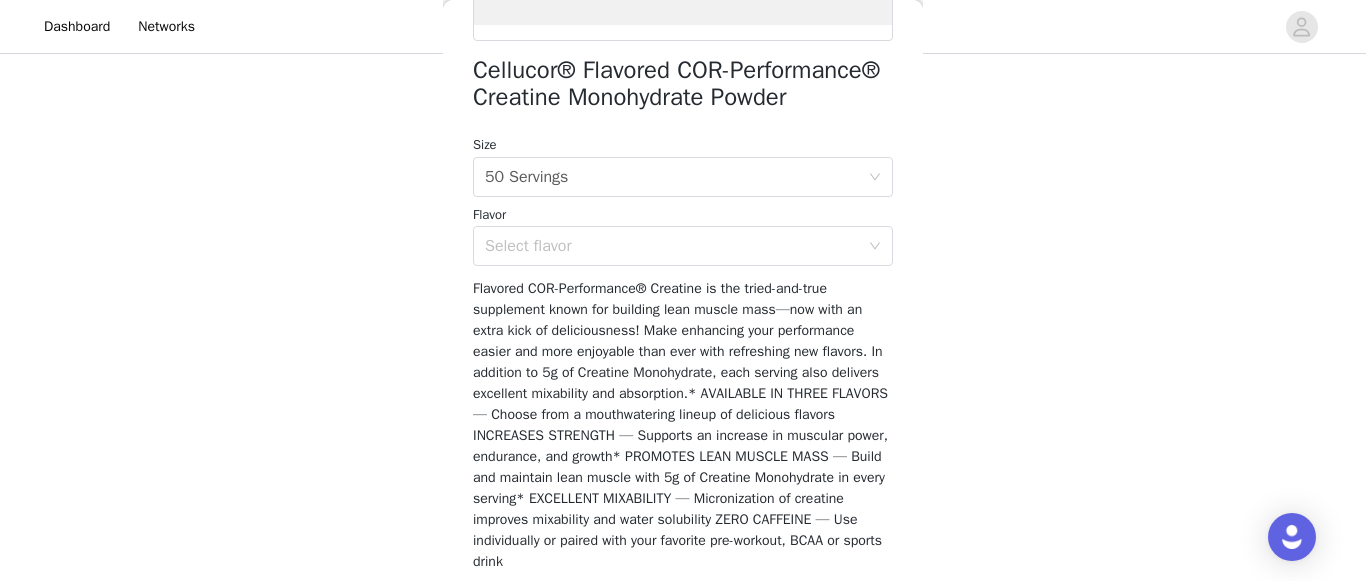 drag, startPoint x: 606, startPoint y: 307, endPoint x: 578, endPoint y: 317, distance: 29.732138 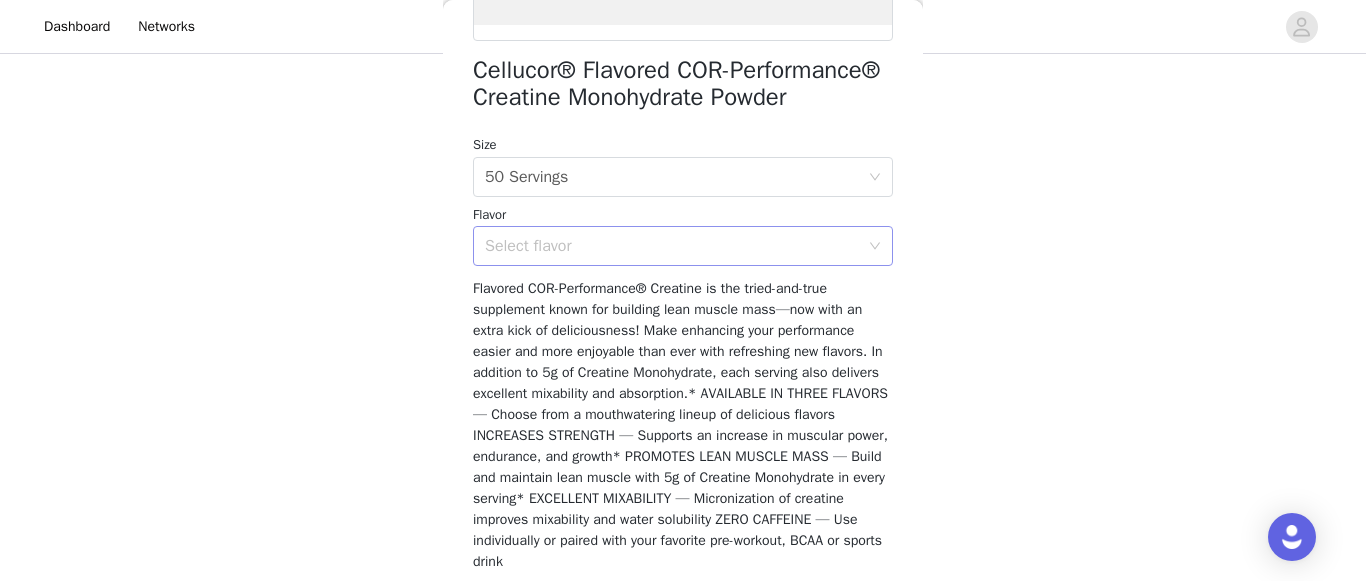 click on "Select flavor" at bounding box center [676, 246] 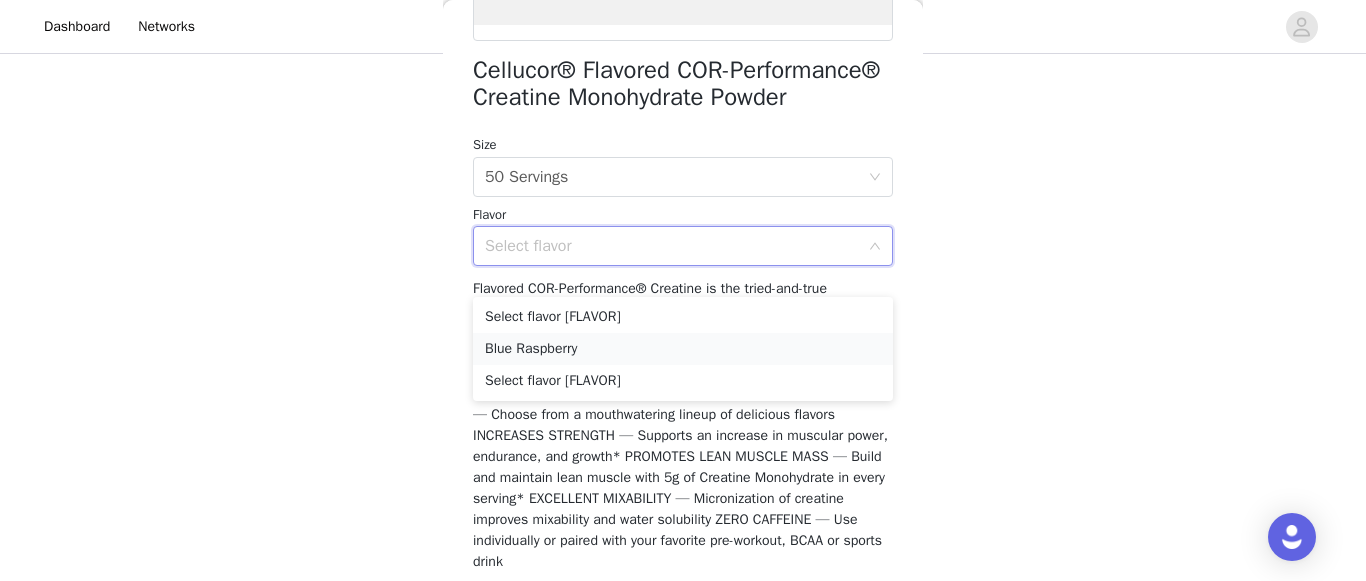 click on "Blue Raspberry" at bounding box center [683, 349] 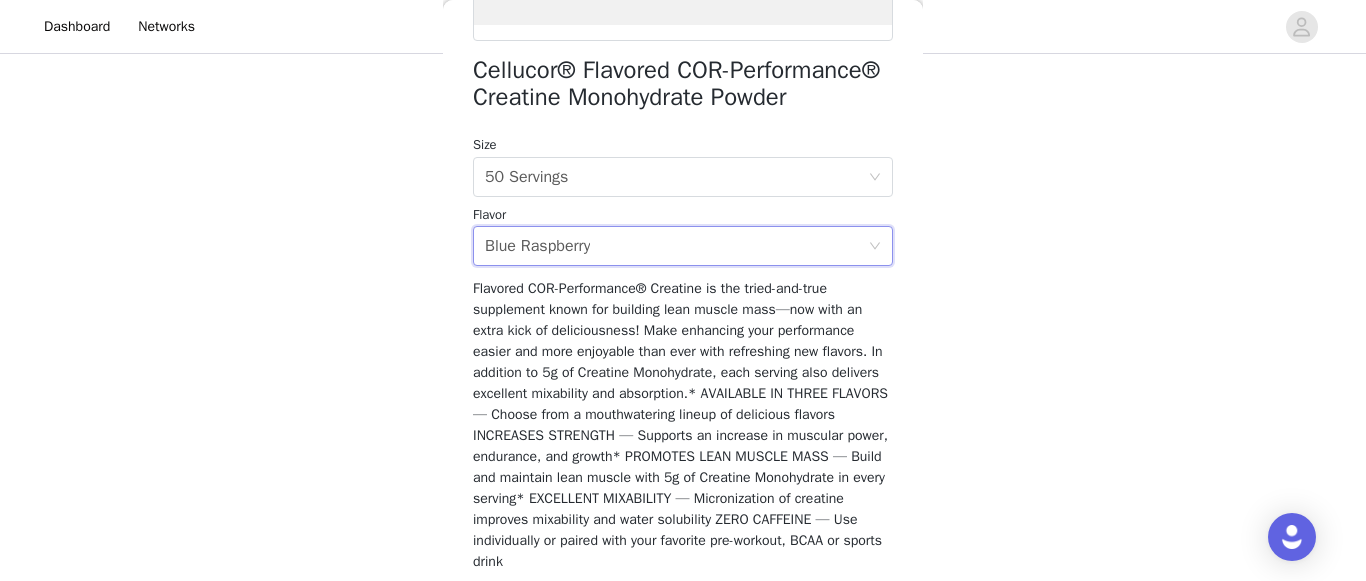 scroll, scrollTop: 611, scrollLeft: 0, axis: vertical 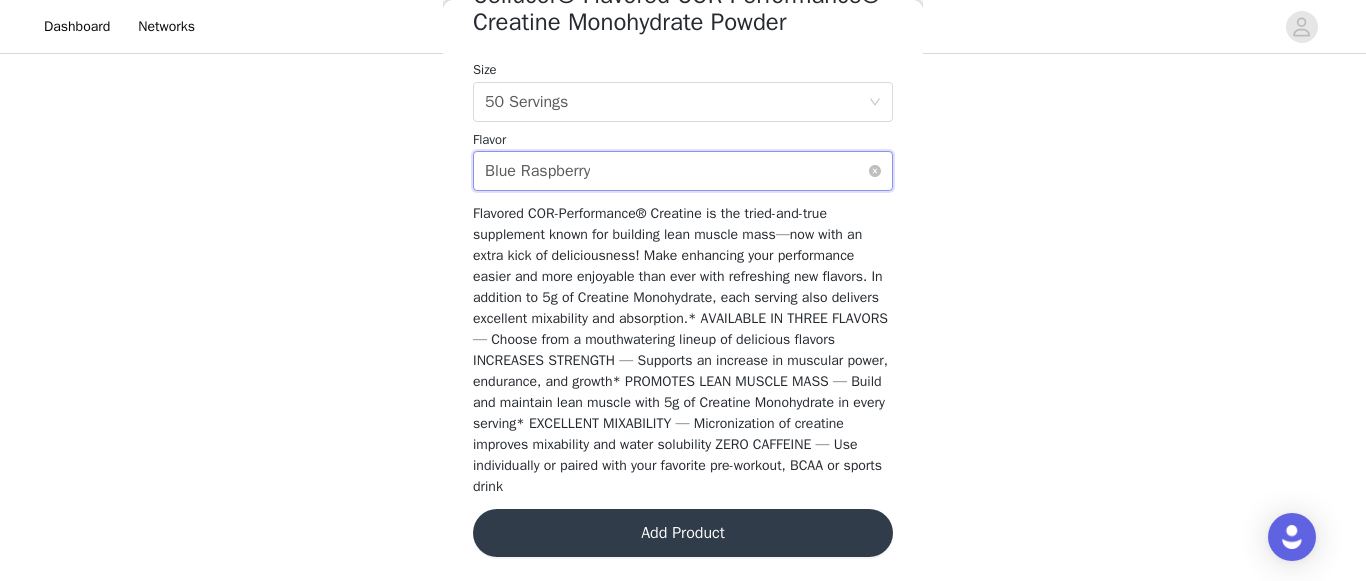 click on "Select flavor [FLAVOR]" at bounding box center (676, 171) 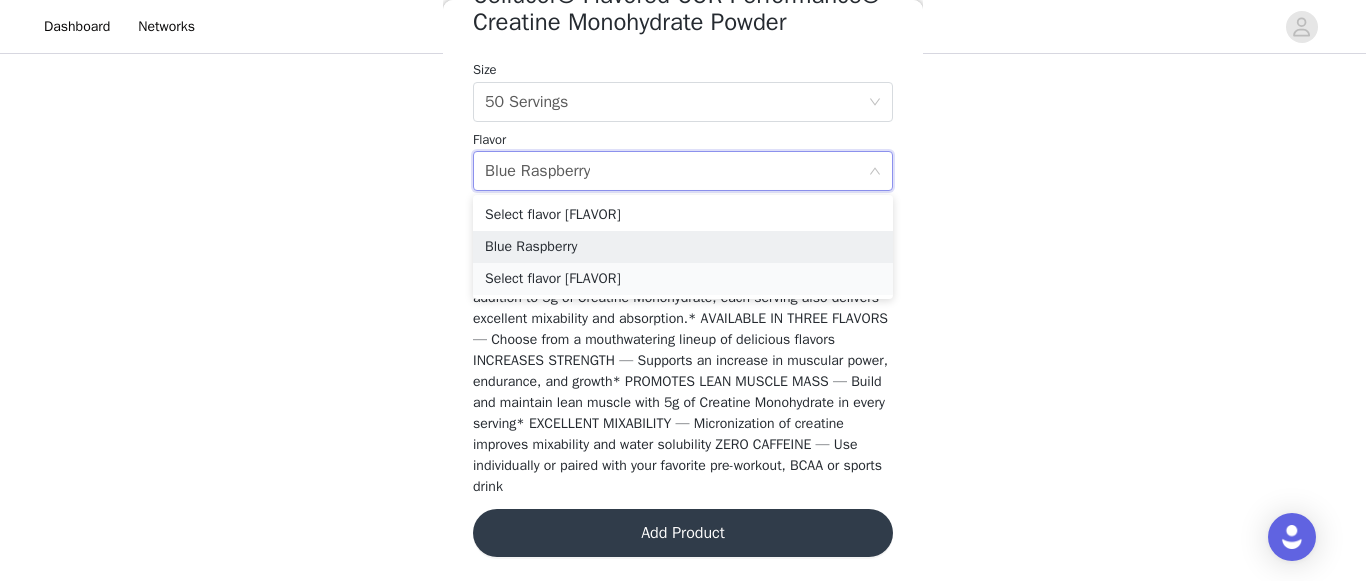 click on "Select flavor [FLAVOR]" at bounding box center [683, 279] 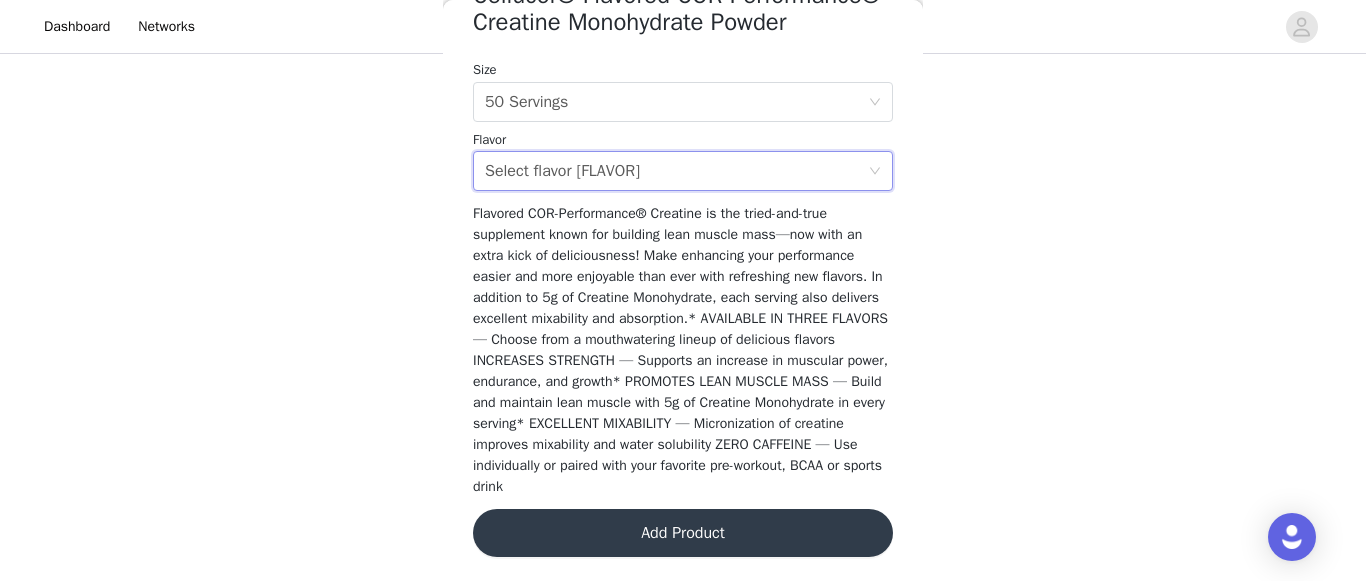 click on "Add Product" at bounding box center (683, 533) 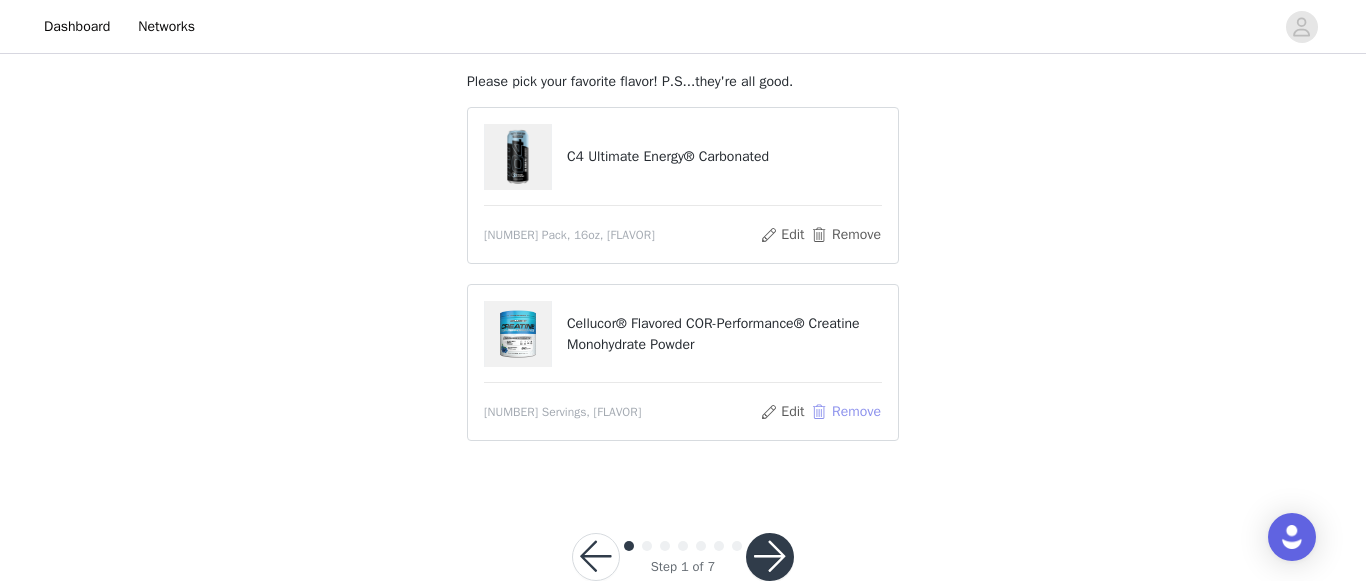 click on "Remove" at bounding box center (846, 412) 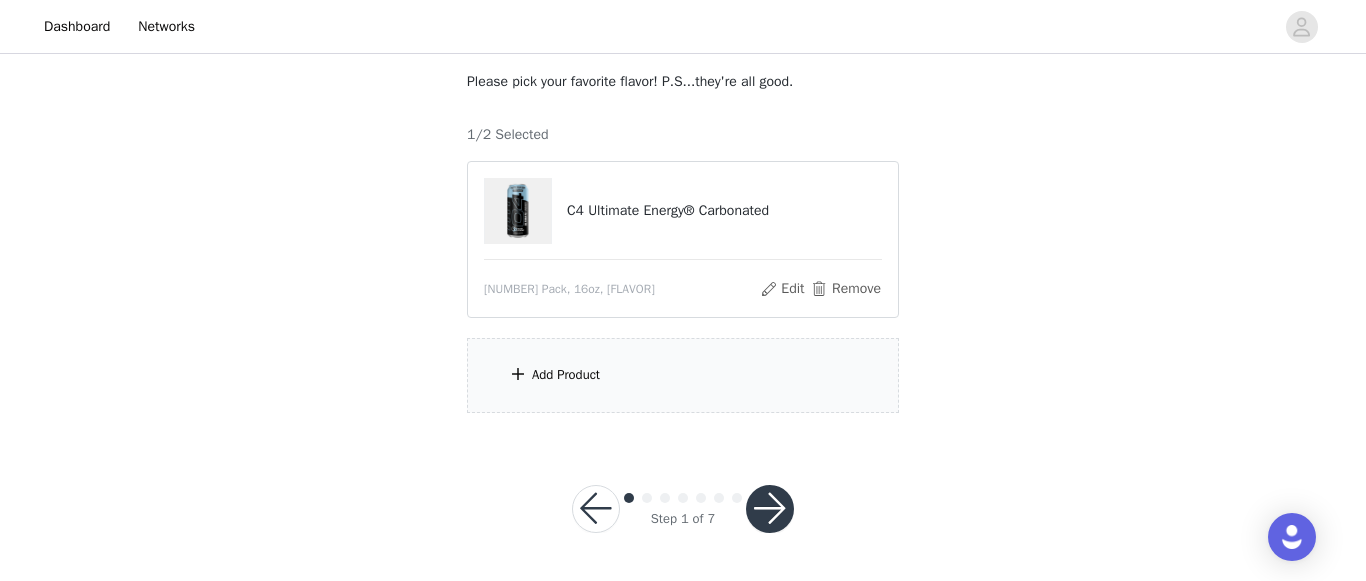 click on "Add Product" at bounding box center [683, 375] 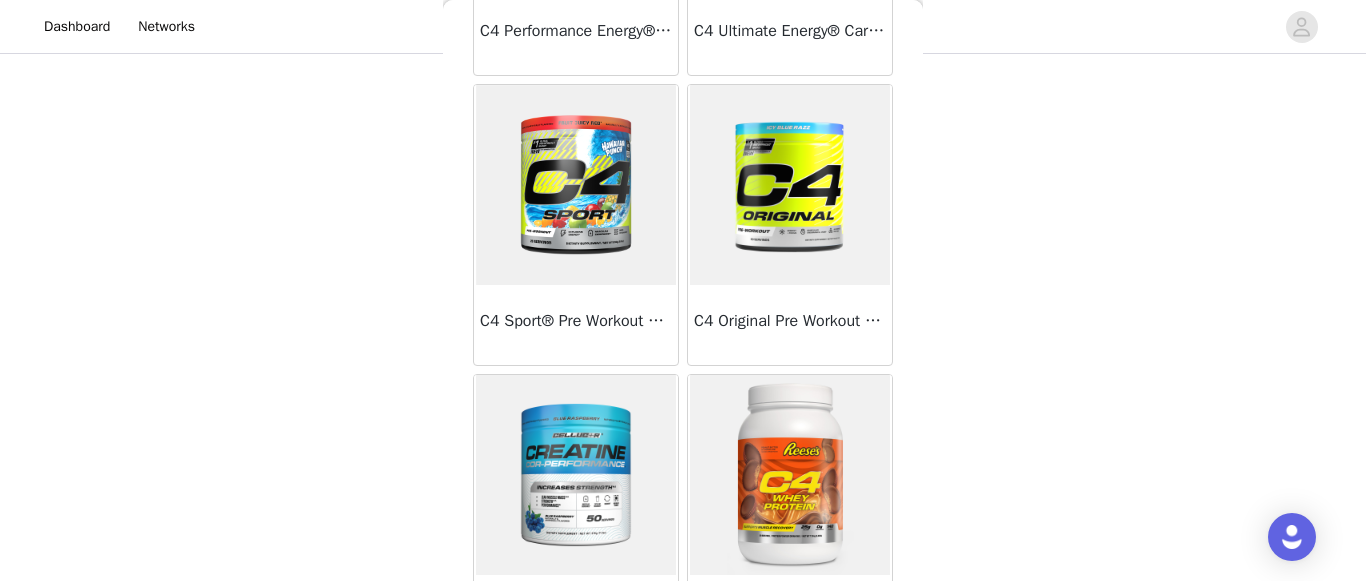 scroll, scrollTop: 675, scrollLeft: 0, axis: vertical 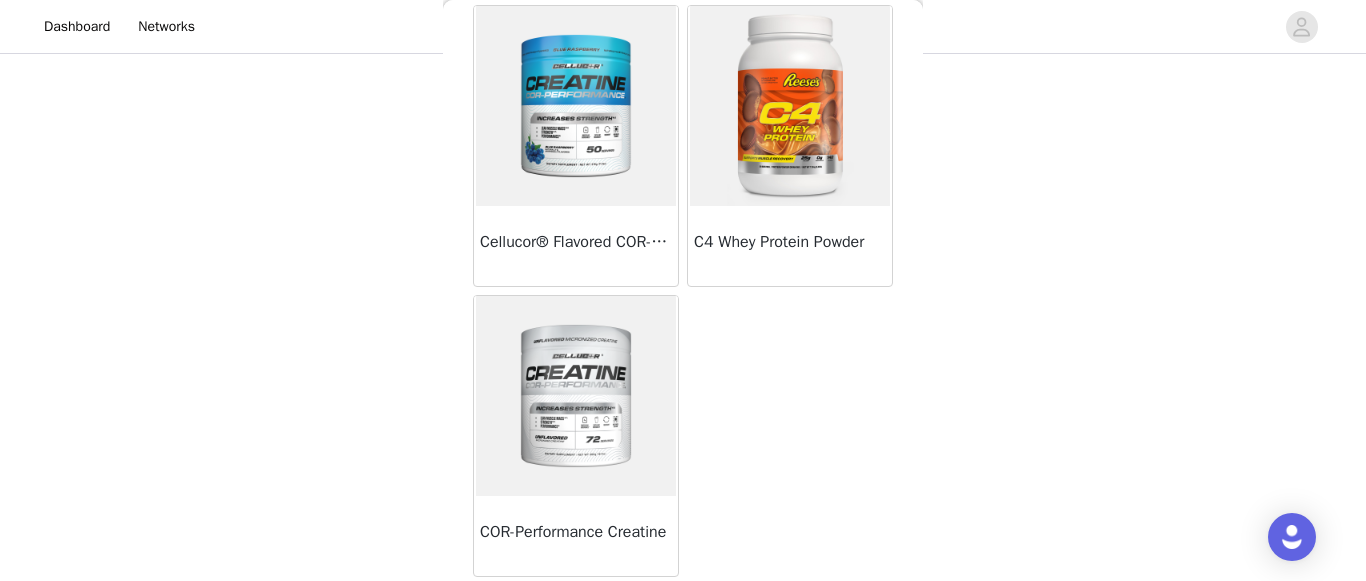 click at bounding box center (576, 396) 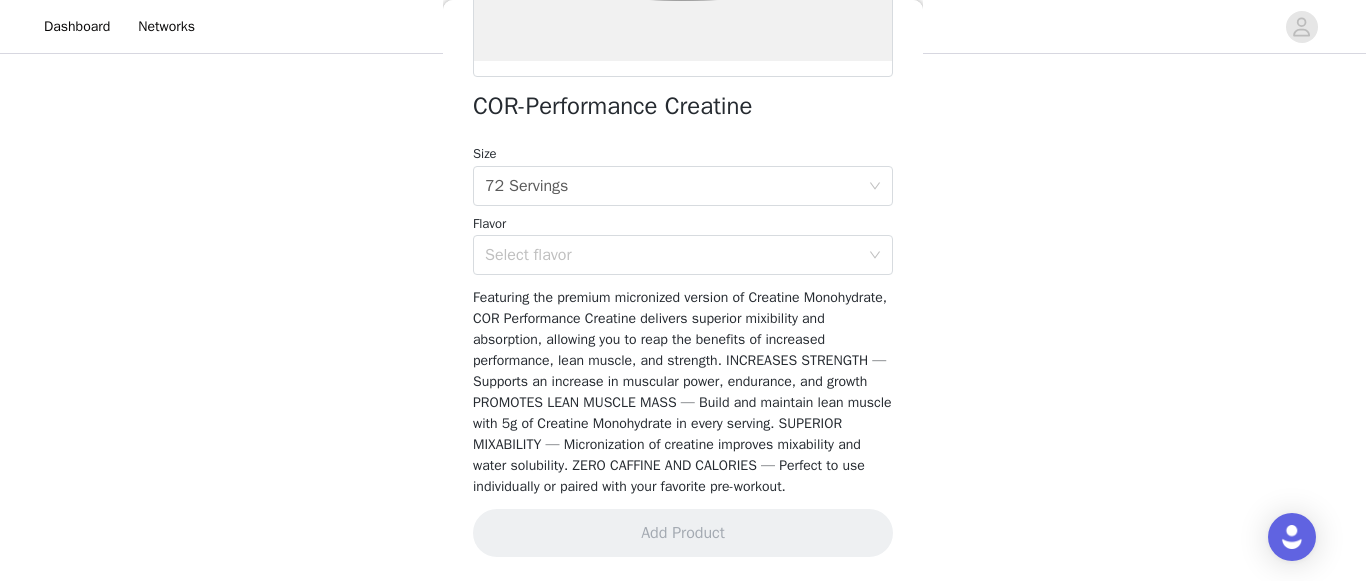 scroll, scrollTop: 473, scrollLeft: 0, axis: vertical 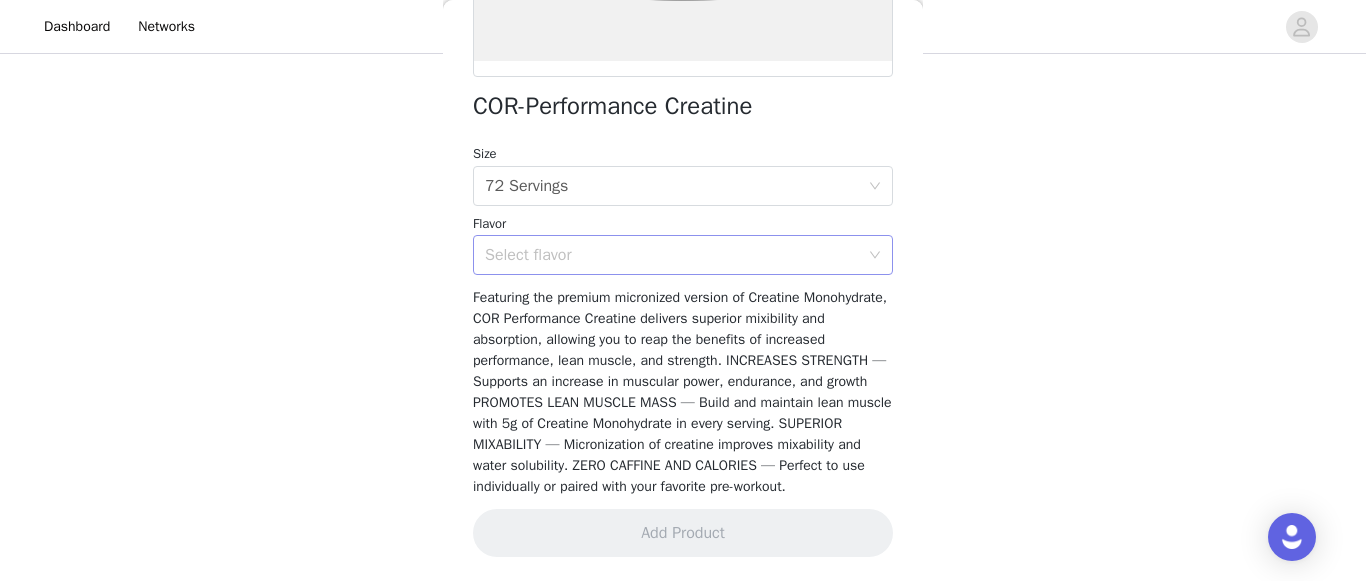 click on "Select flavor" at bounding box center [676, 255] 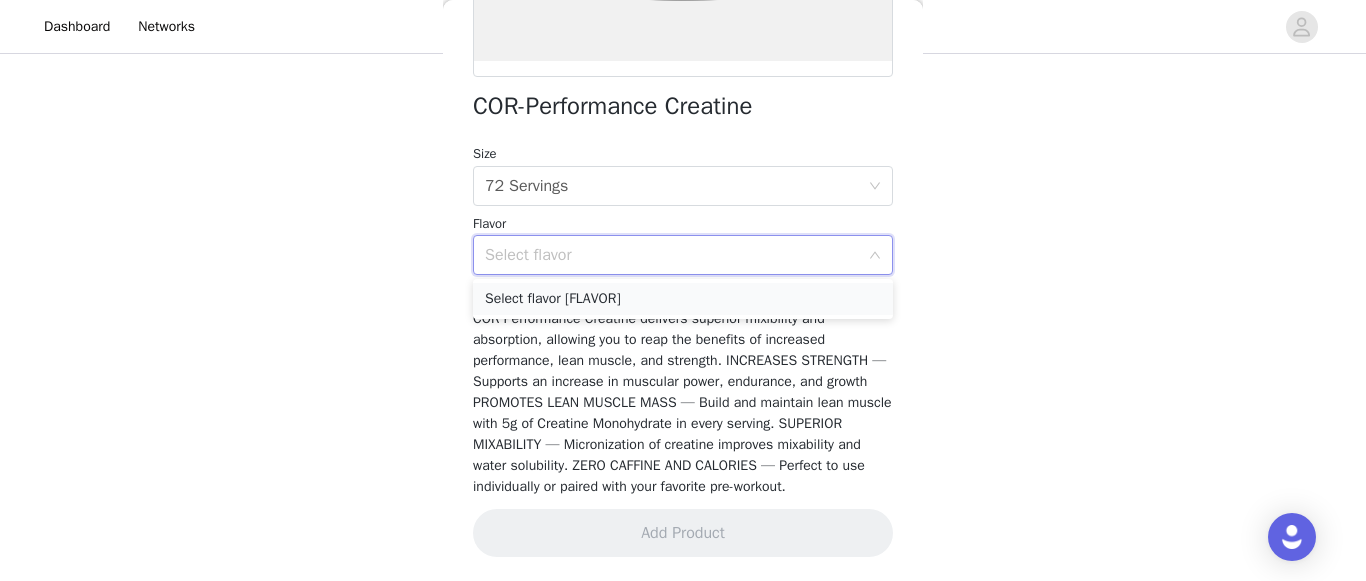 click on "Select flavor [FLAVOR]" at bounding box center [683, 299] 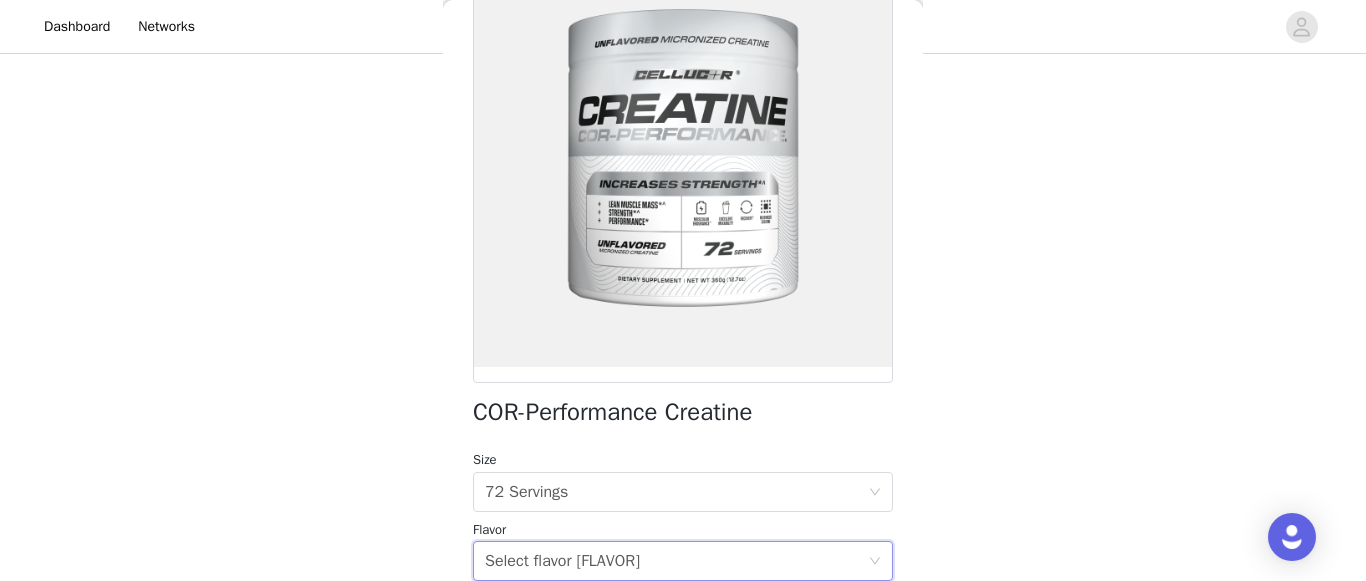 scroll, scrollTop: 473, scrollLeft: 0, axis: vertical 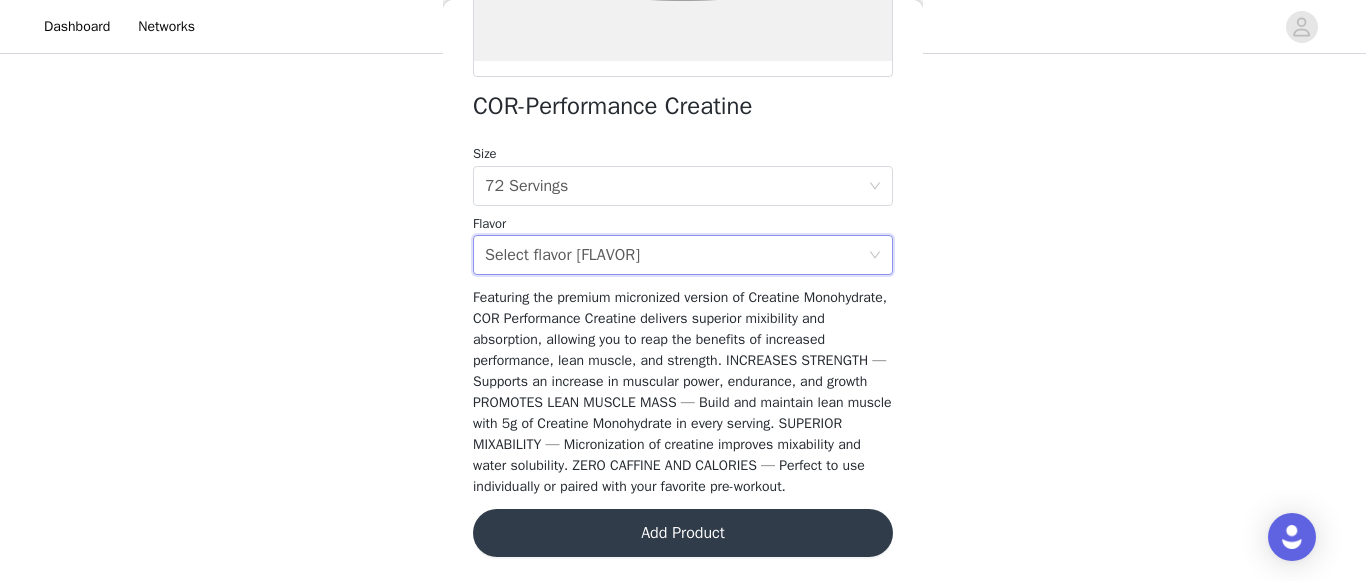 click on "Add Product" at bounding box center (683, 533) 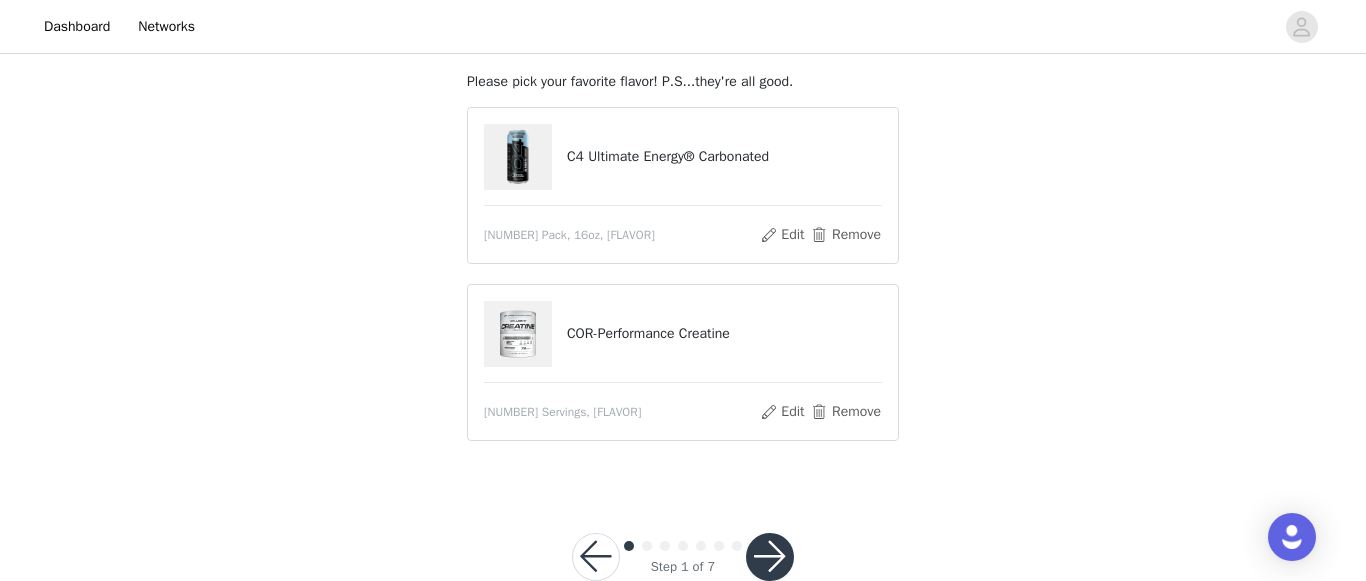 scroll, scrollTop: 163, scrollLeft: 0, axis: vertical 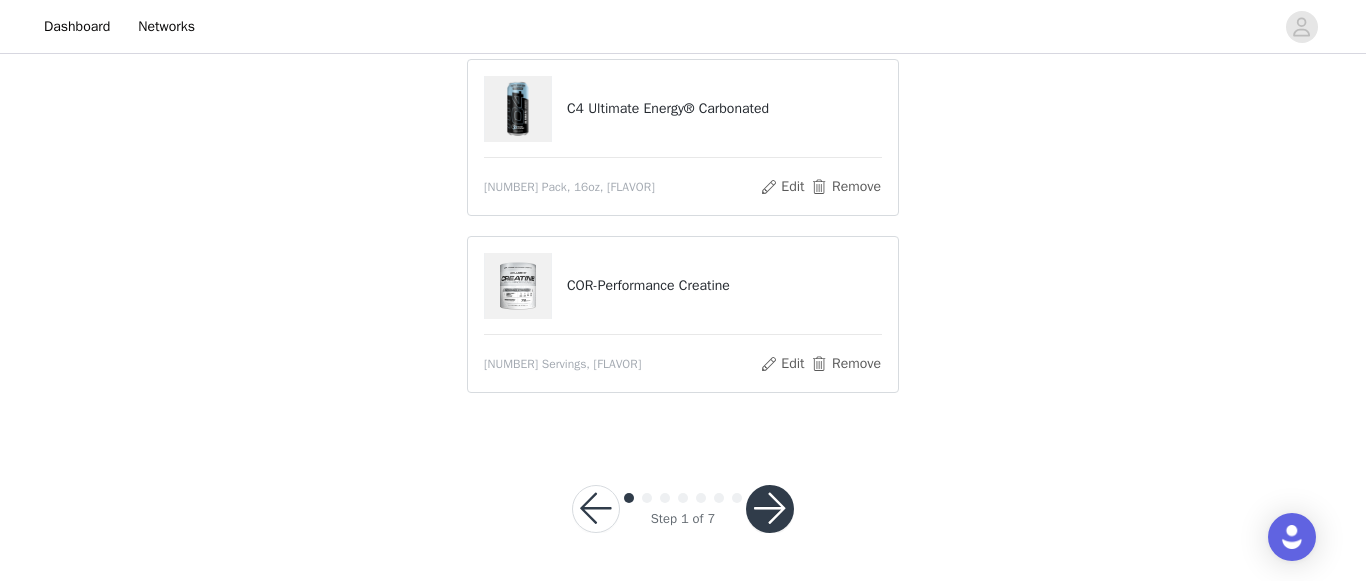 click at bounding box center (770, 509) 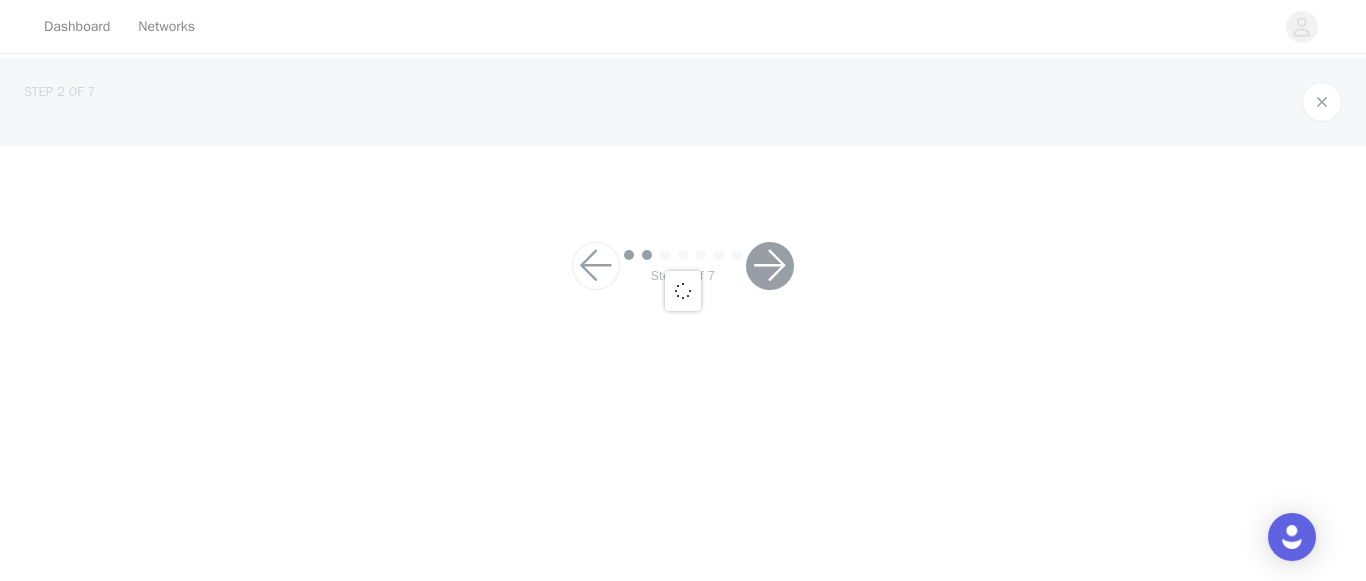 scroll, scrollTop: 0, scrollLeft: 0, axis: both 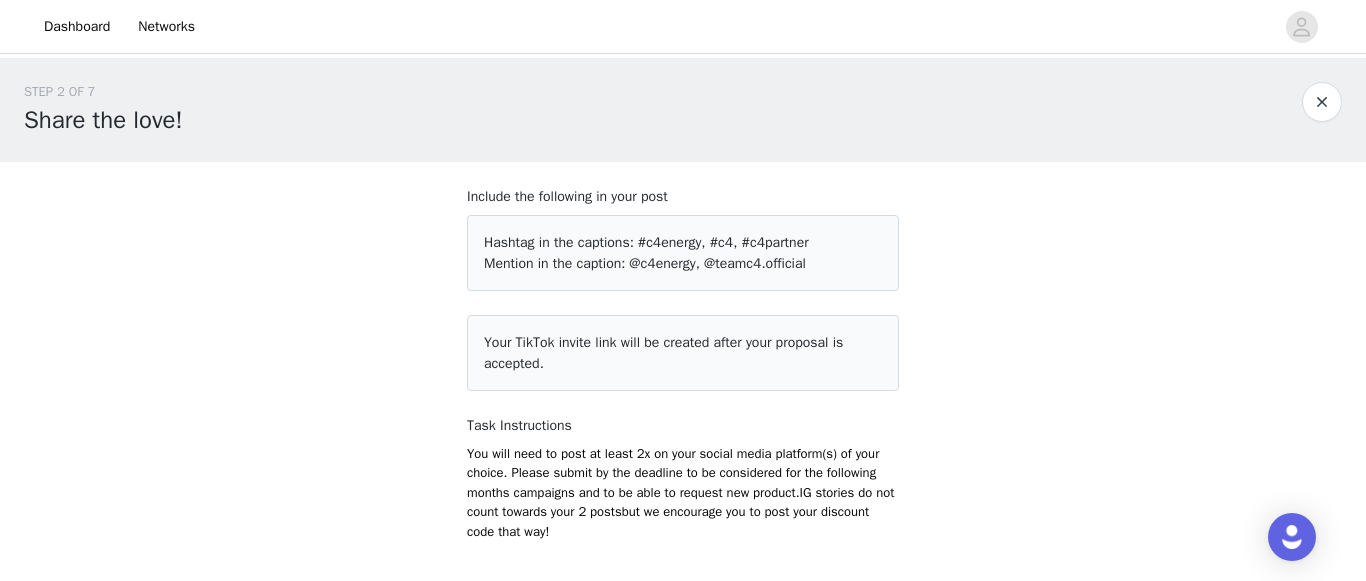click on "STEP 2 OF 7
Share the love!
Include the following in your post    Hashtag in the captions:    #c4energy, #c4, #c4partner    Mention in the caption:    @c4energy, @teamc4.official
Your TikTok invite link will be created after your proposal is accepted.
Task Instructions   You will need to post at least 2x on your social media platform(s) of your choice. Please submit by the deadline to be considered for the following months campaigns and to be able to request new product.  IG stories do not count towards your 2 posts  but we encourage you to post your discount code that way!
Brand Assets     Word   C4 Ambassador Program 2025- Content Guidelines.docx           PDF   C4 Energy Core Product Brief 2025.pdf           Your Tasks     IG Reel     Instagram Reel     0/∞ complete         Review our Content Guidelines (Attached)   Text     0/1 complete         TikTok     TikTok" at bounding box center [683, 794] 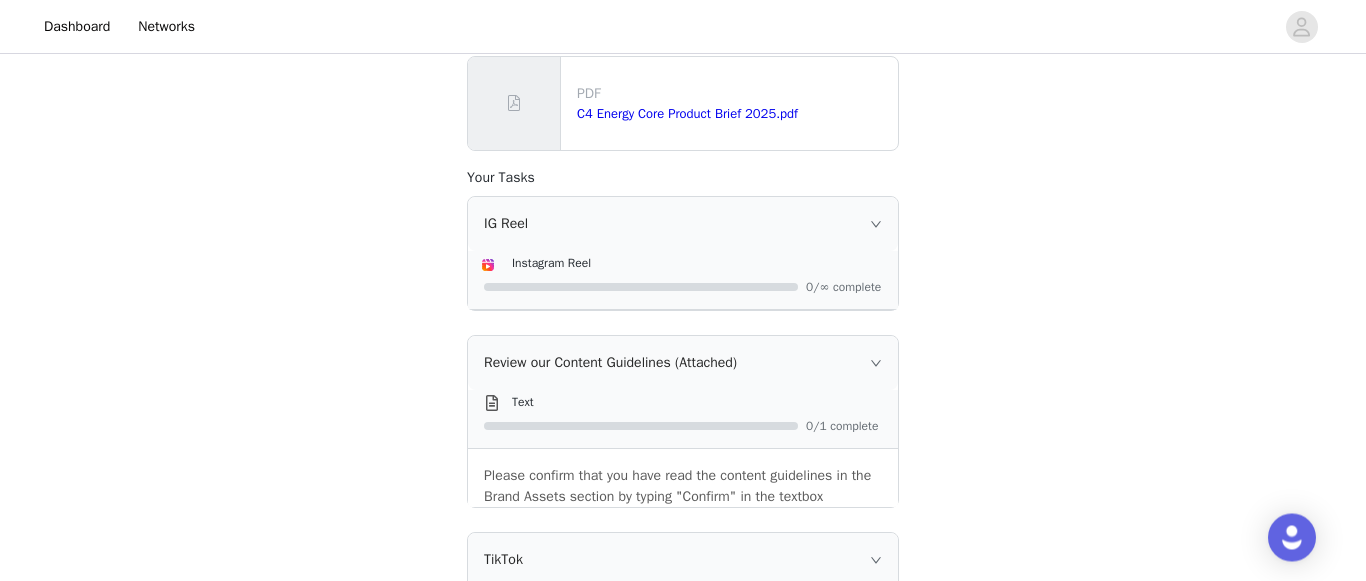 scroll, scrollTop: 714, scrollLeft: 0, axis: vertical 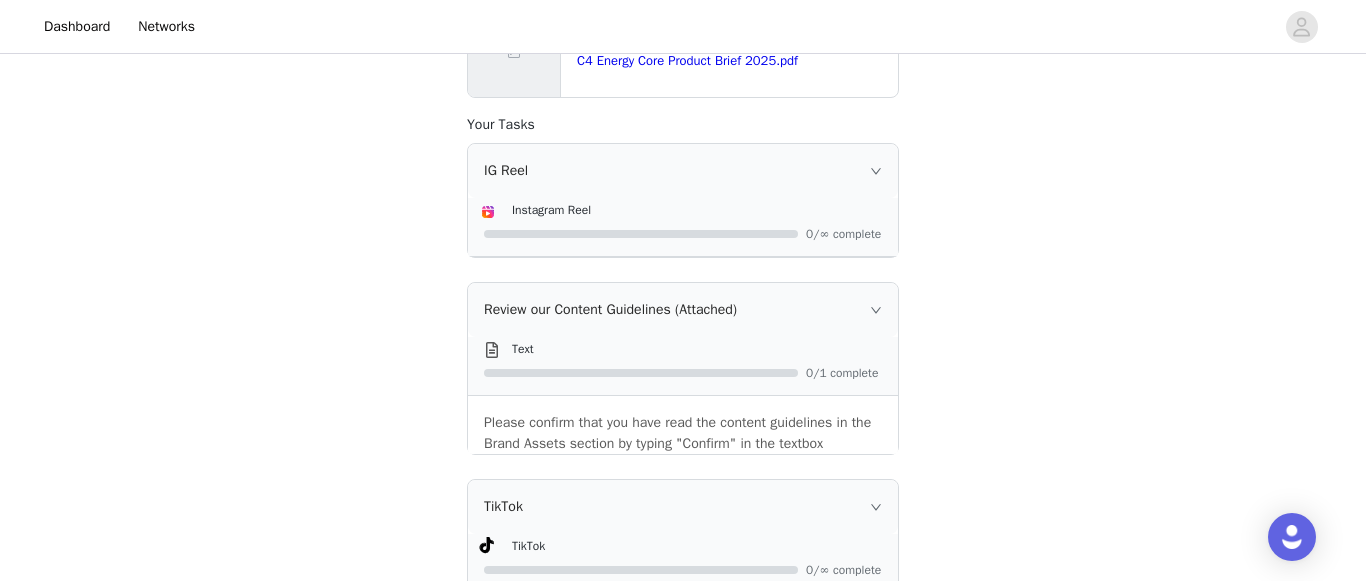 click on "IG Reel" at bounding box center [683, 171] 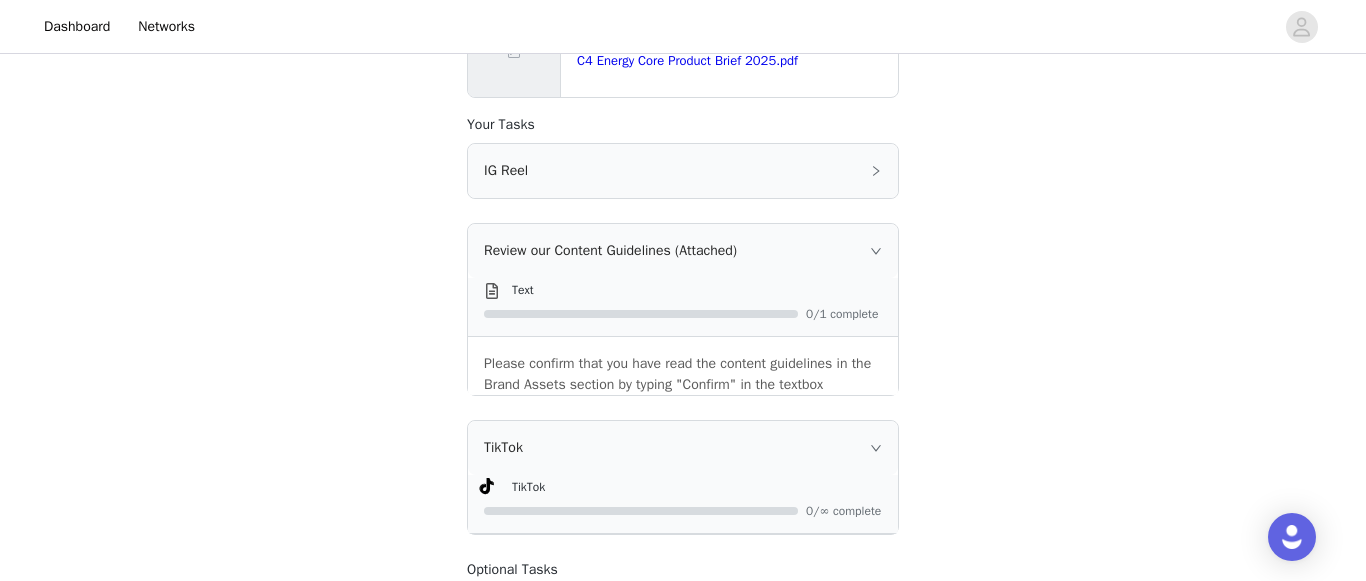 click on "IG Reel" at bounding box center (683, 171) 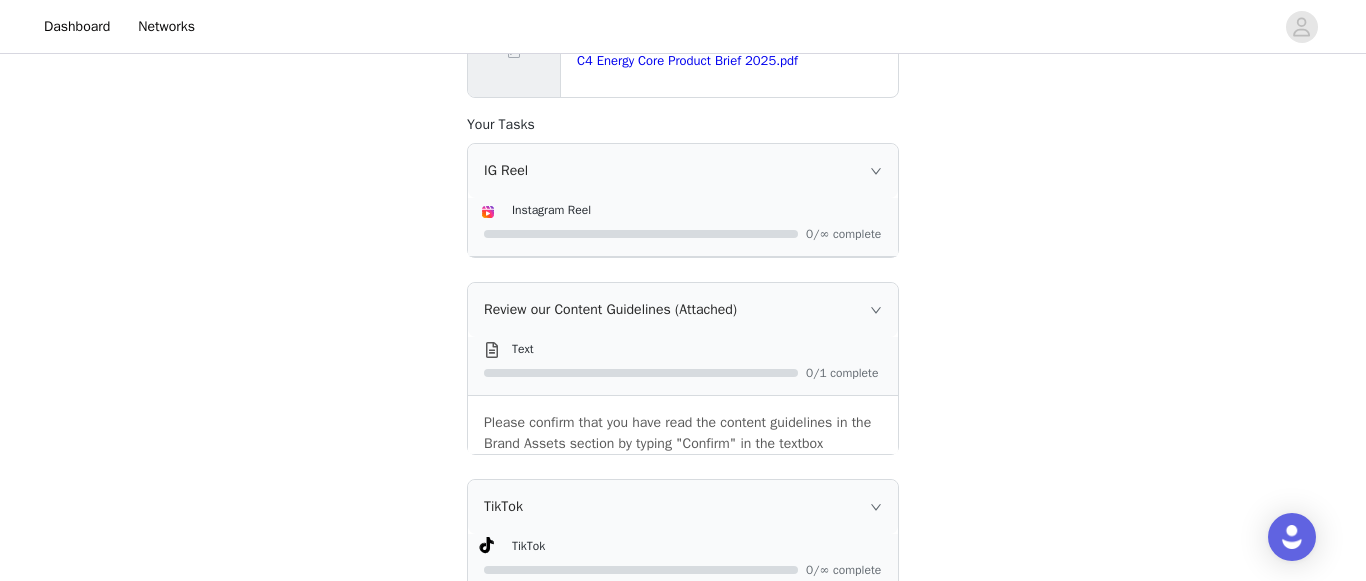 scroll, scrollTop: 1093, scrollLeft: 0, axis: vertical 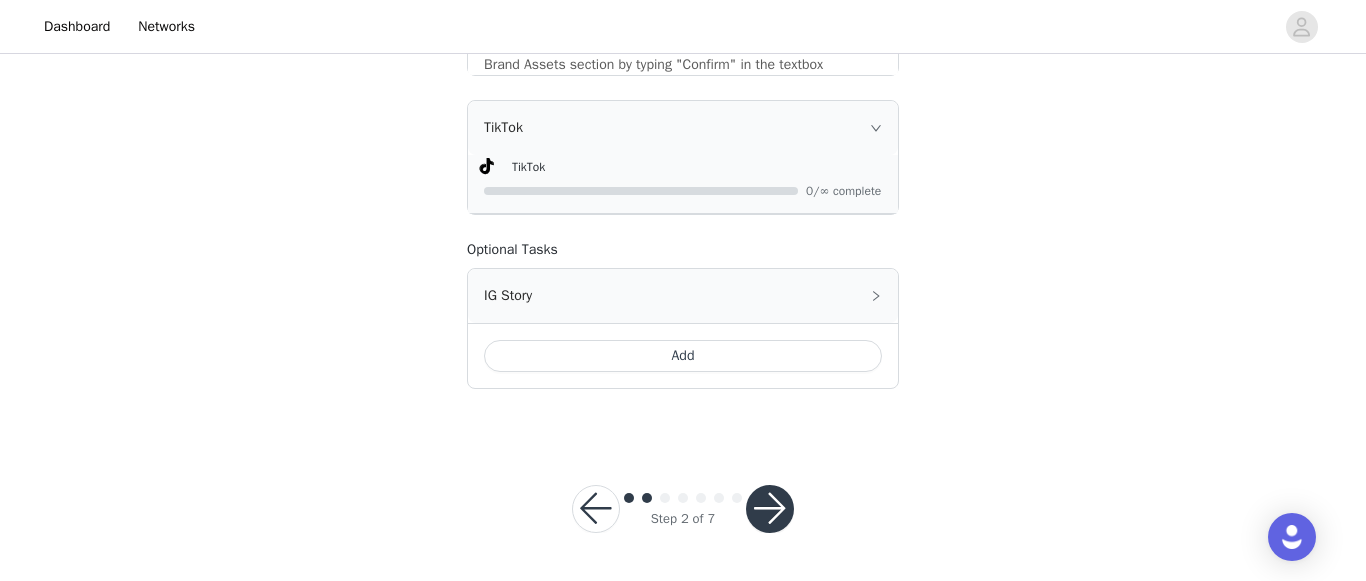click on "Add" at bounding box center (683, 356) 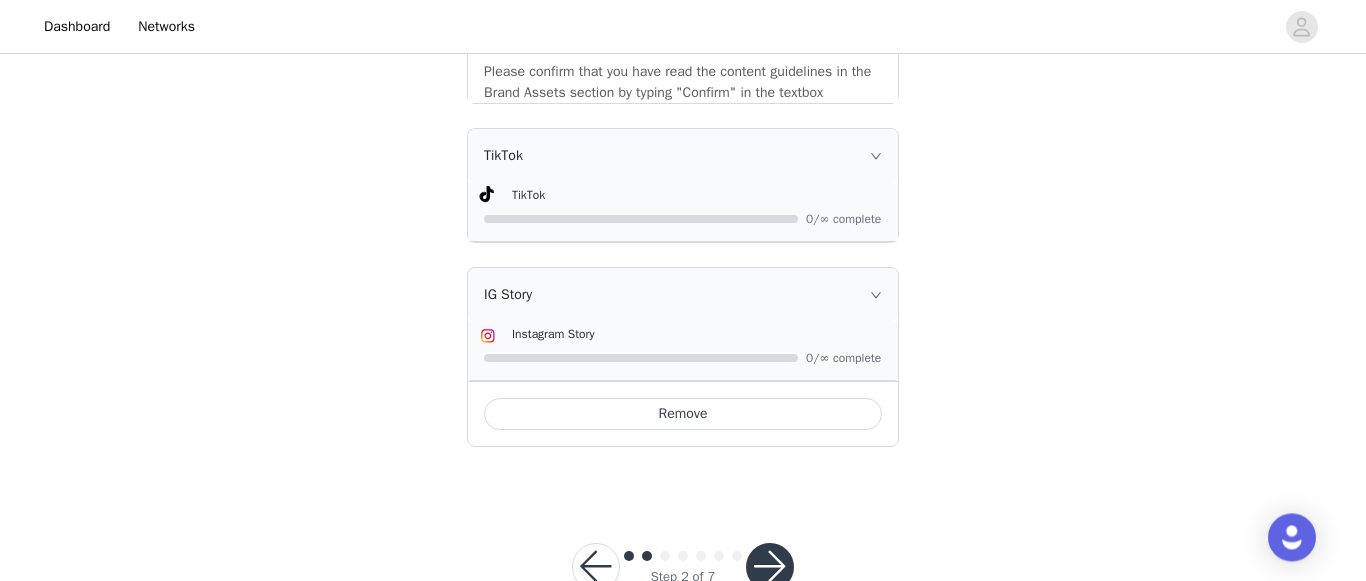 scroll, scrollTop: 657, scrollLeft: 0, axis: vertical 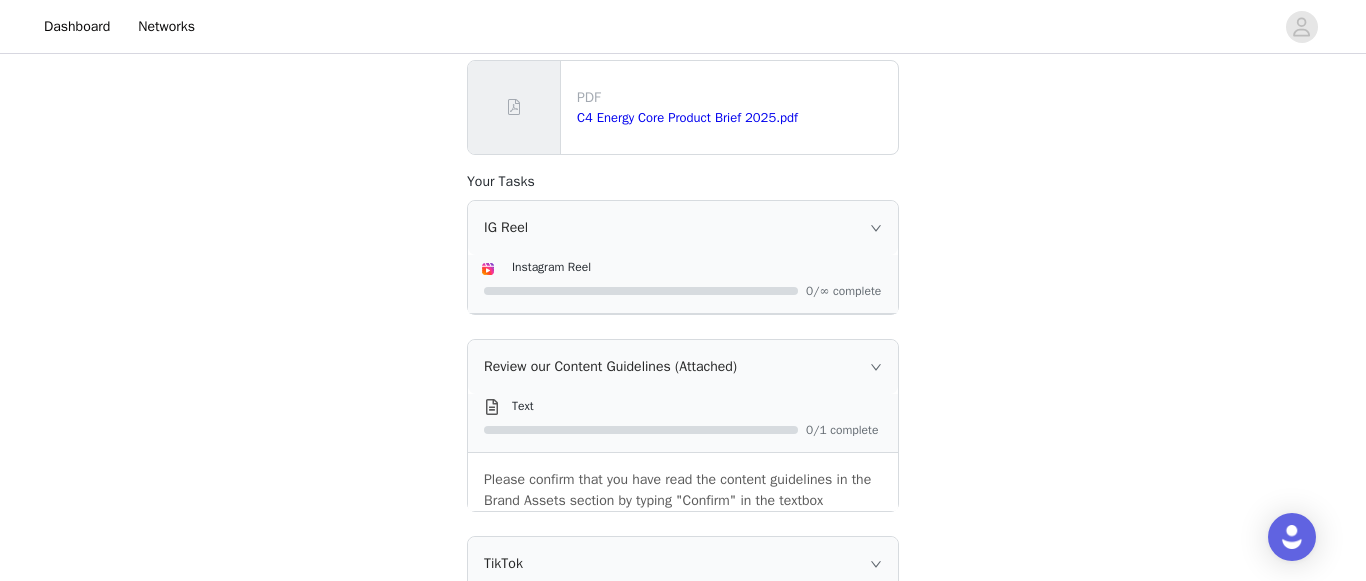 click on "Review our Content Guidelines (Attached)" at bounding box center (683, 367) 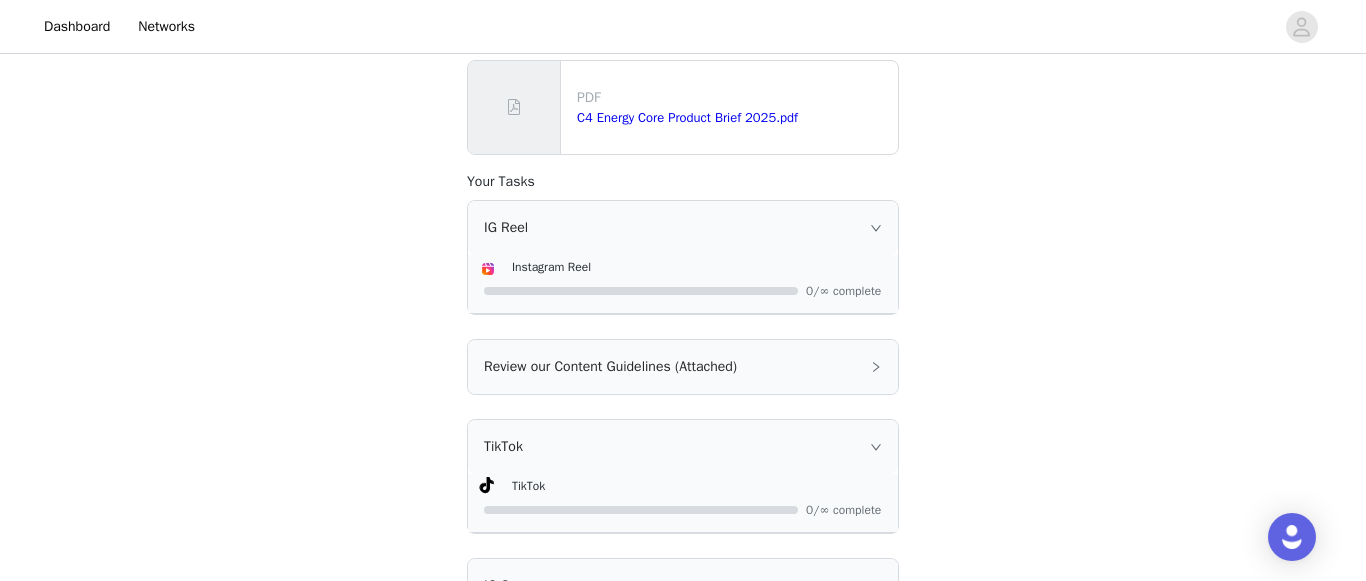 click on "Review our Content Guidelines (Attached)" at bounding box center [683, 367] 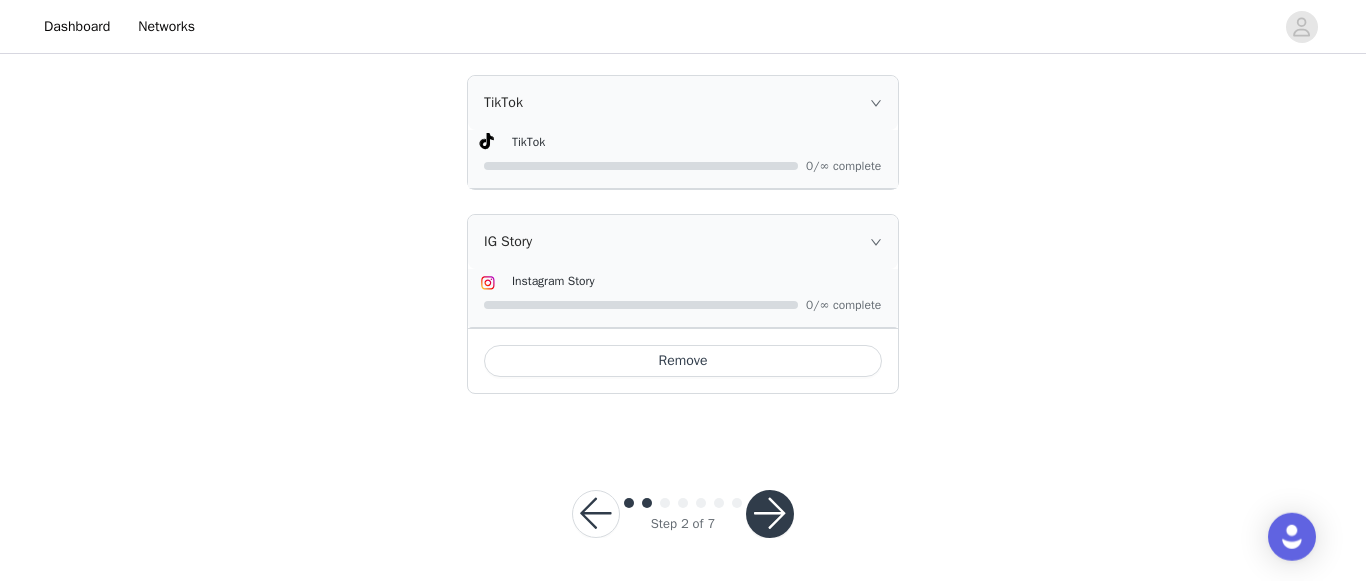 scroll, scrollTop: 1123, scrollLeft: 0, axis: vertical 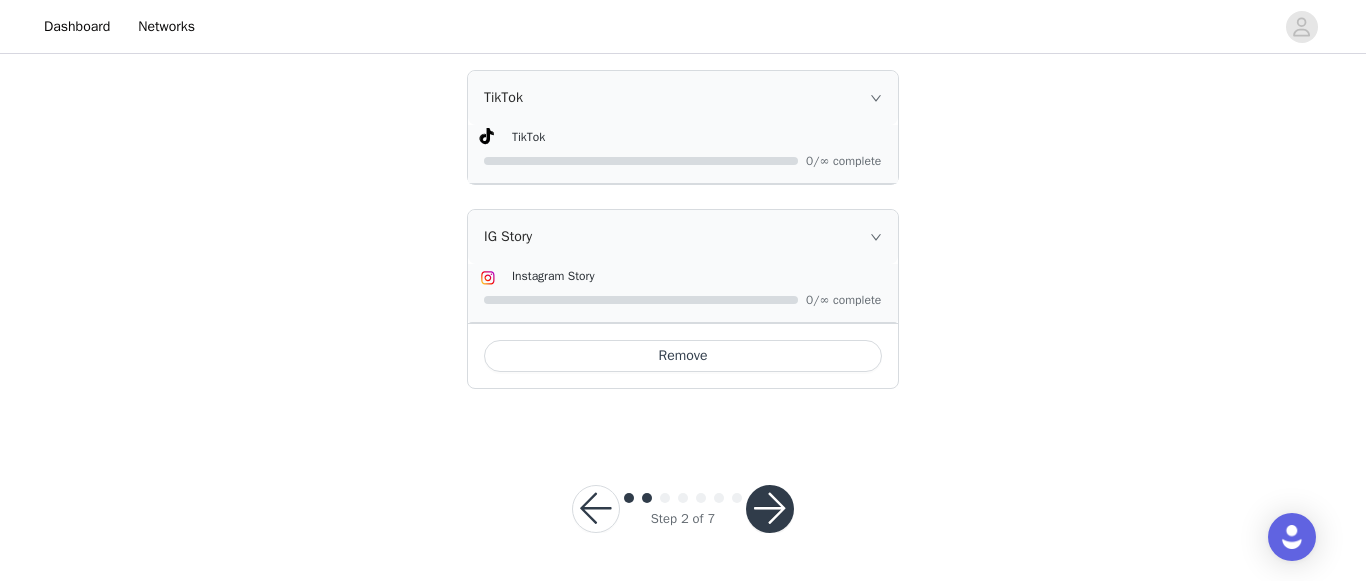 click at bounding box center (770, 509) 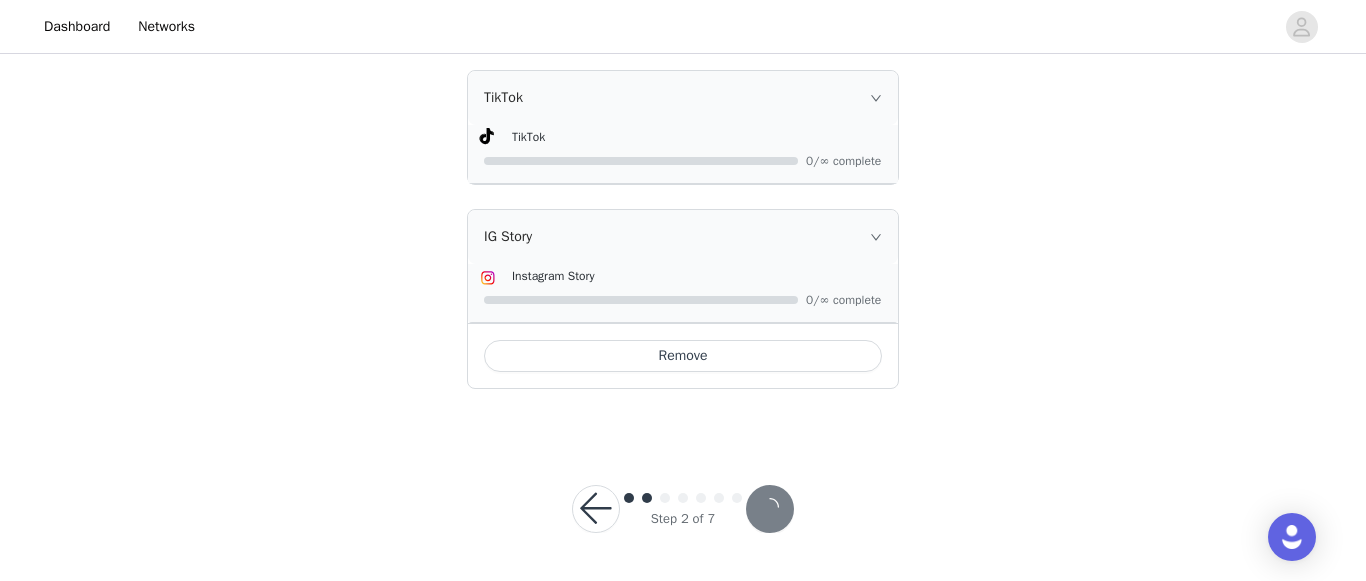 scroll, scrollTop: 0, scrollLeft: 0, axis: both 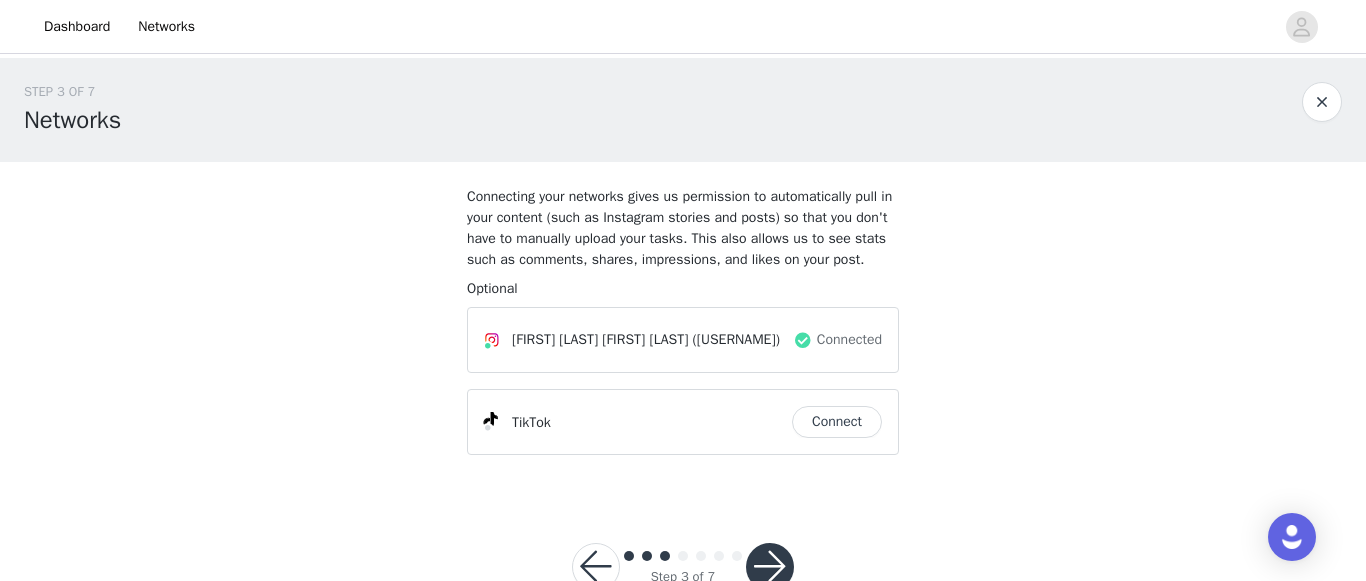 click on "Connect" at bounding box center (837, 422) 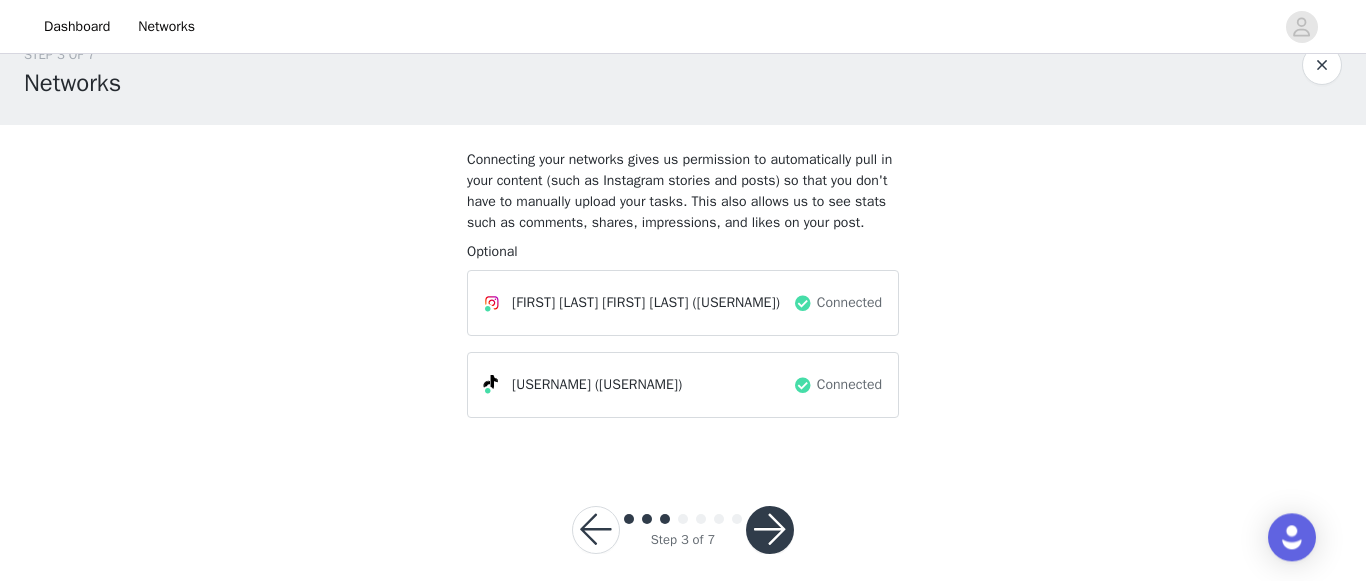 scroll, scrollTop: 58, scrollLeft: 0, axis: vertical 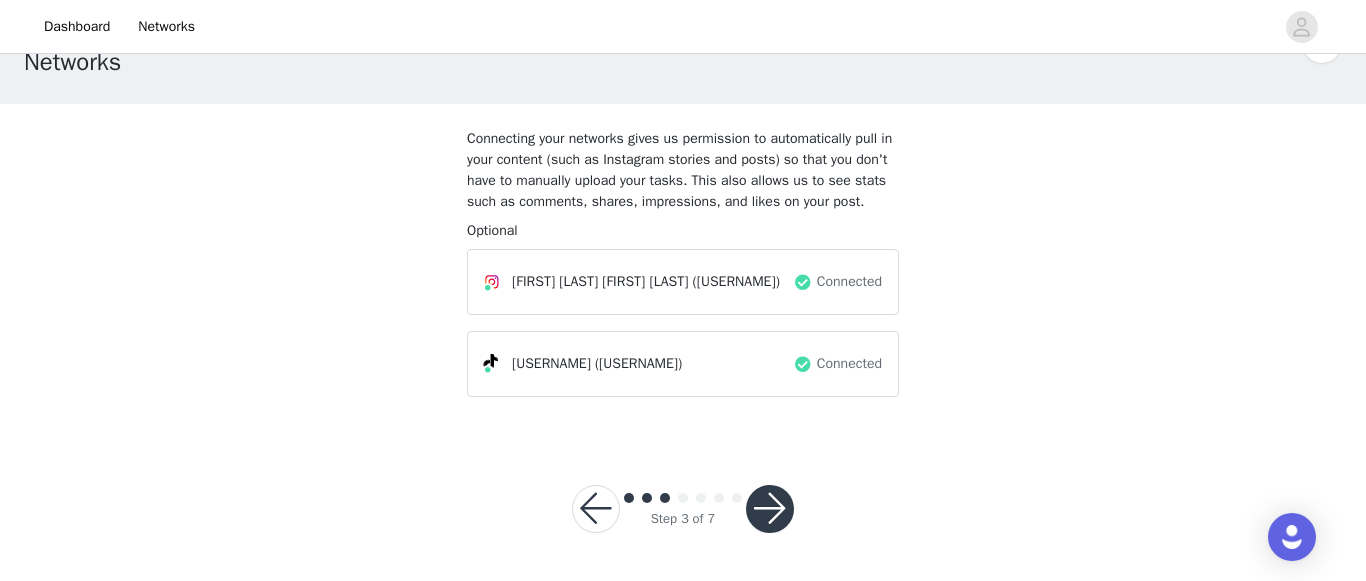 click on "[FIRST] [LAST]" at bounding box center [555, 281] 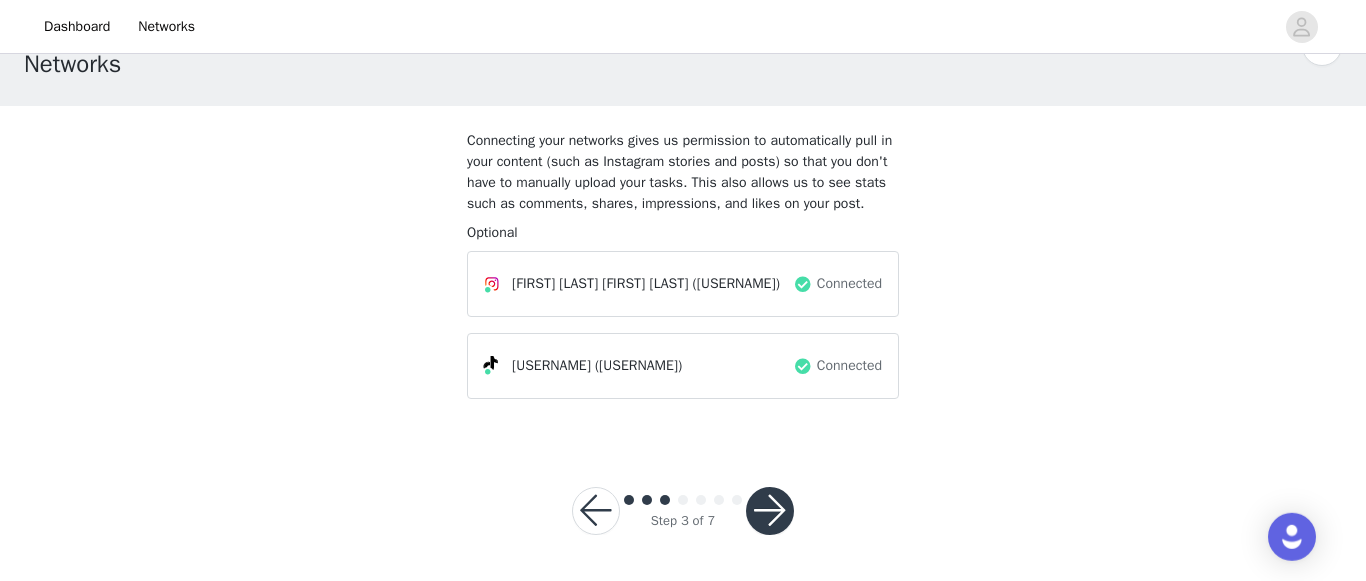 scroll, scrollTop: 58, scrollLeft: 0, axis: vertical 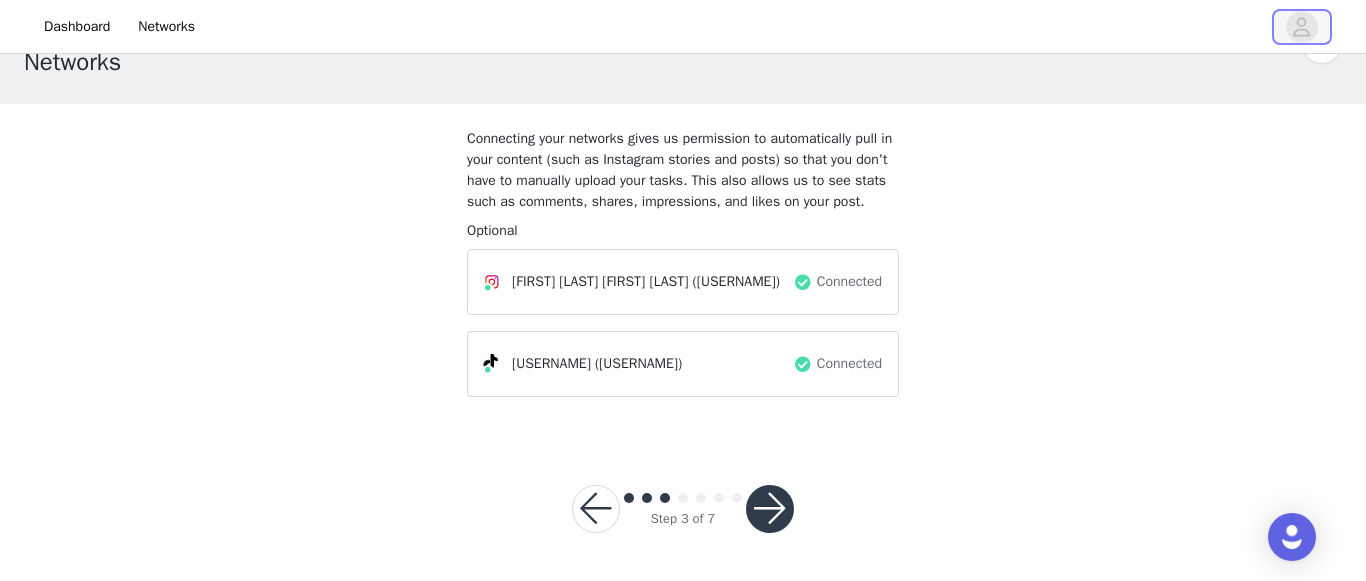 click at bounding box center [1302, 27] 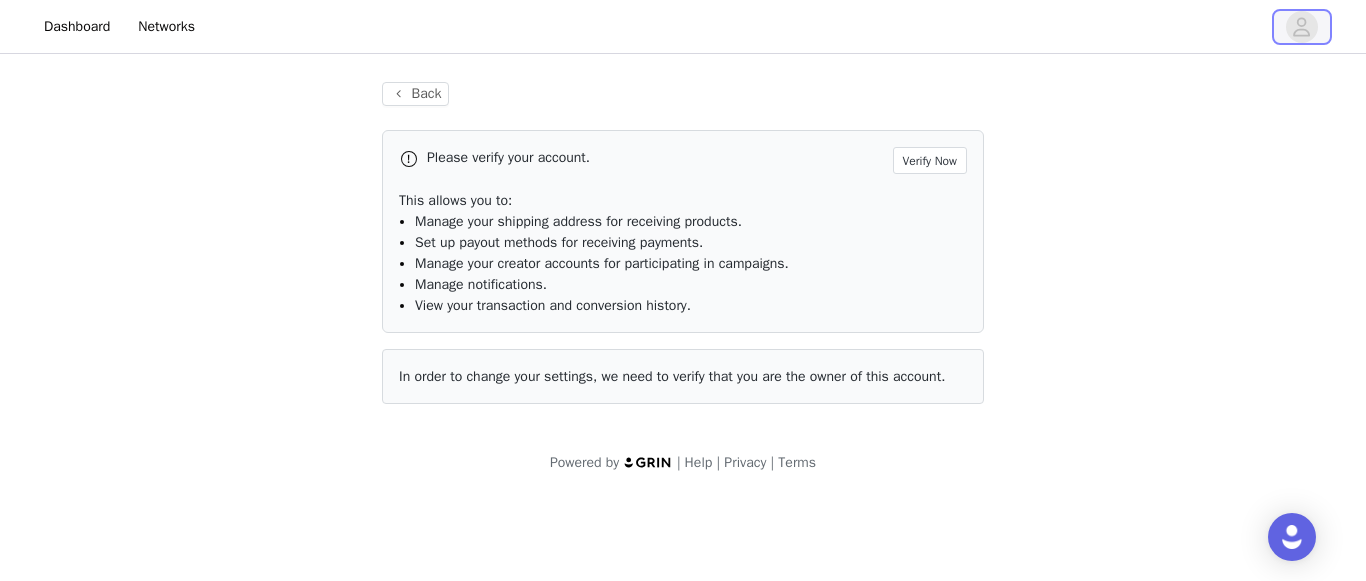 scroll, scrollTop: 0, scrollLeft: 0, axis: both 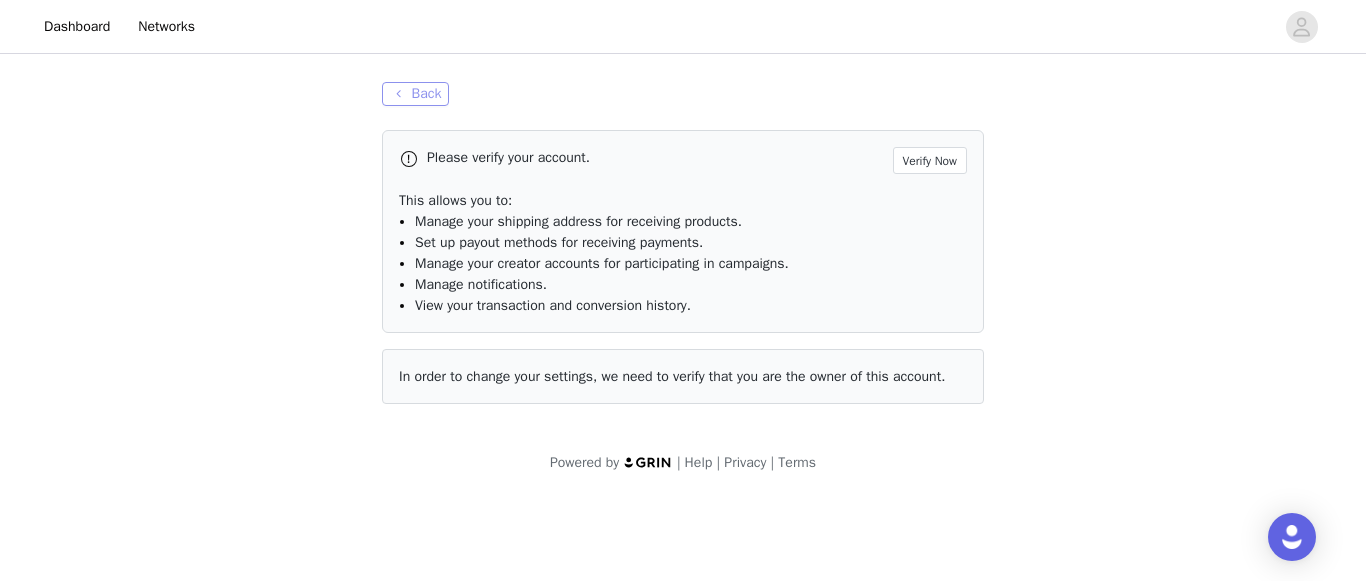 click on "Back" at bounding box center [415, 94] 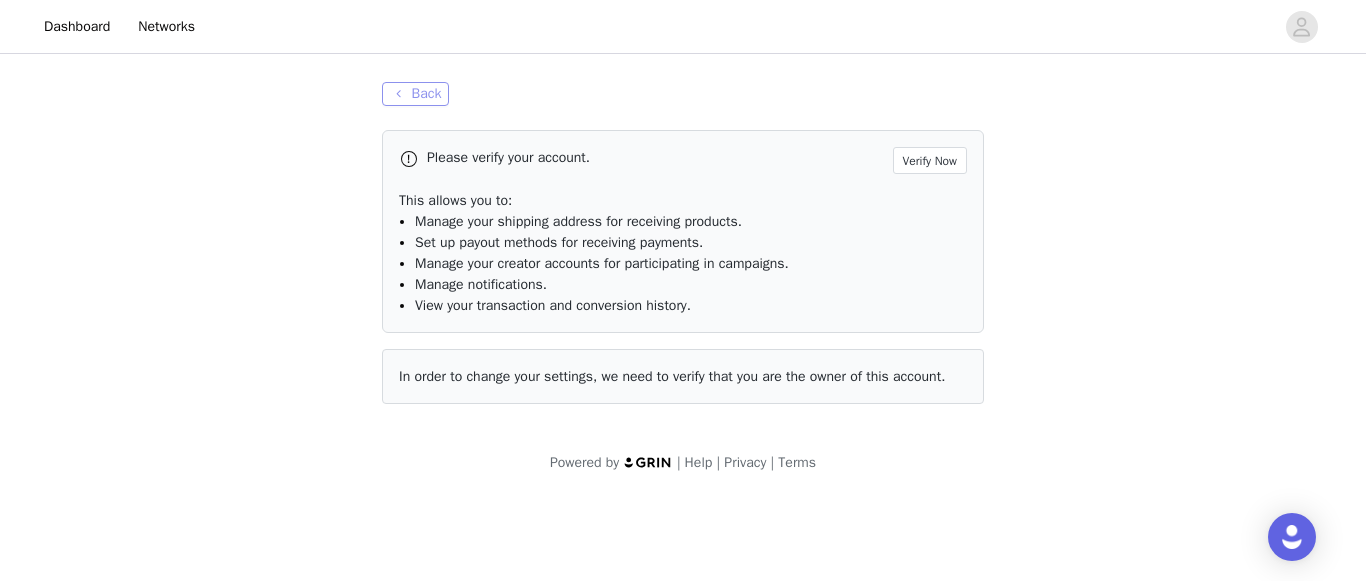 click on "Back" at bounding box center (415, 94) 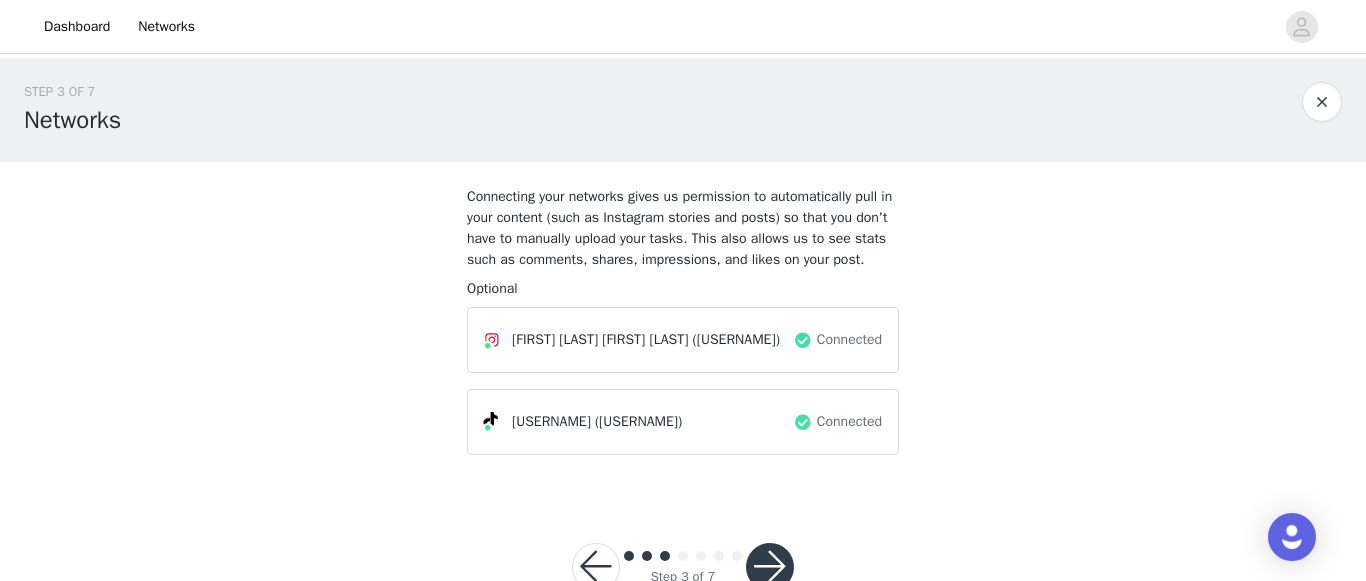 click at bounding box center [596, 567] 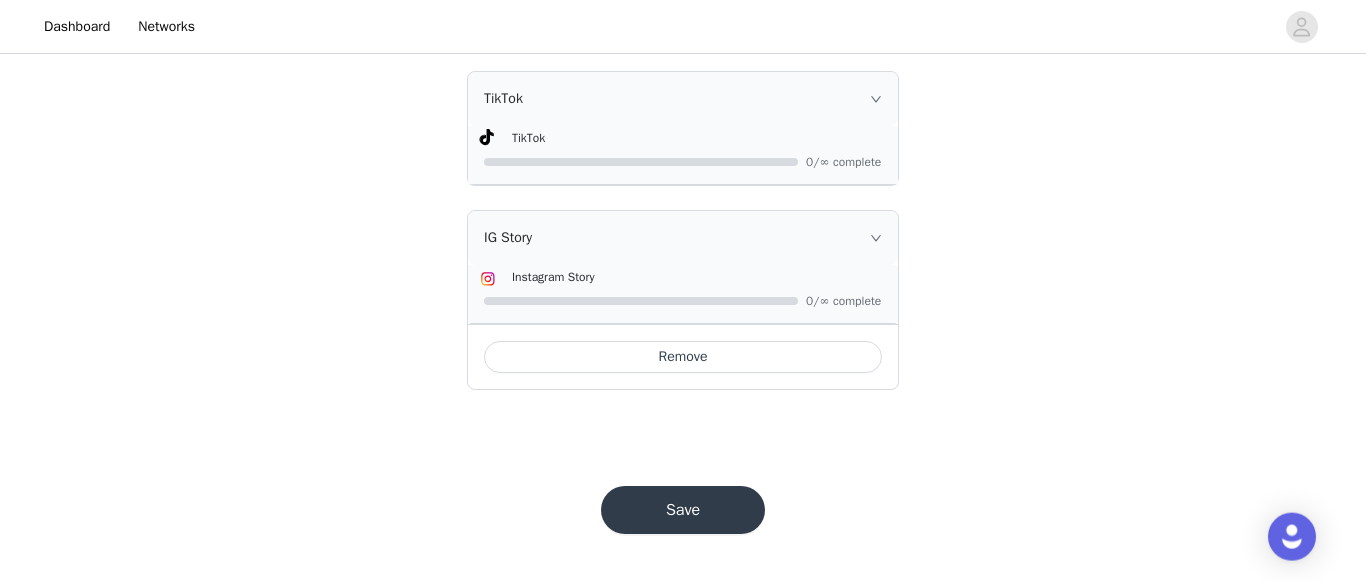 scroll, scrollTop: 1123, scrollLeft: 0, axis: vertical 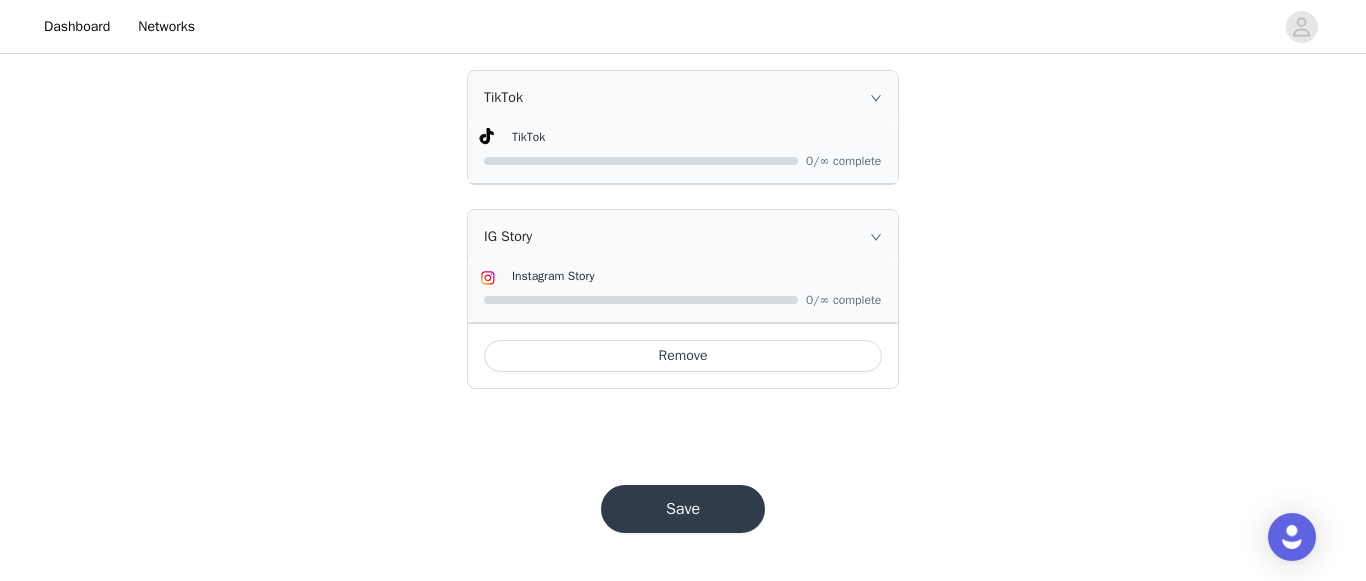 drag, startPoint x: 706, startPoint y: 536, endPoint x: 710, endPoint y: 517, distance: 19.416489 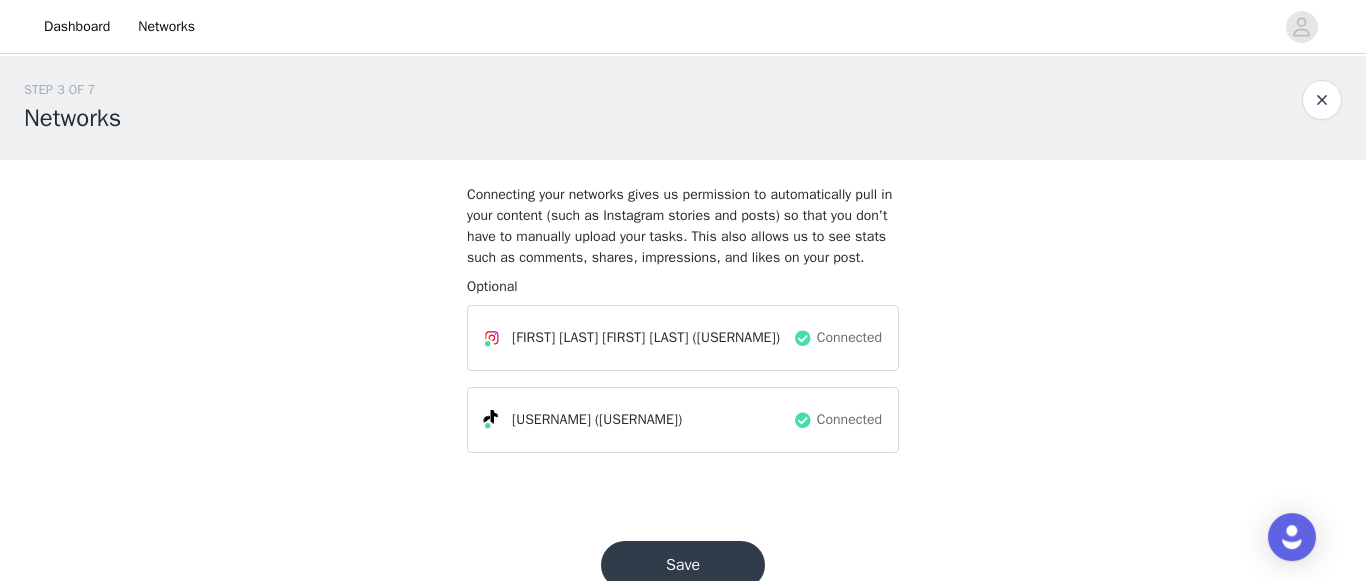 scroll, scrollTop: 0, scrollLeft: 0, axis: both 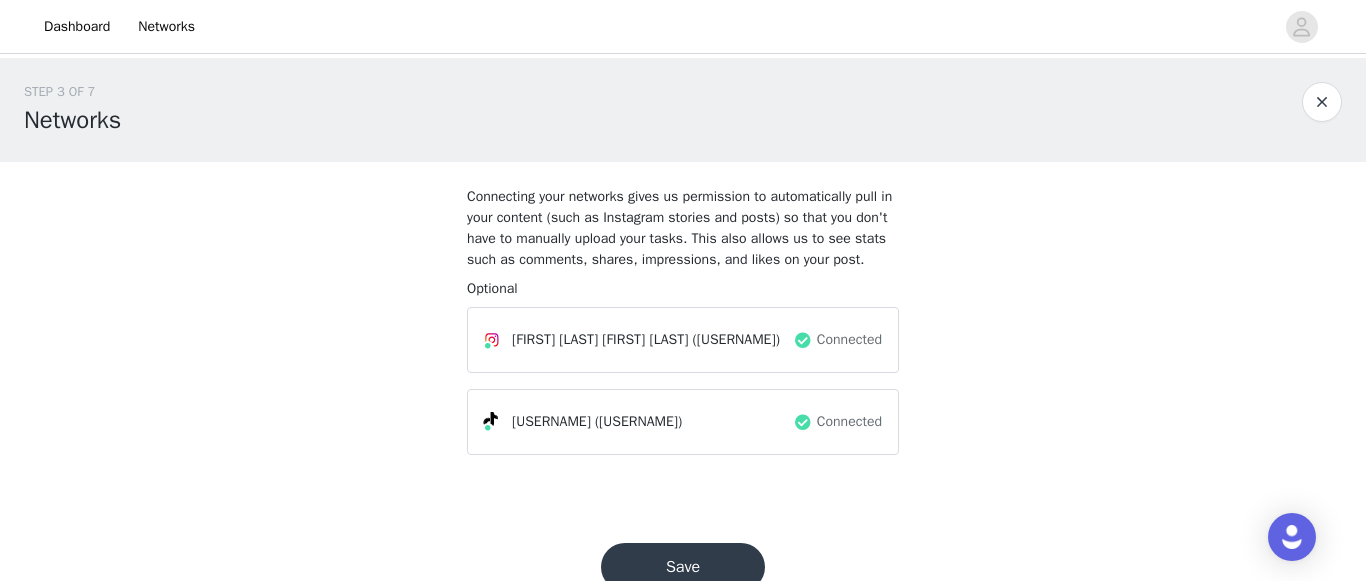 click at bounding box center (1322, 102) 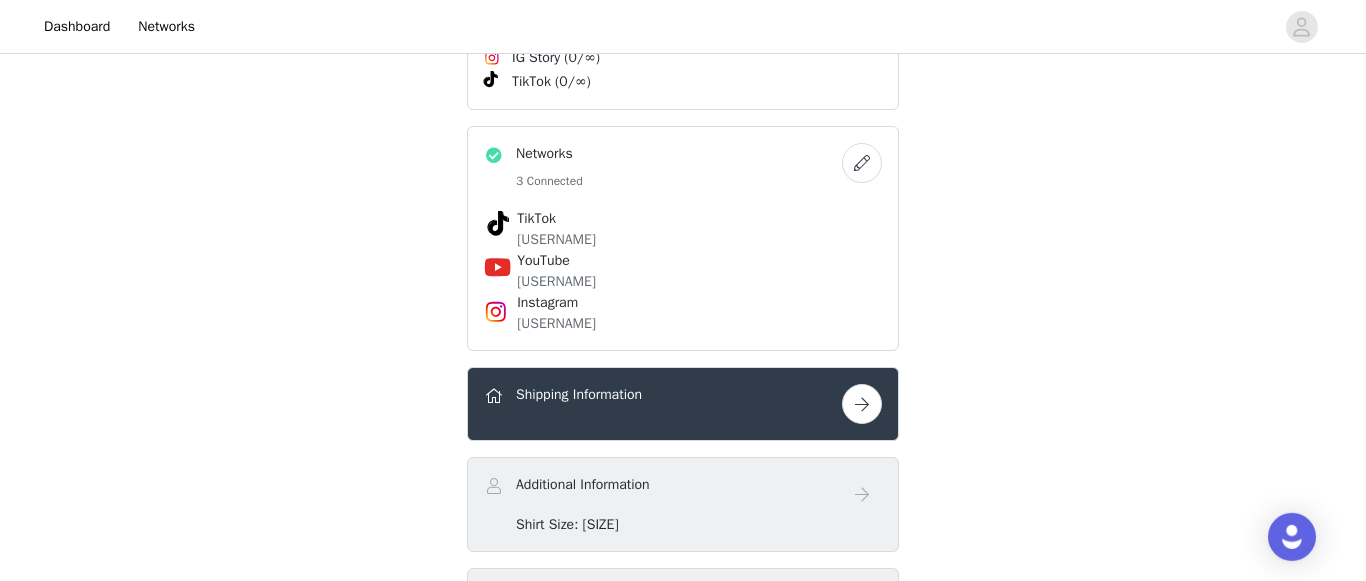 scroll, scrollTop: 816, scrollLeft: 0, axis: vertical 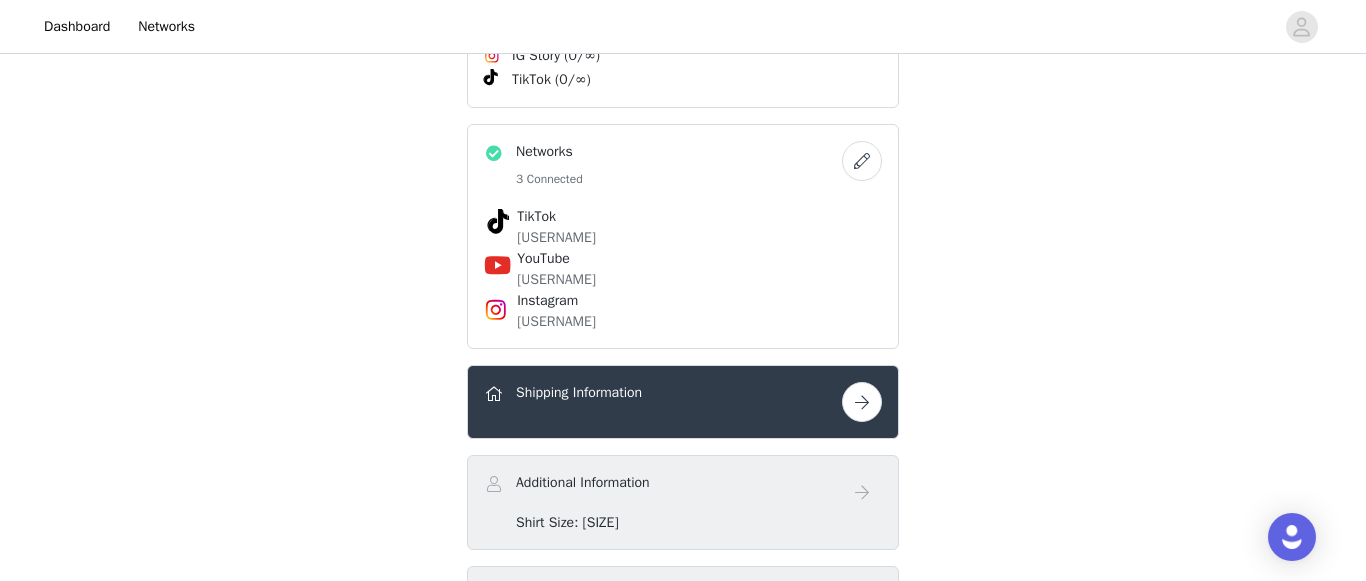 click at bounding box center (862, 161) 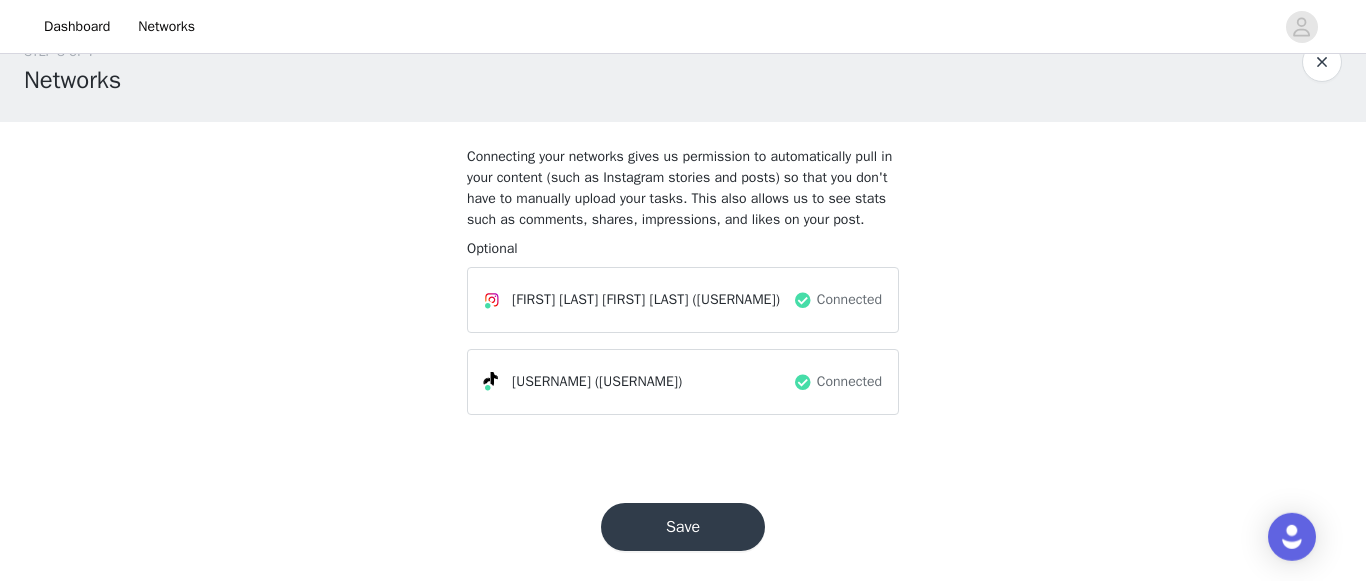 scroll, scrollTop: 58, scrollLeft: 0, axis: vertical 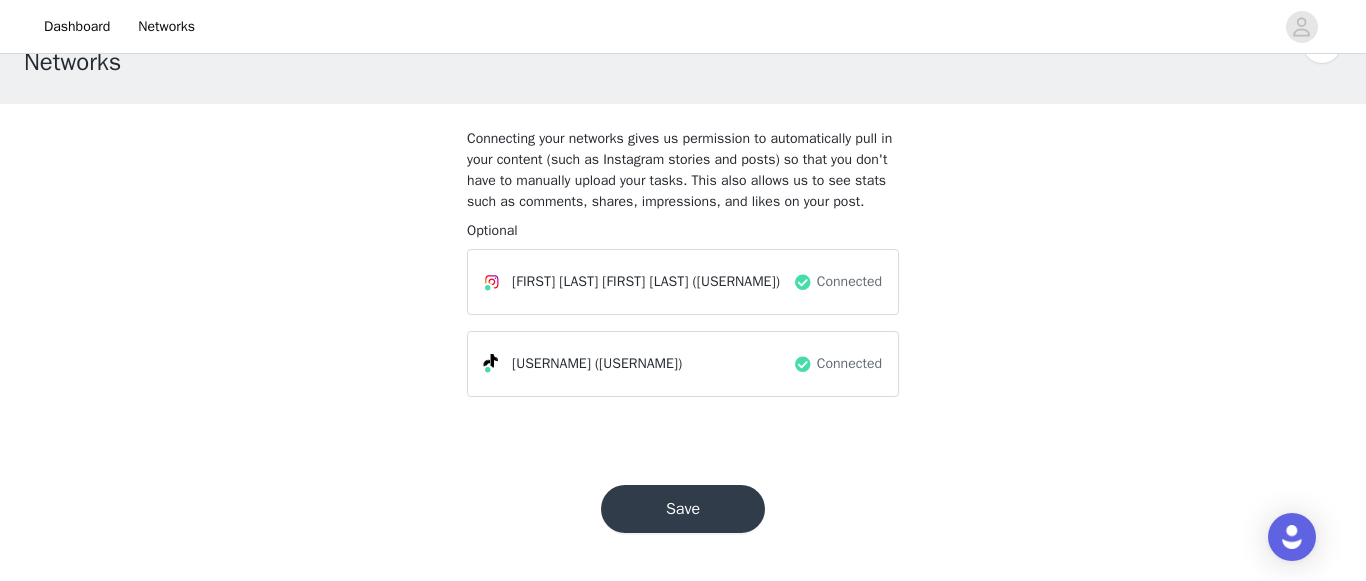drag, startPoint x: 598, startPoint y: 277, endPoint x: 563, endPoint y: 281, distance: 35.22783 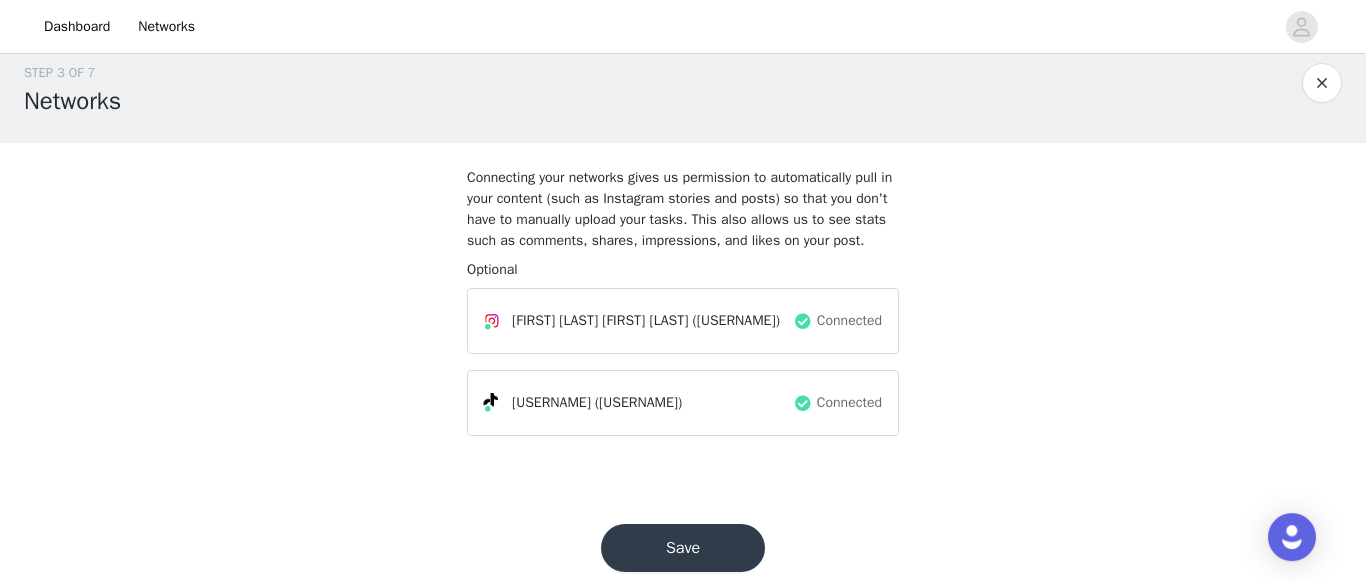 scroll, scrollTop: 0, scrollLeft: 0, axis: both 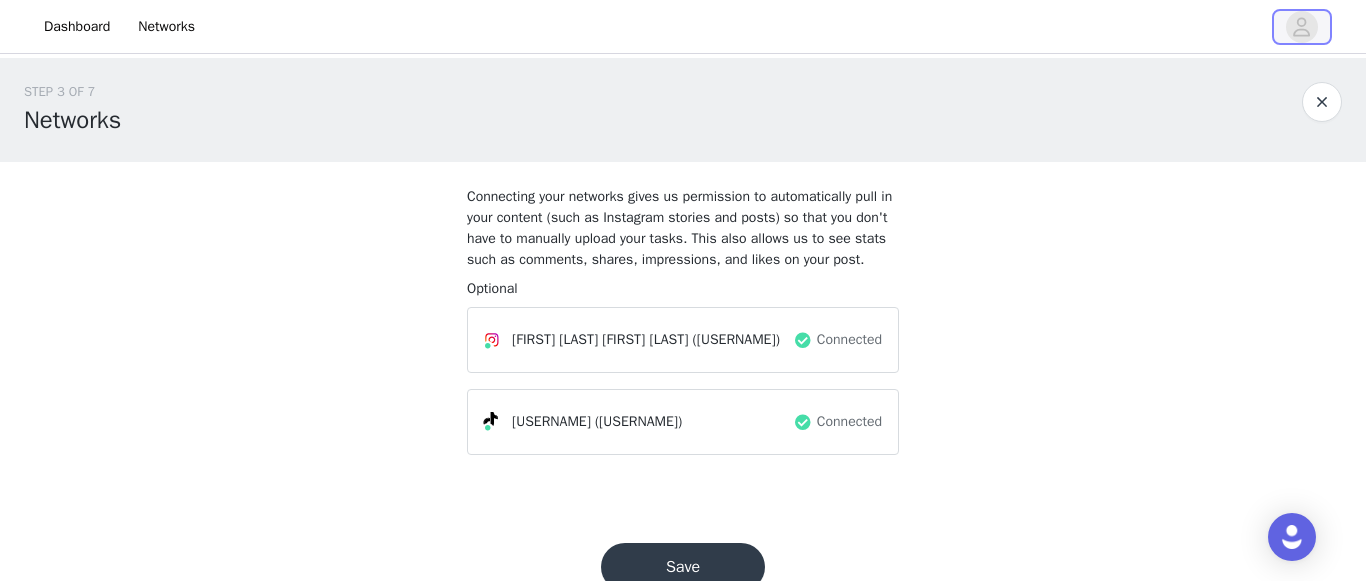 click 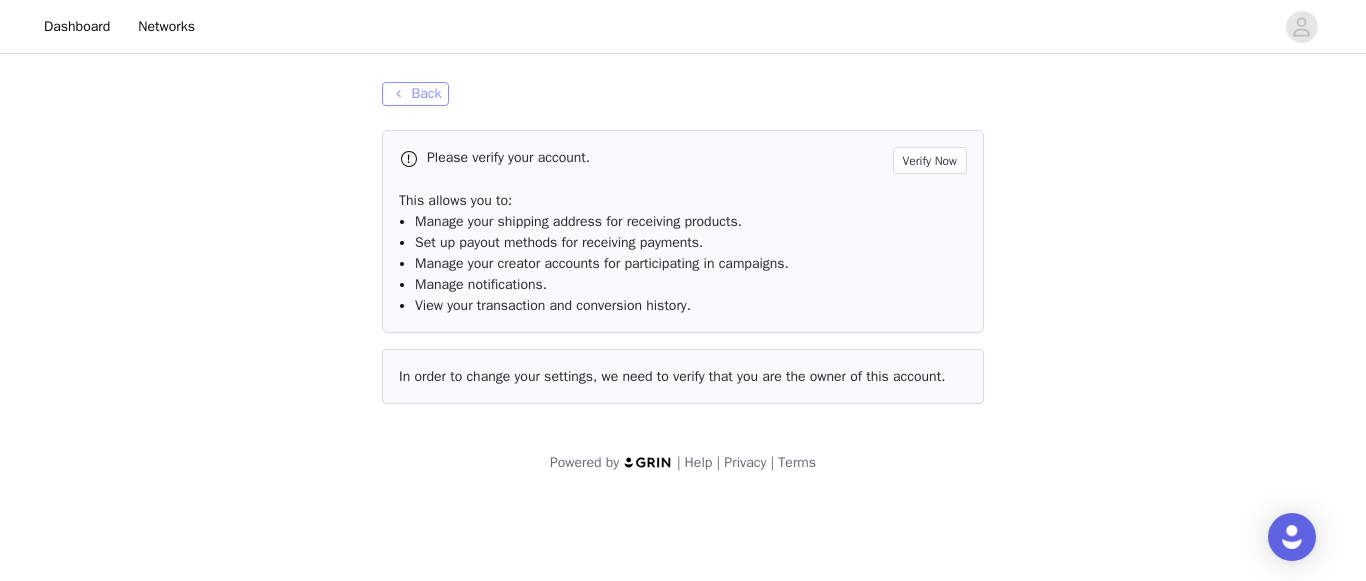 click on "Back" at bounding box center (415, 94) 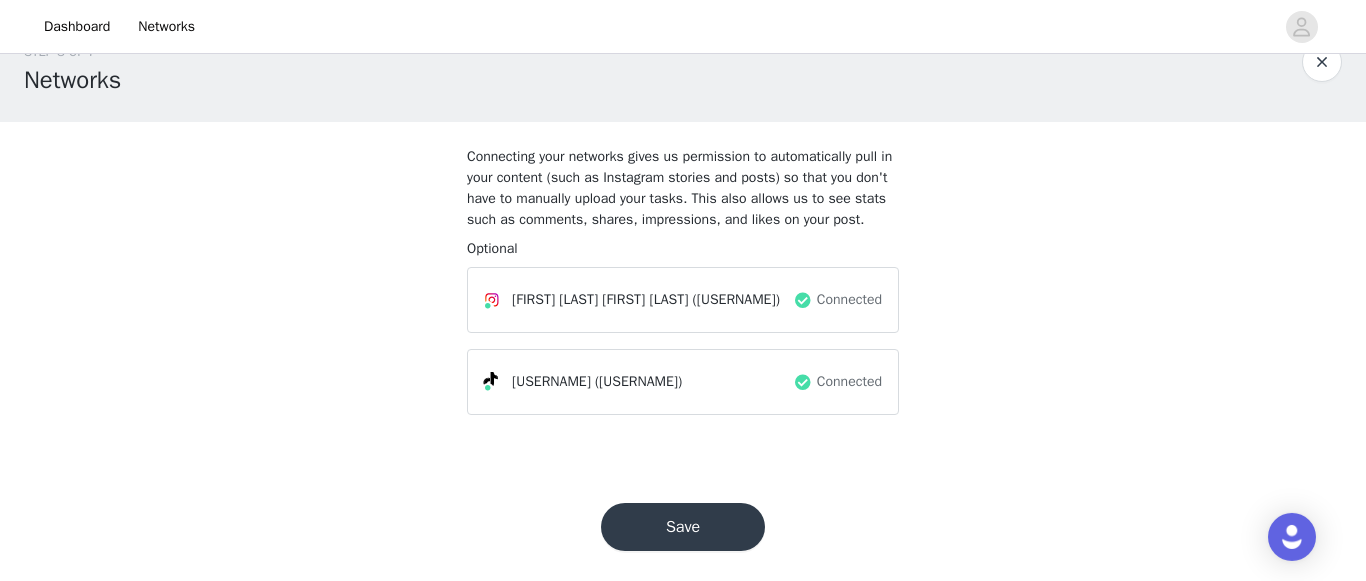 scroll, scrollTop: 58, scrollLeft: 0, axis: vertical 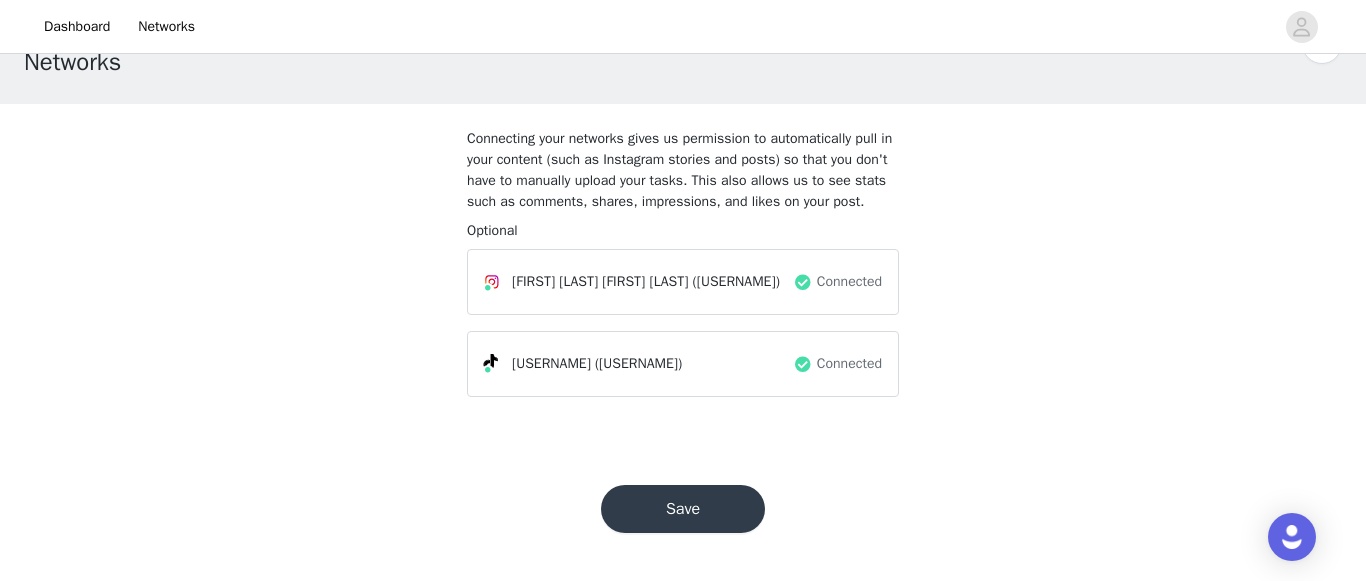 click on "Save" at bounding box center [683, 509] 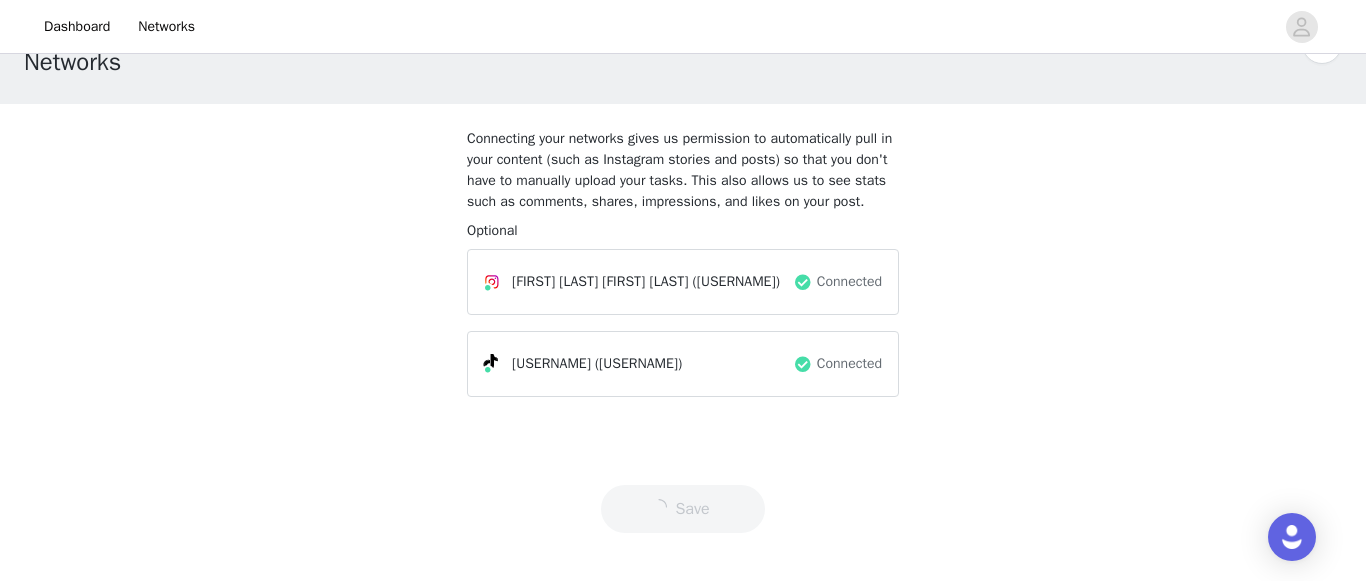 scroll, scrollTop: 0, scrollLeft: 0, axis: both 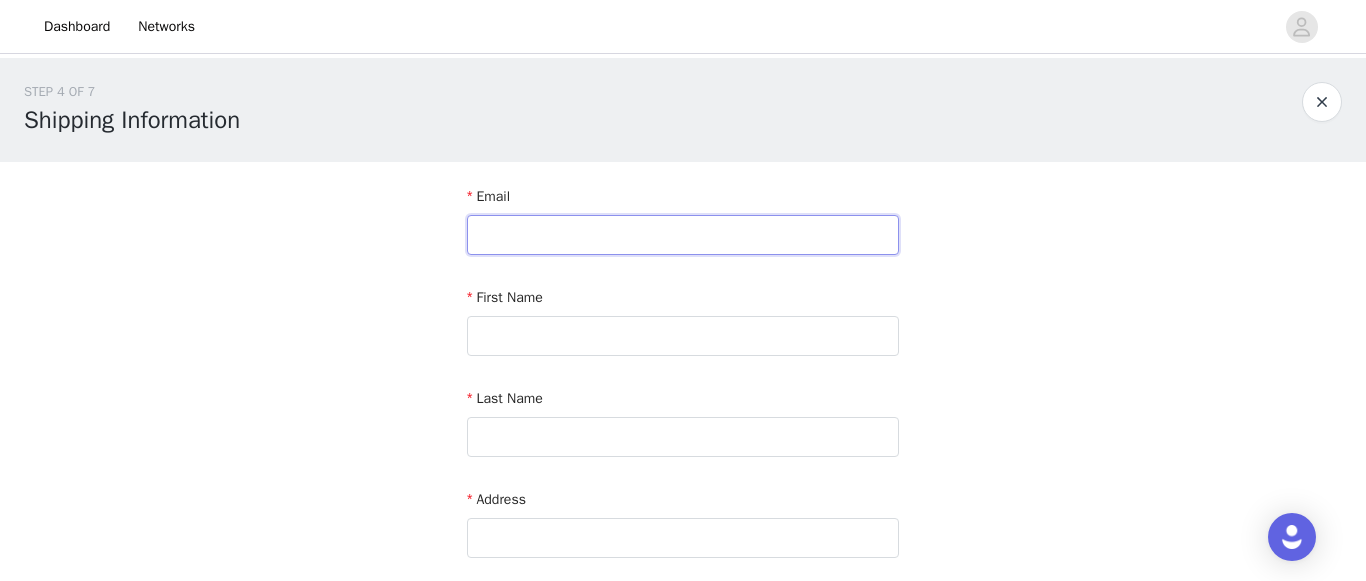 click at bounding box center [683, 235] 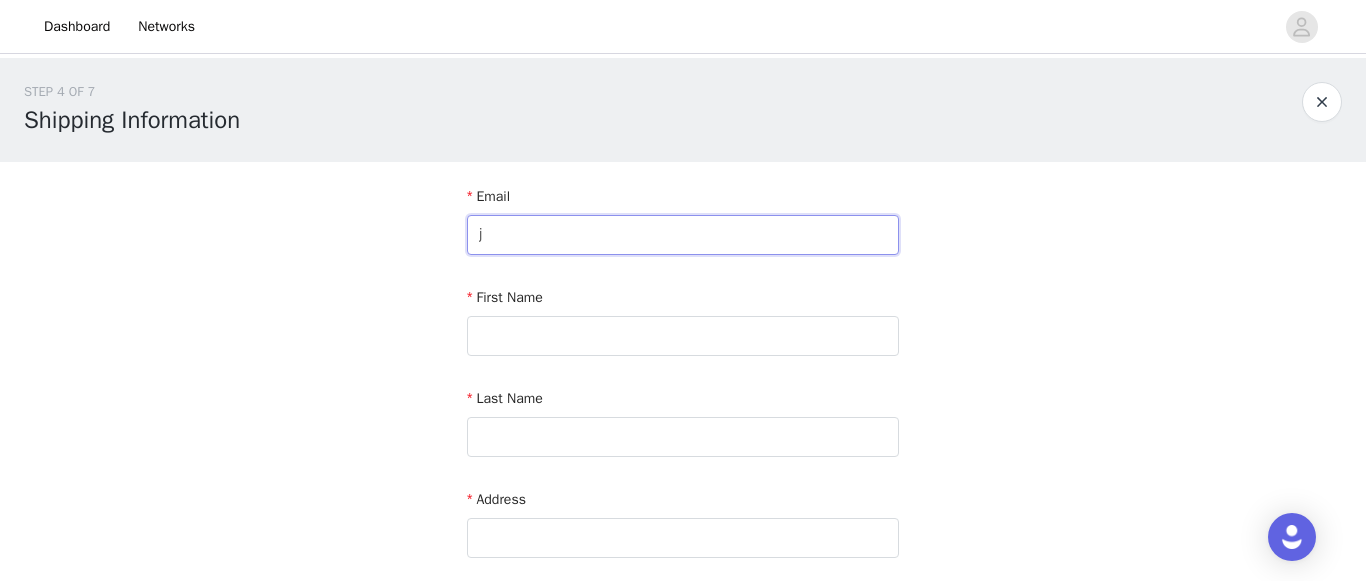 type on "j" 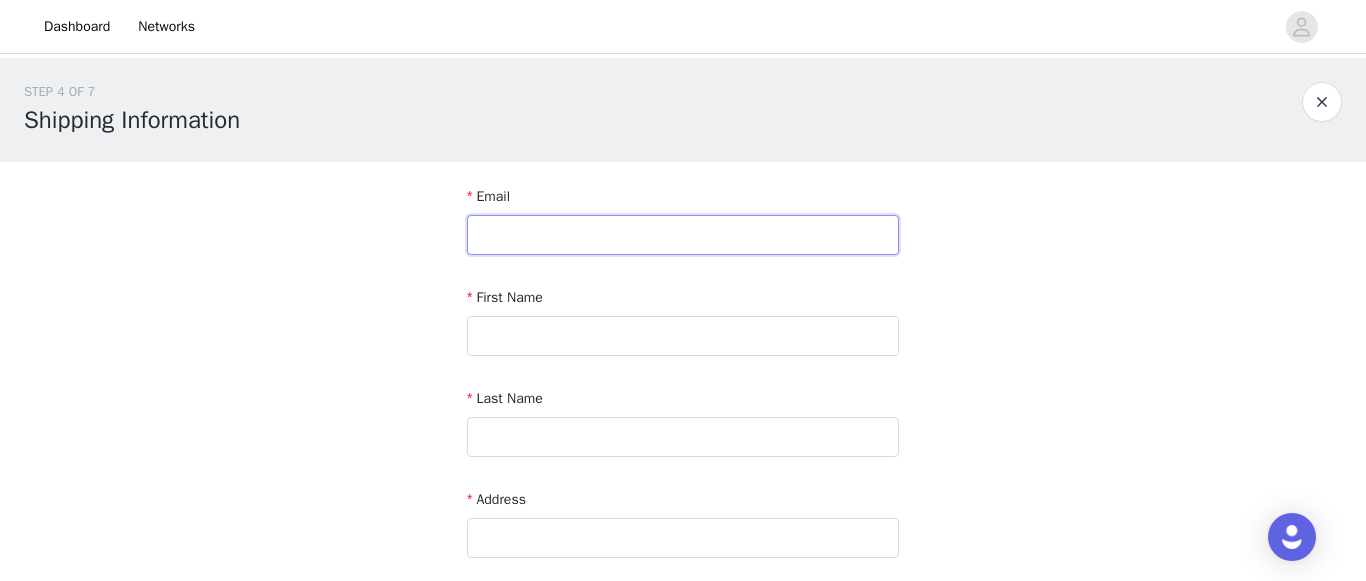 type on "\" 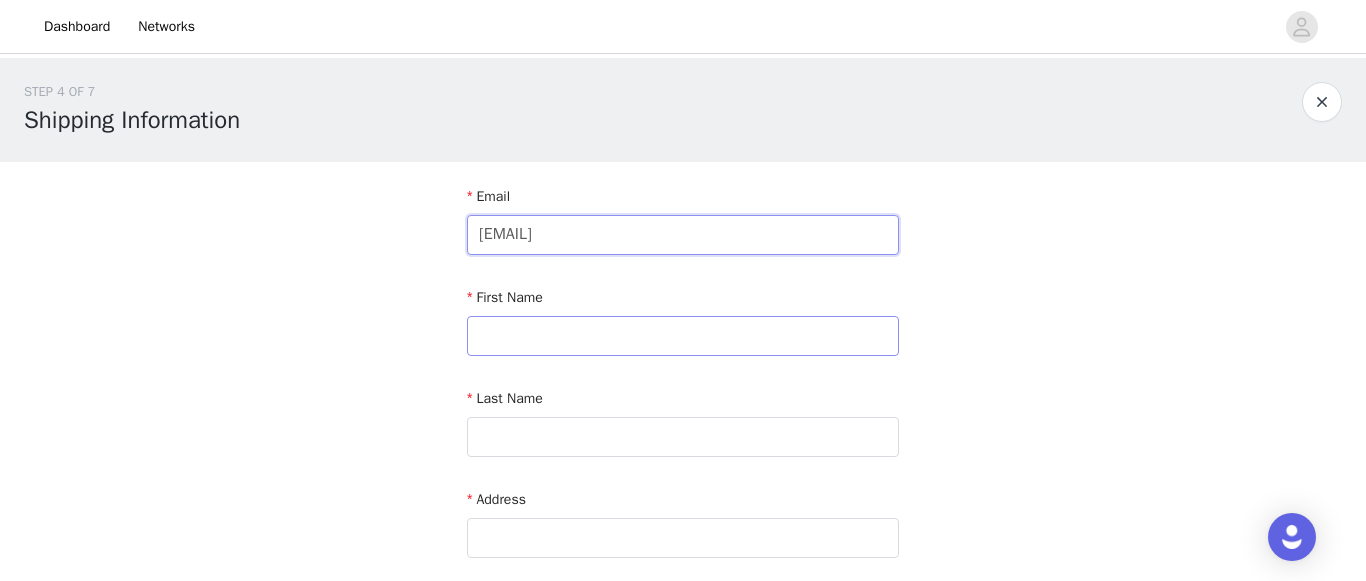 type on "[EMAIL]" 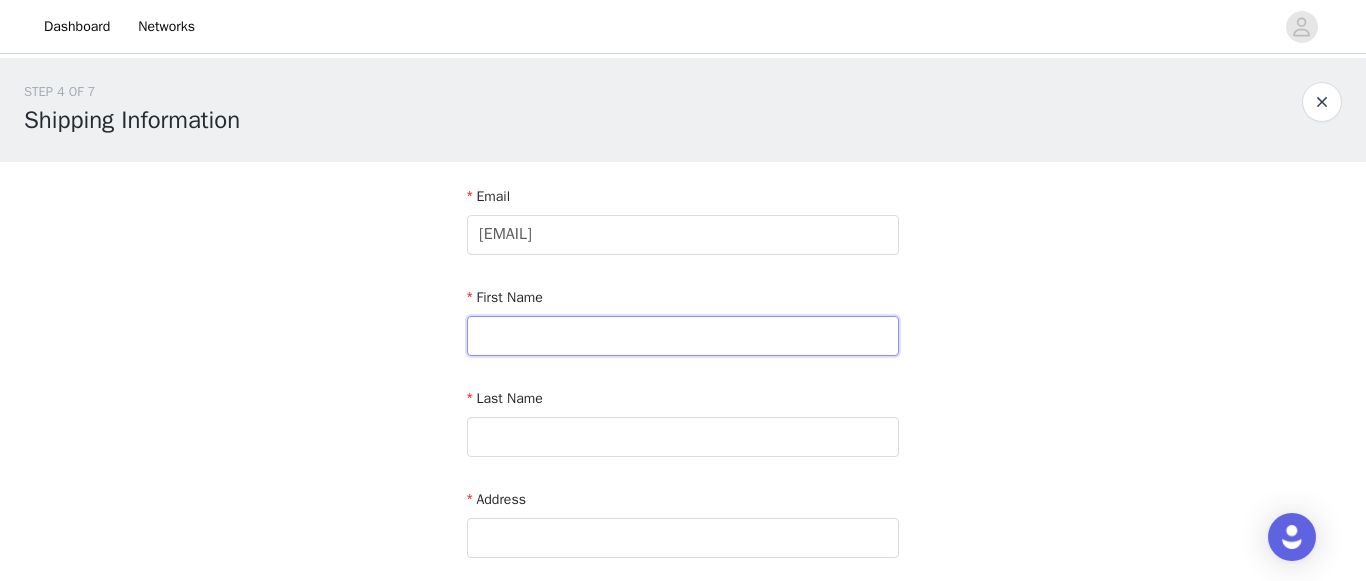 click at bounding box center (683, 336) 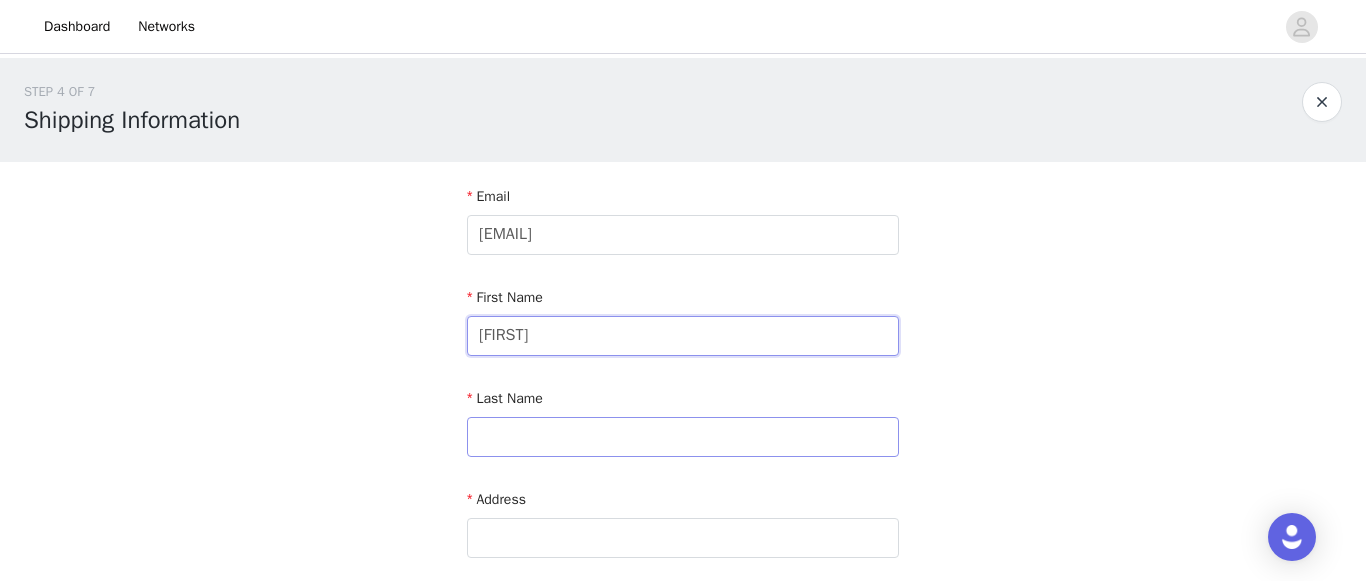 type on "[FIRST]" 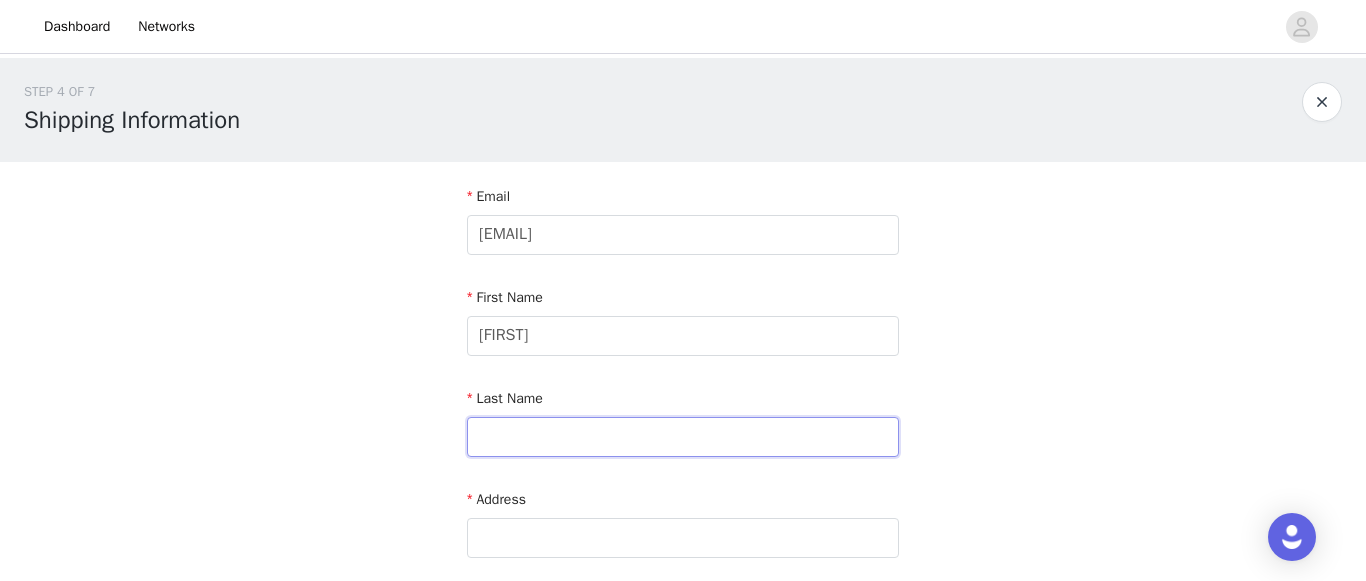 click at bounding box center (683, 437) 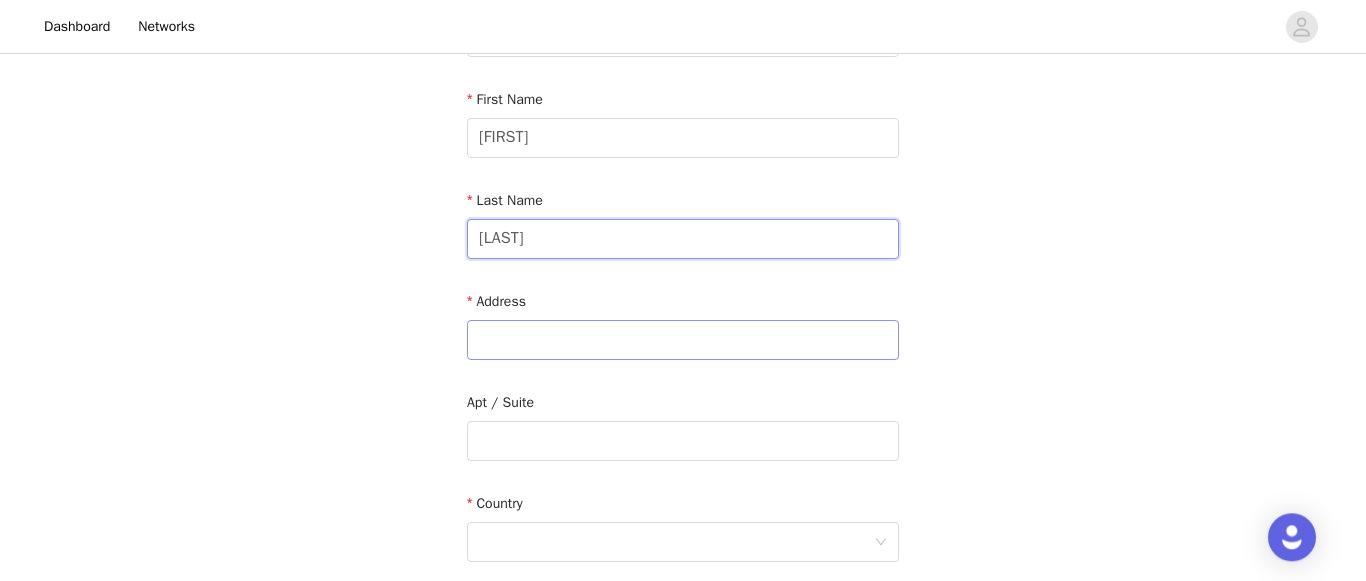 scroll, scrollTop: 204, scrollLeft: 0, axis: vertical 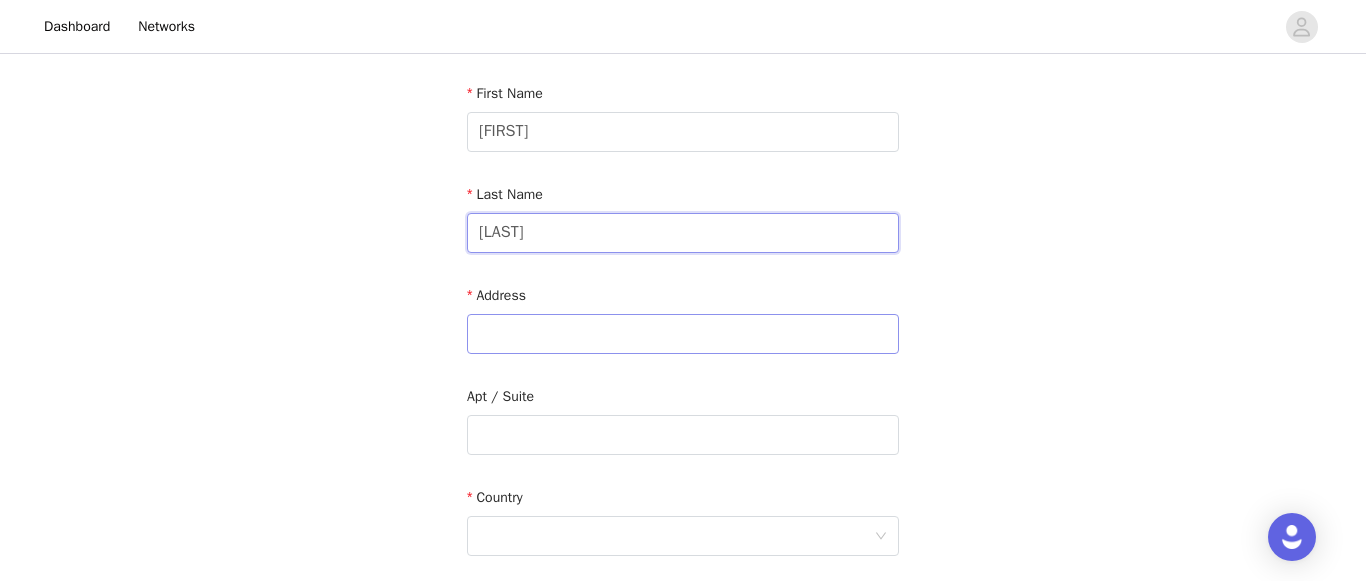 type on "[LAST]" 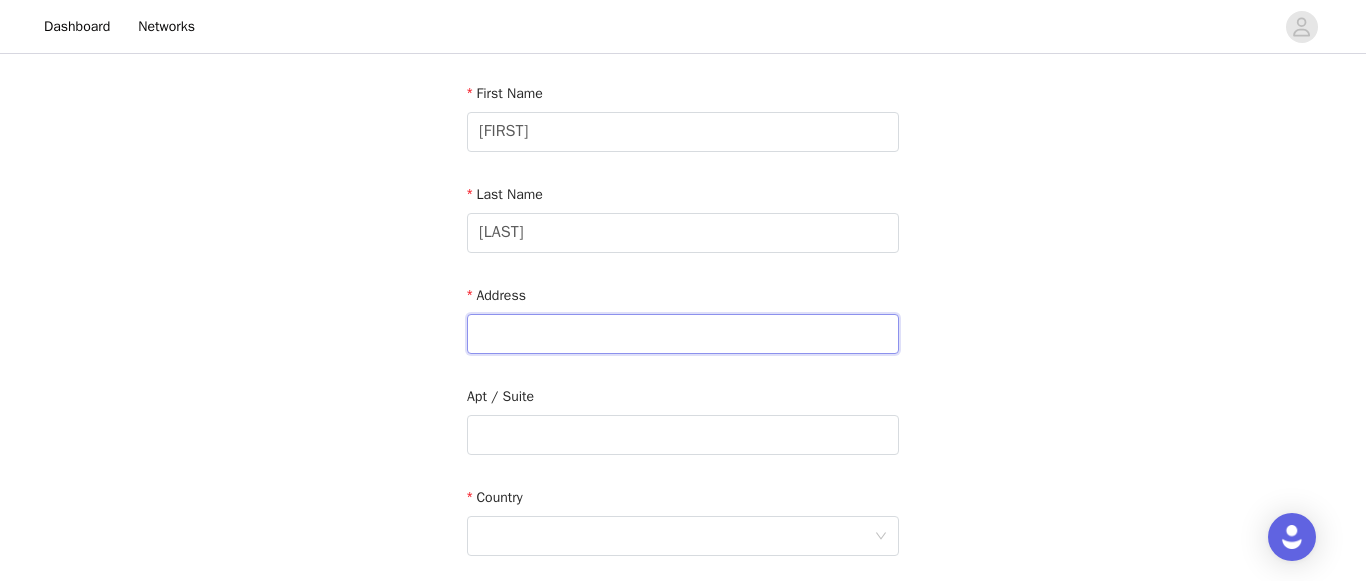 click at bounding box center [683, 334] 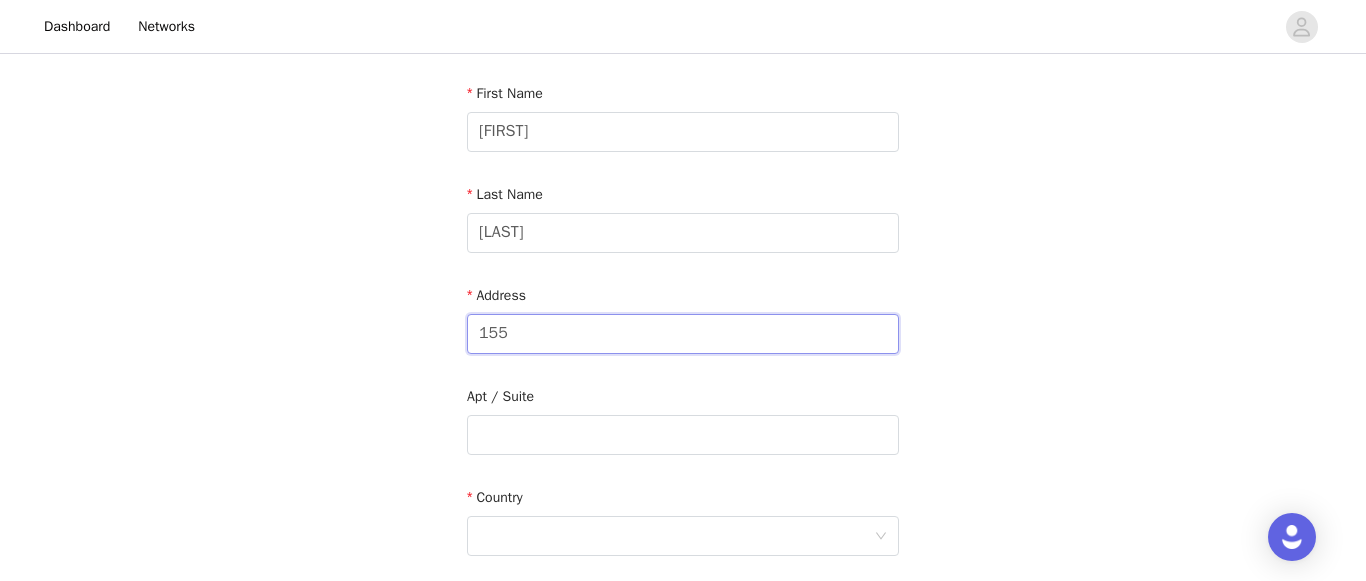 type on "[NUMBER] [STREET]" 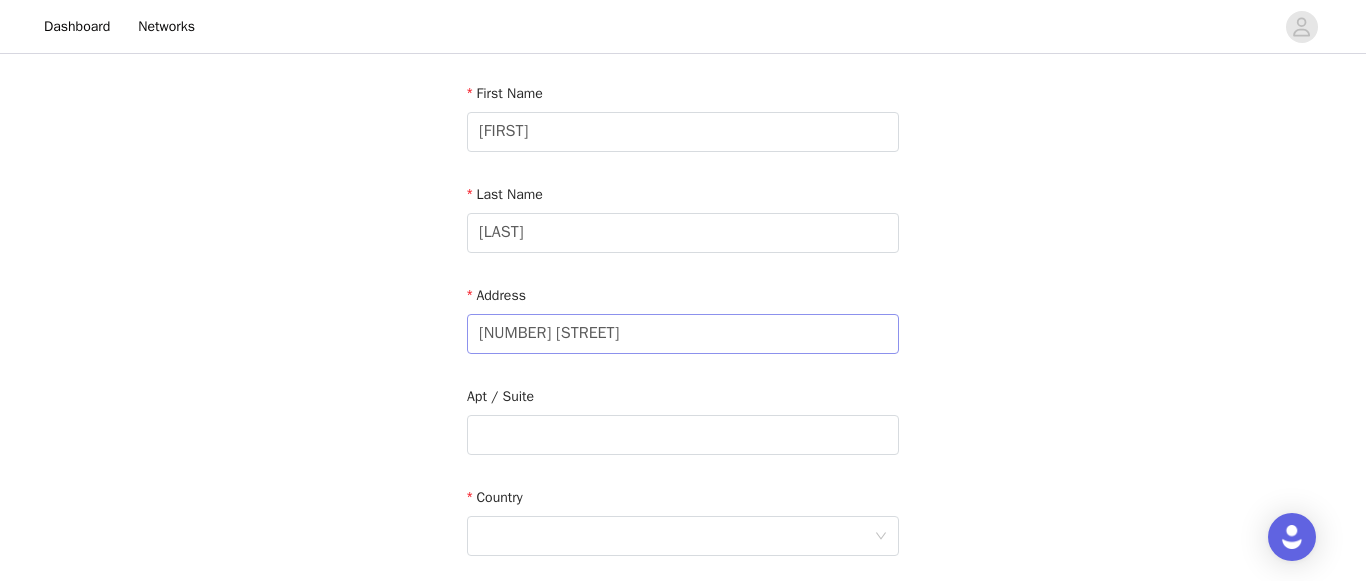 type on "[FIRST]" 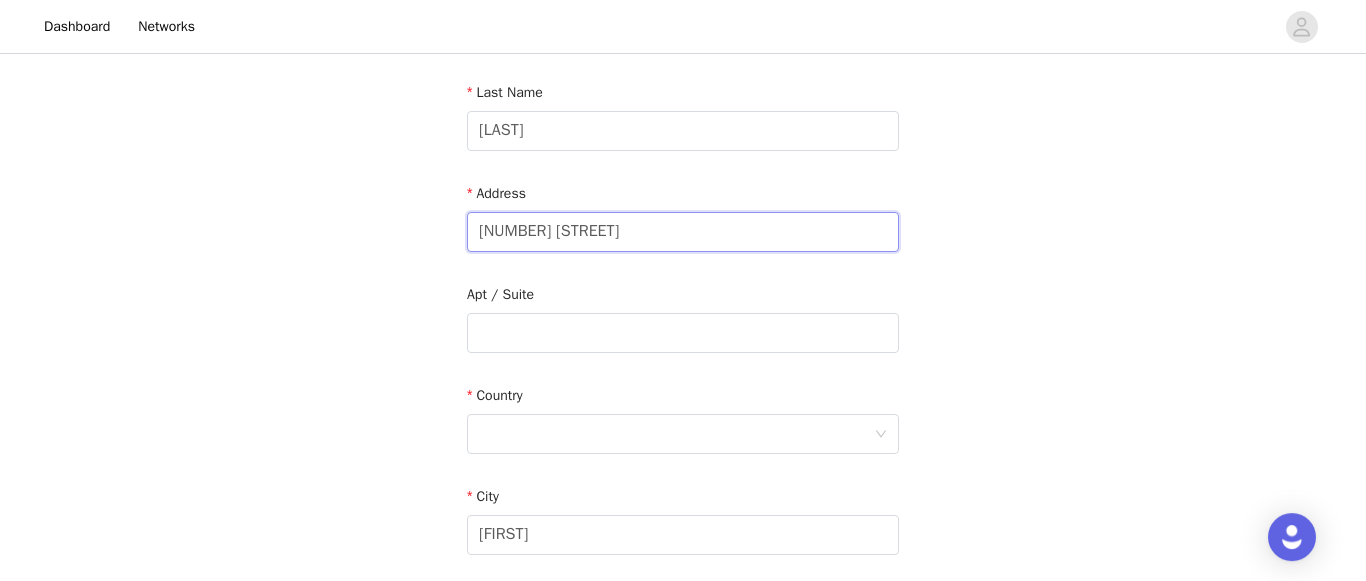 scroll, scrollTop: 408, scrollLeft: 0, axis: vertical 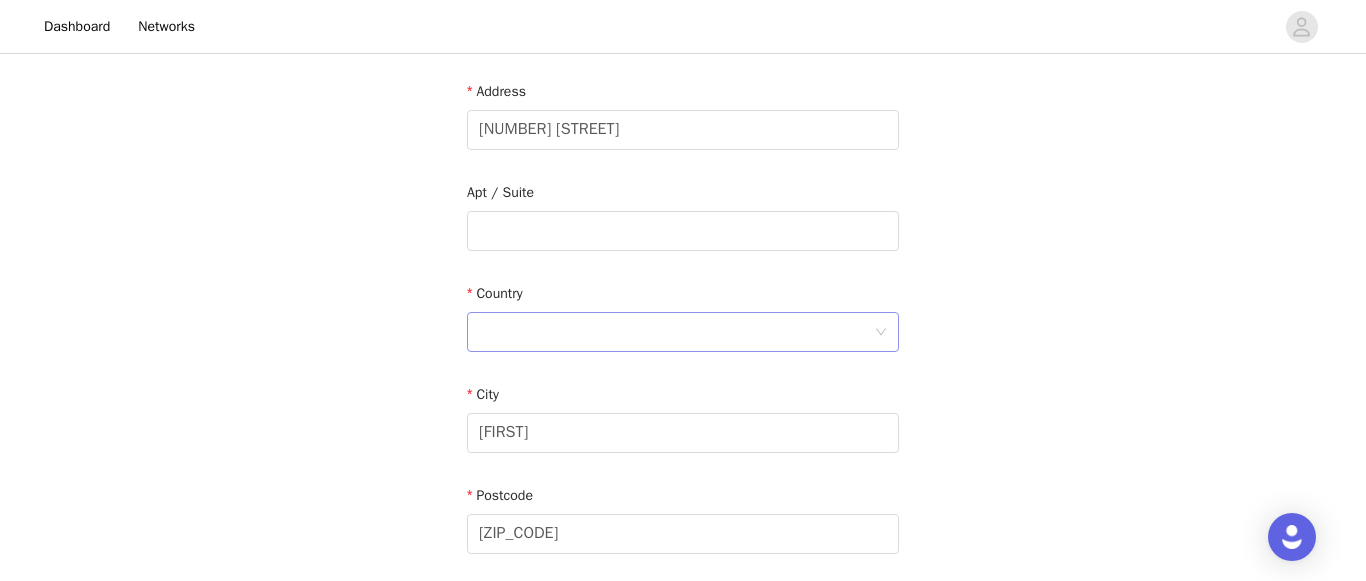 click at bounding box center [676, 332] 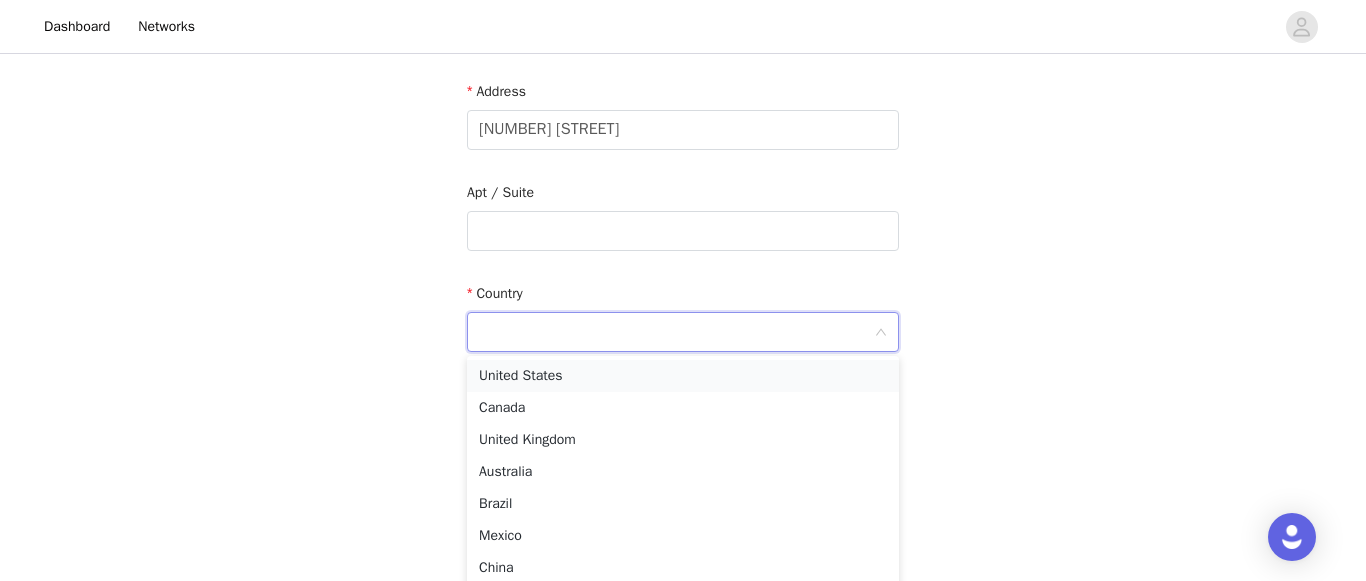 click on "United States" at bounding box center (683, 376) 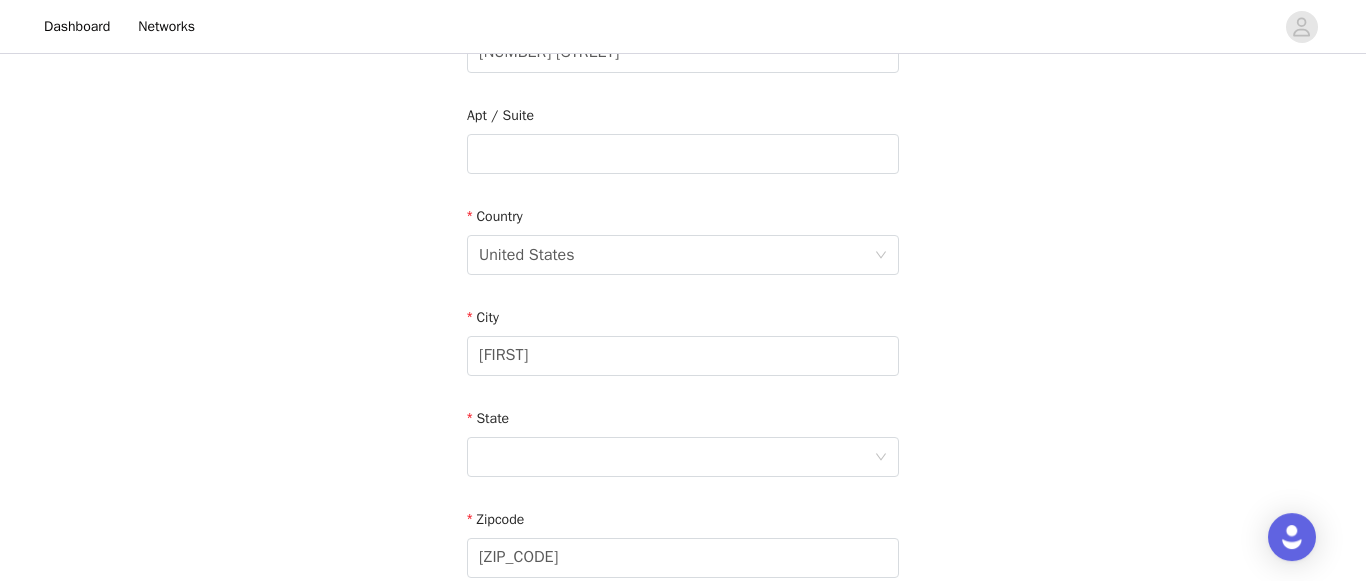 scroll, scrollTop: 612, scrollLeft: 0, axis: vertical 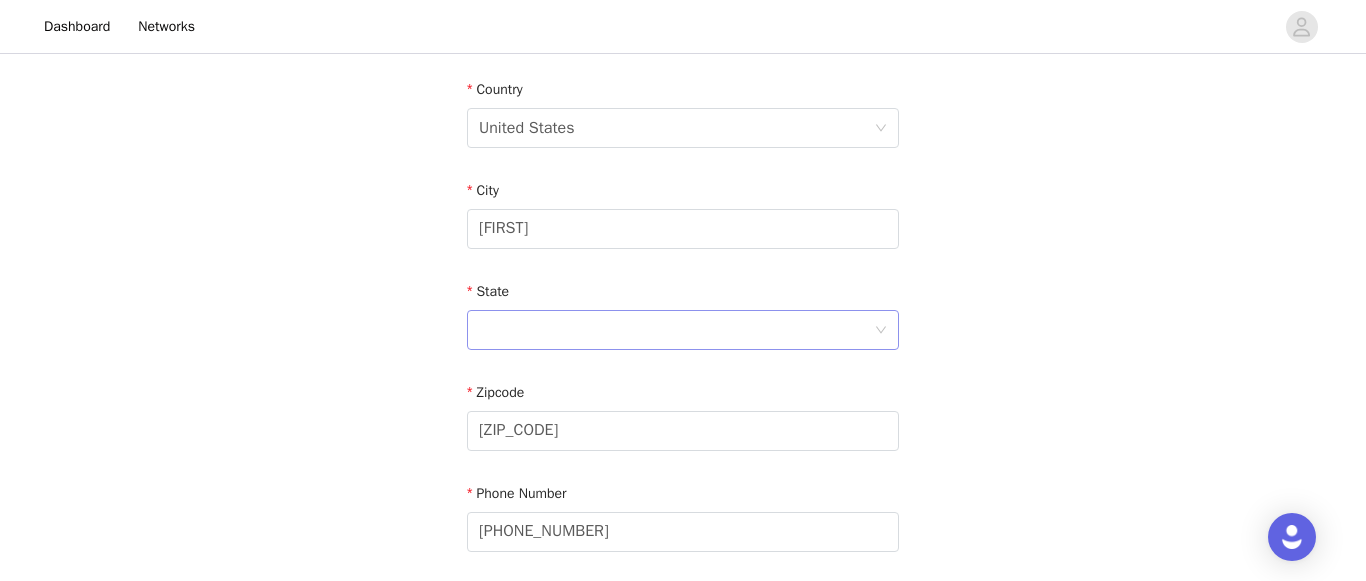 click at bounding box center [676, 330] 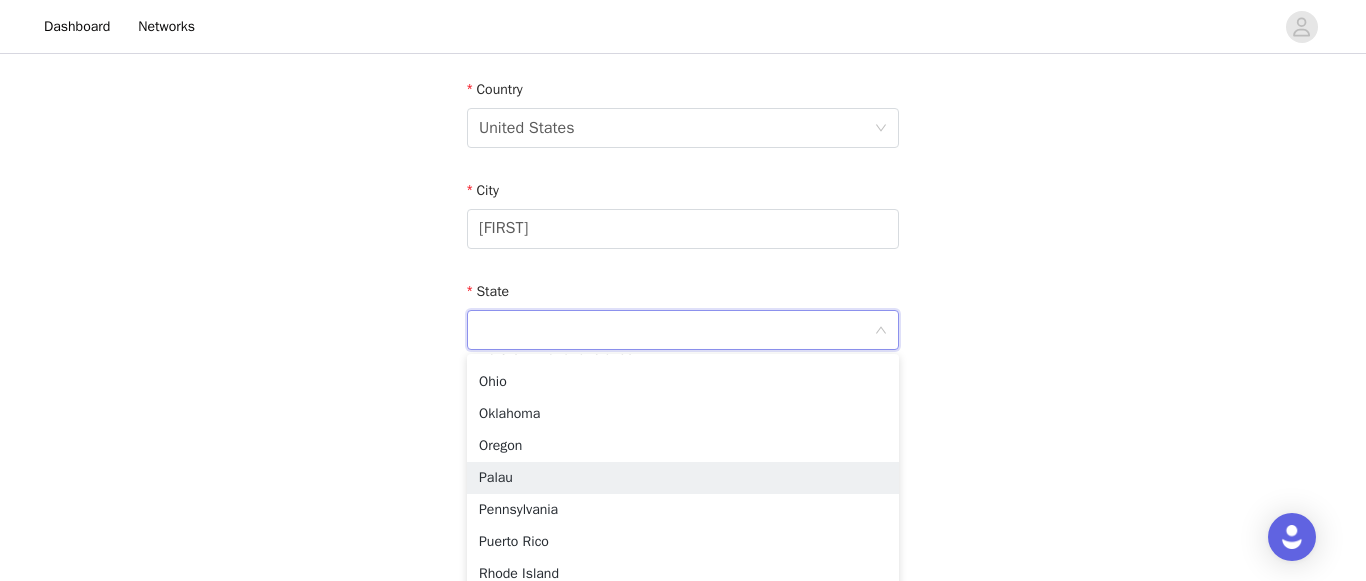 scroll, scrollTop: 1742, scrollLeft: 0, axis: vertical 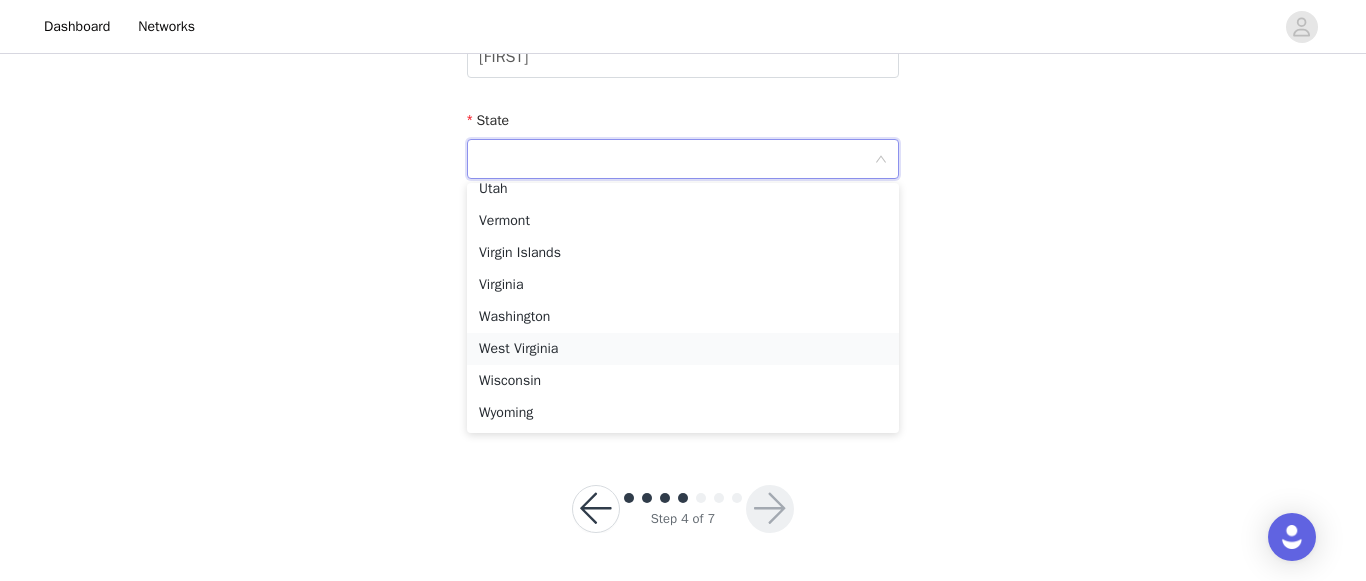 click on "West Virginia" at bounding box center [683, 349] 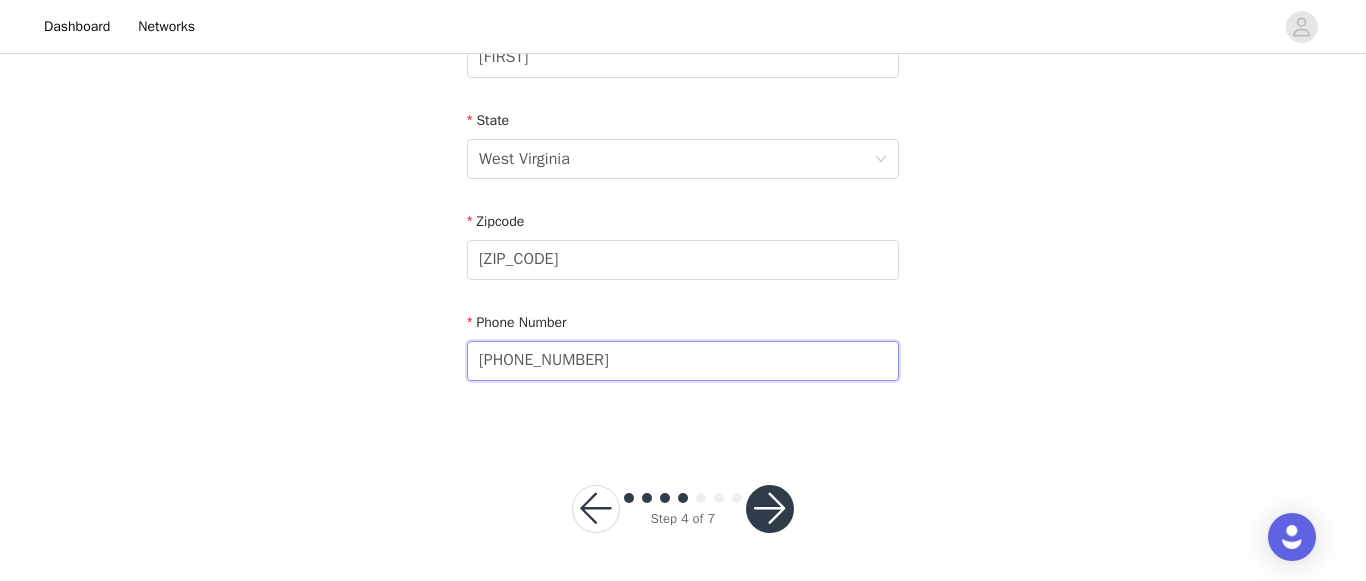 drag, startPoint x: 609, startPoint y: 371, endPoint x: 502, endPoint y: 365, distance: 107.16809 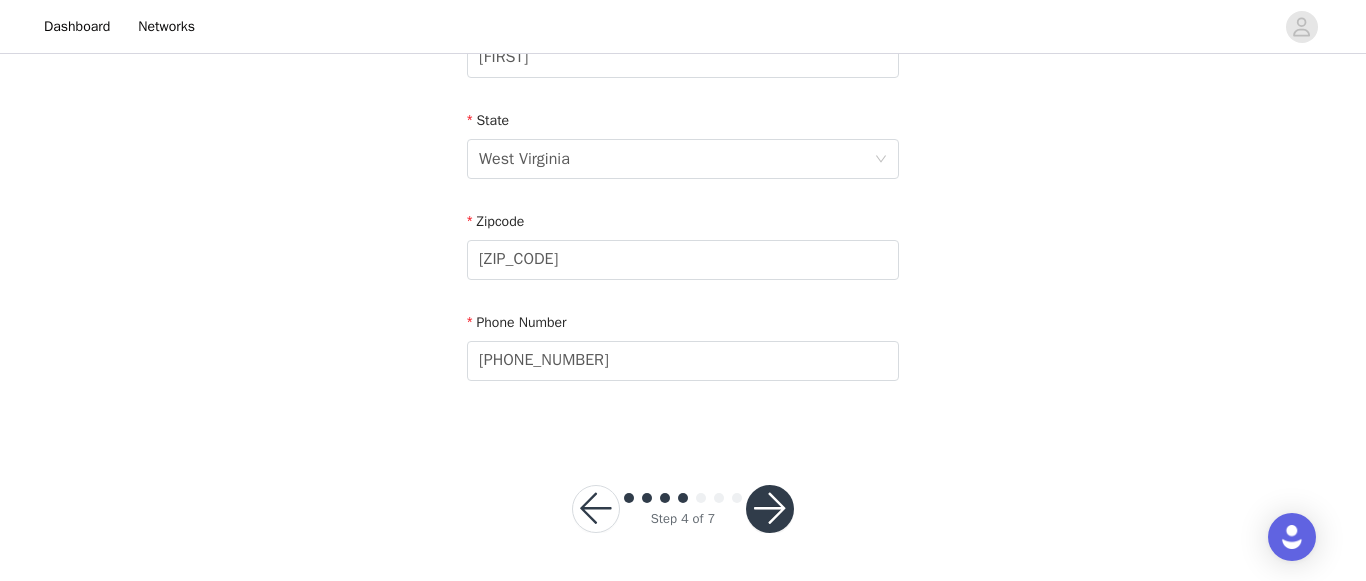click at bounding box center [770, 509] 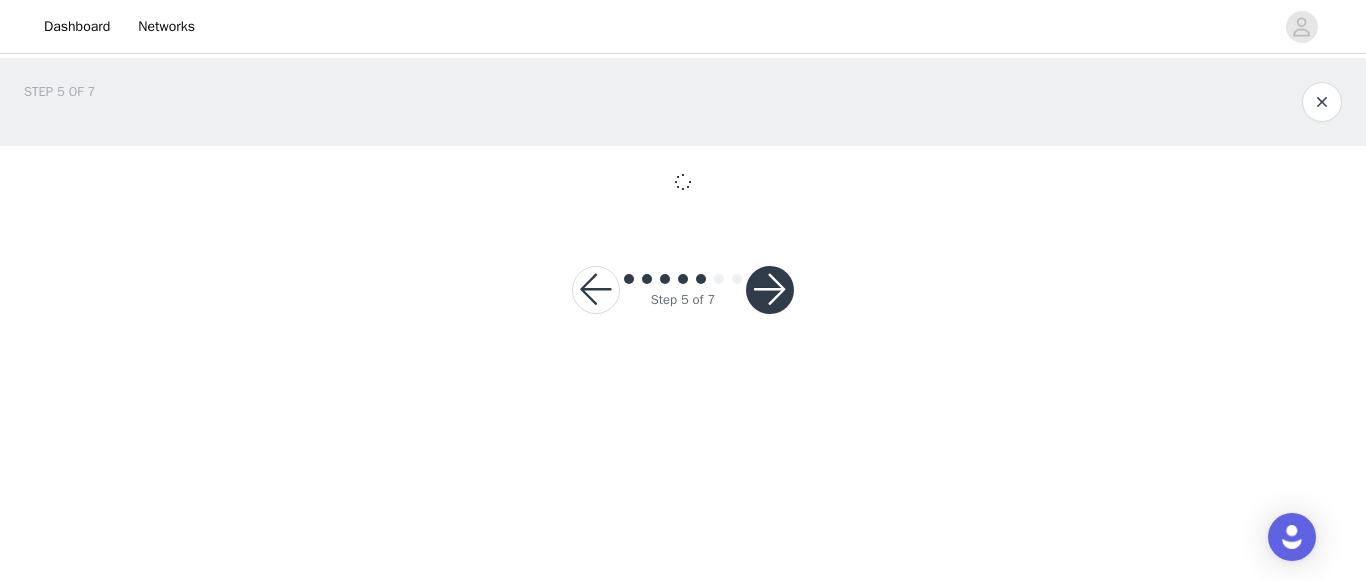 scroll, scrollTop: 0, scrollLeft: 0, axis: both 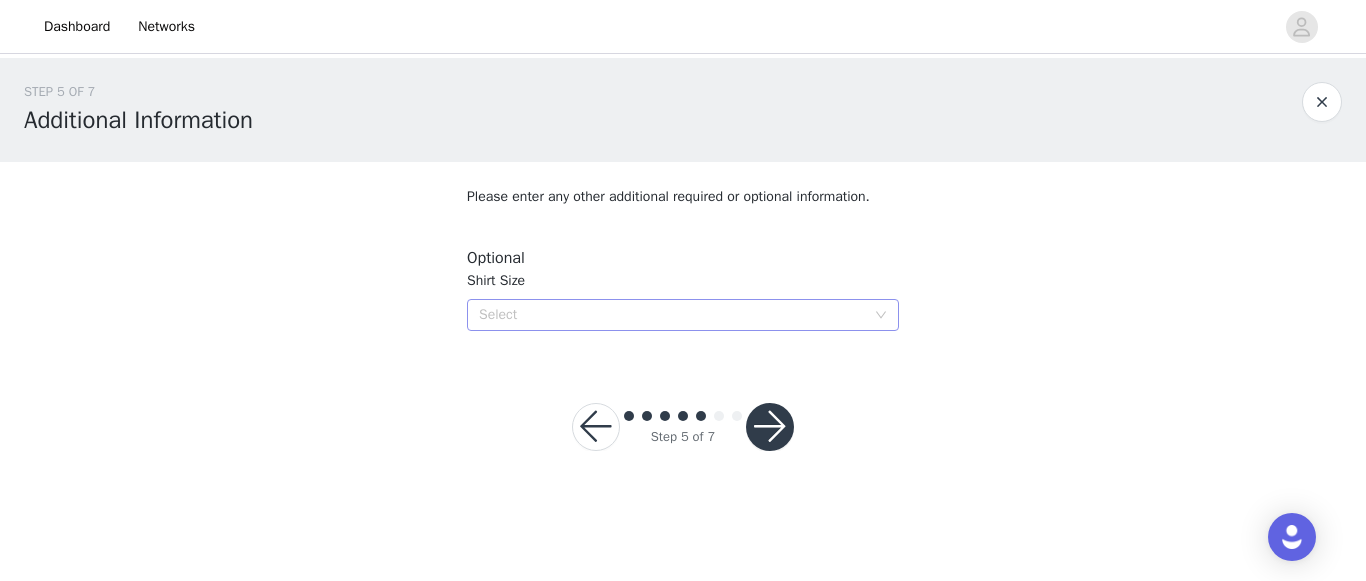 click on "Select" at bounding box center [672, 315] 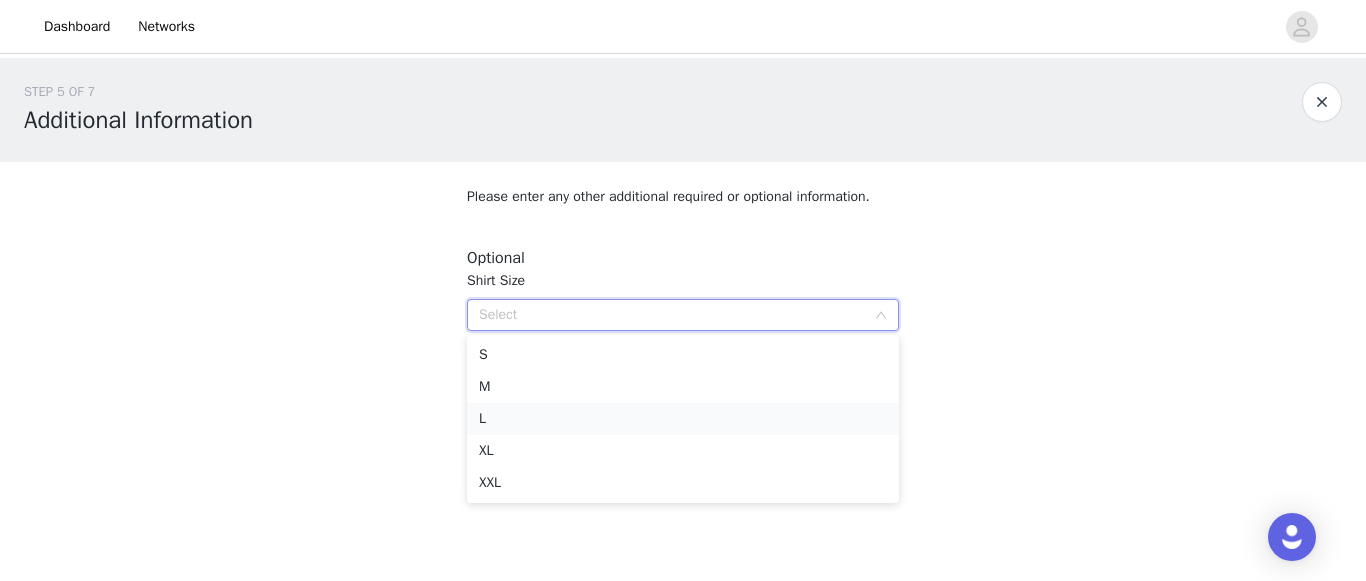click on "L" at bounding box center [683, 419] 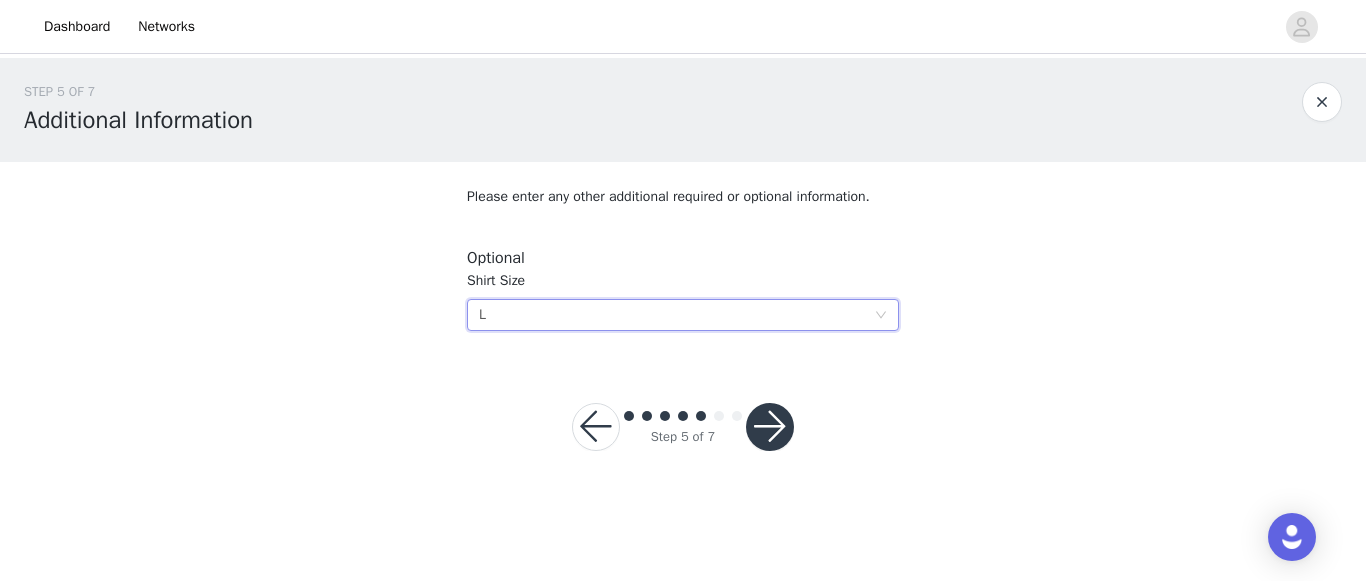 click at bounding box center (770, 427) 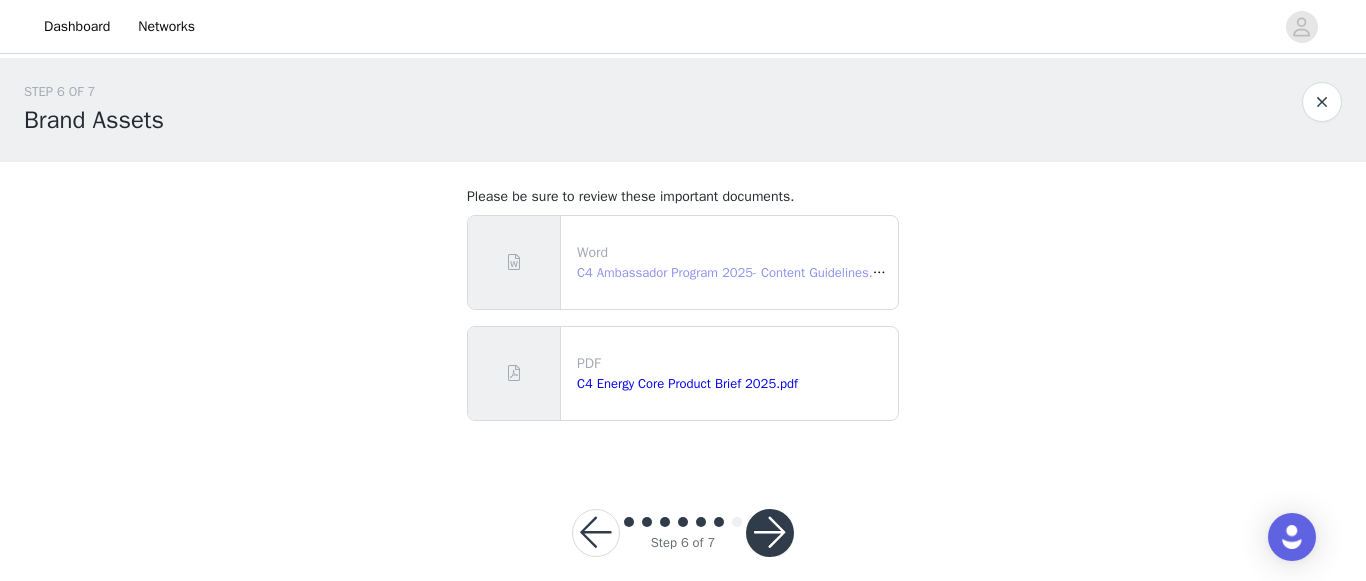 click on "C4 Ambassador Program 2025- Content Guidelines.docx" at bounding box center [738, 272] 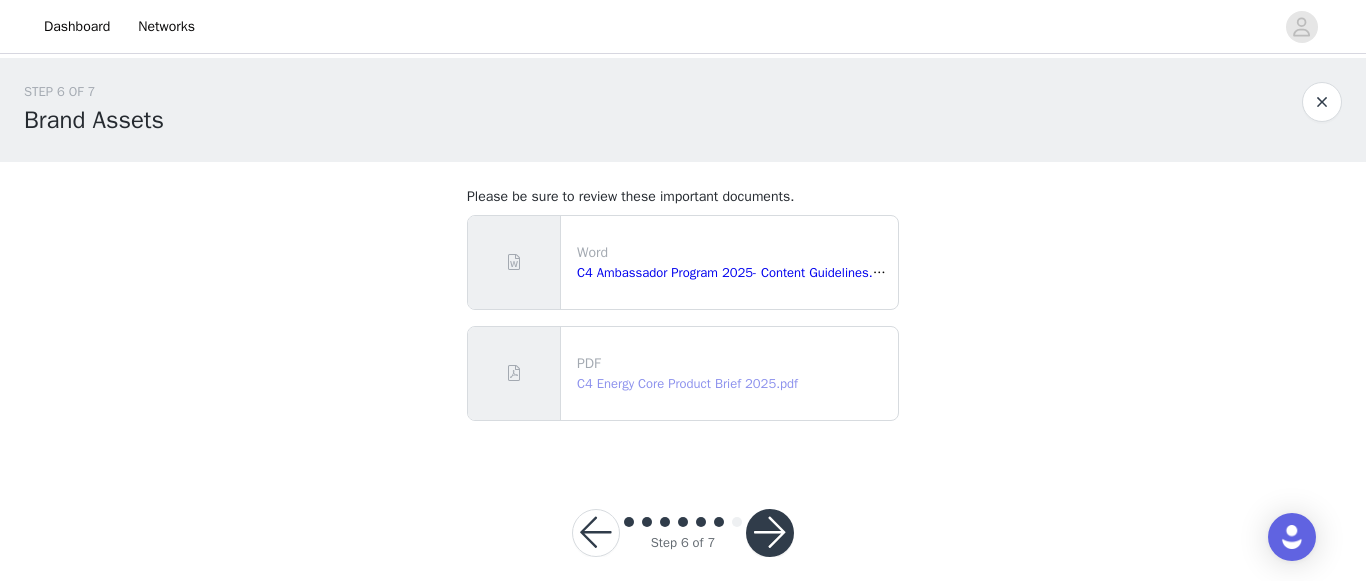 click on "C4 Energy Core Product Brief 2025.pdf" at bounding box center (687, 383) 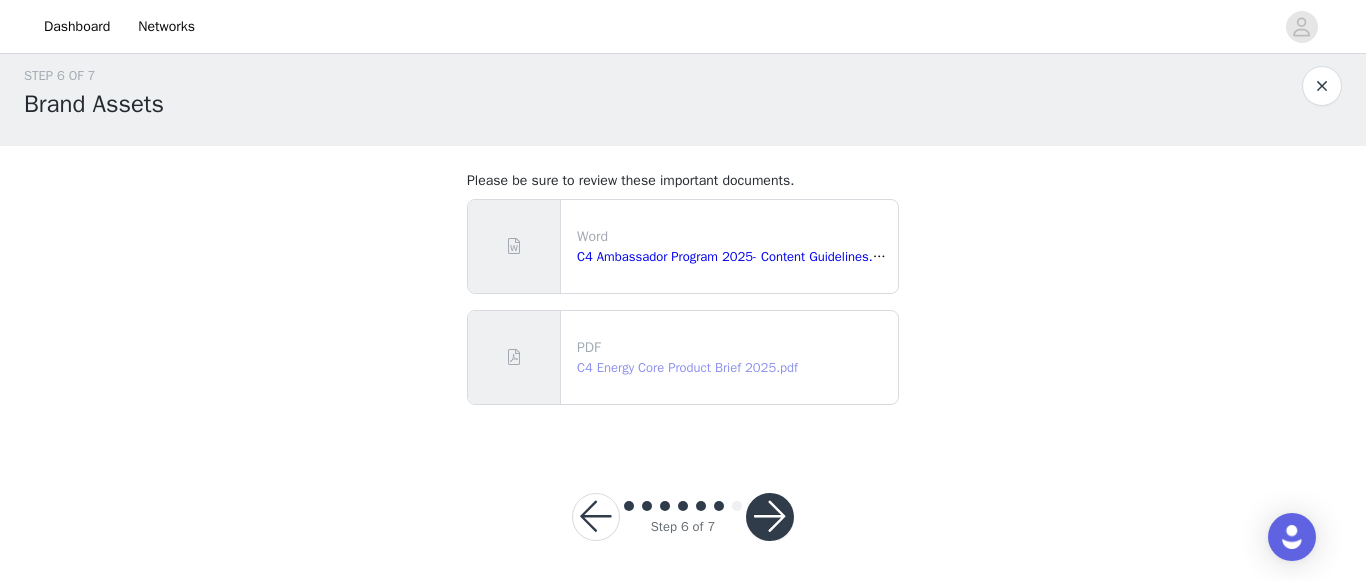 scroll, scrollTop: 24, scrollLeft: 0, axis: vertical 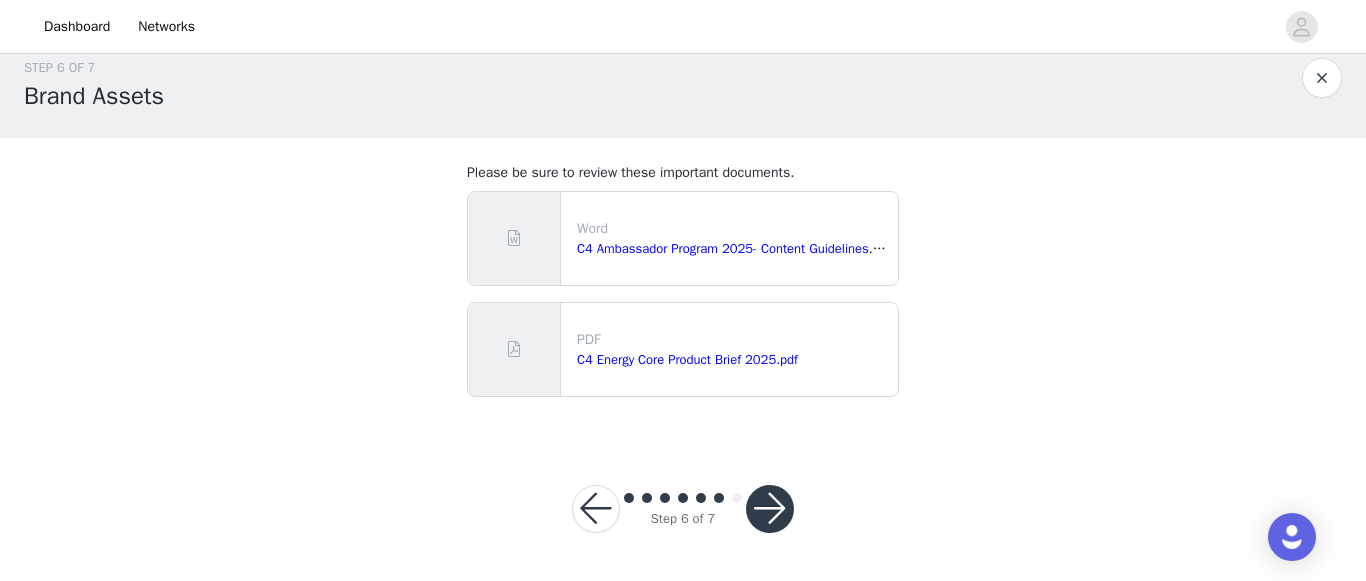 click at bounding box center (770, 509) 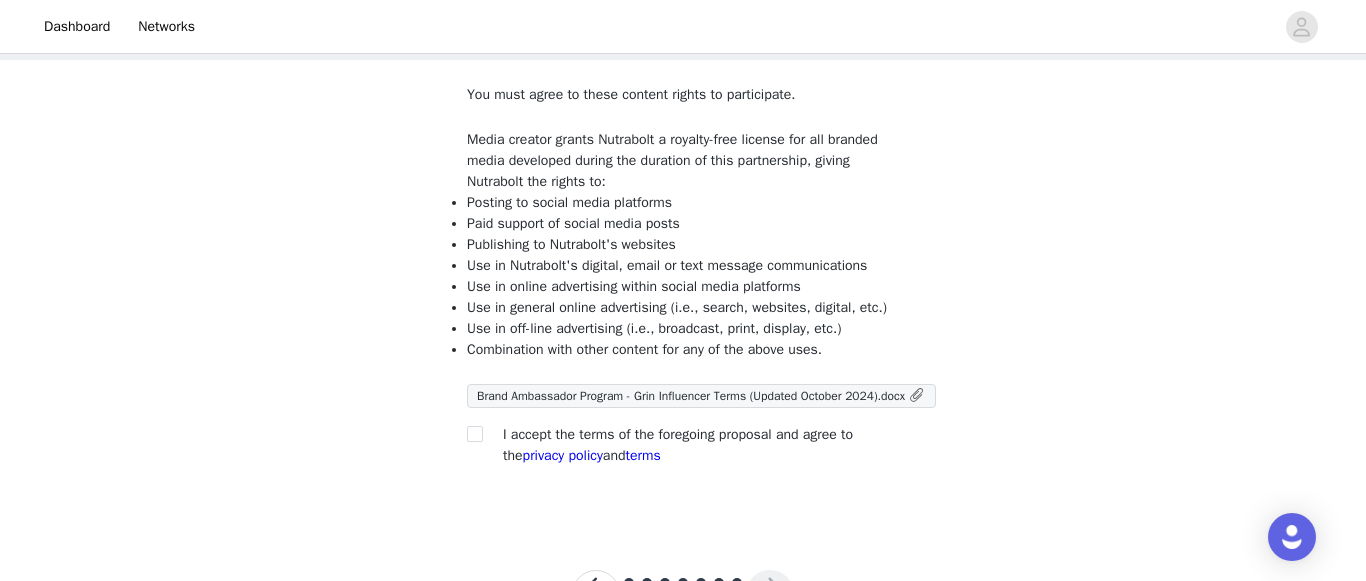 scroll, scrollTop: 191, scrollLeft: 0, axis: vertical 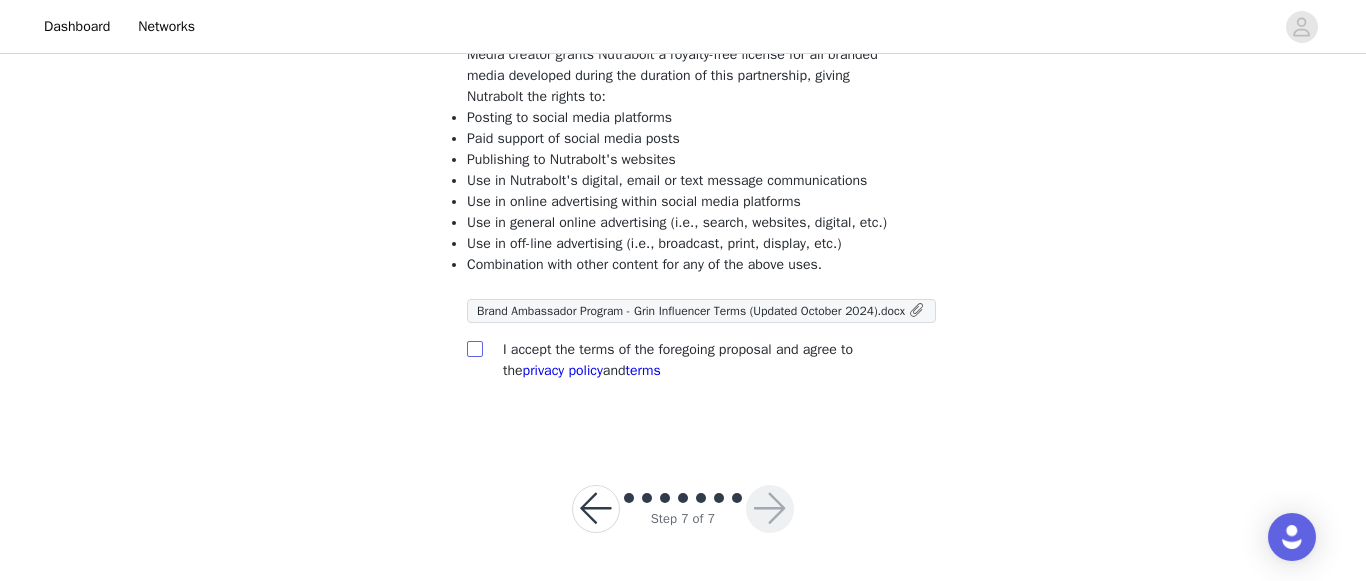 drag, startPoint x: 462, startPoint y: 358, endPoint x: 473, endPoint y: 353, distance: 12.083046 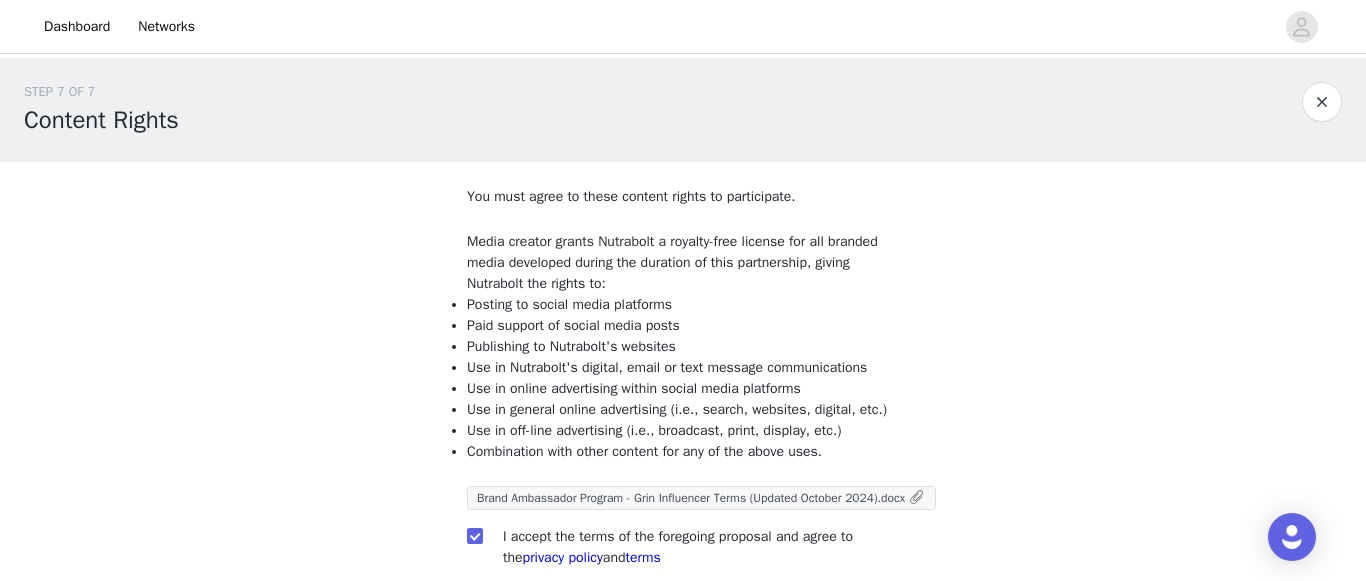 scroll, scrollTop: 191, scrollLeft: 0, axis: vertical 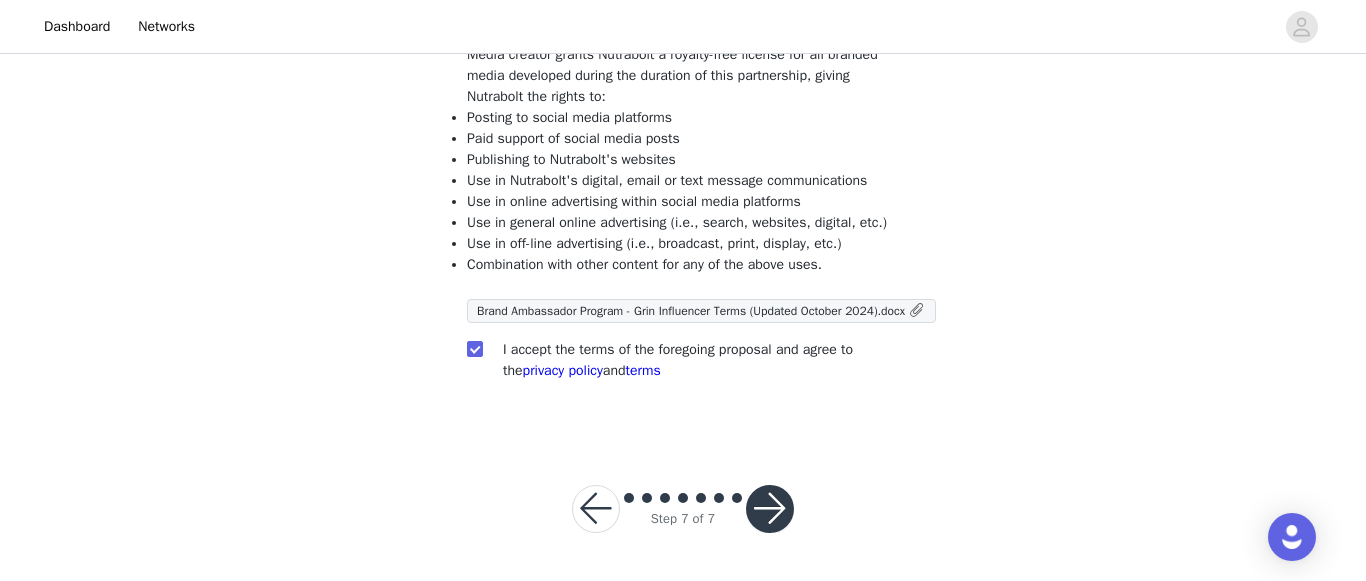 click at bounding box center [596, 509] 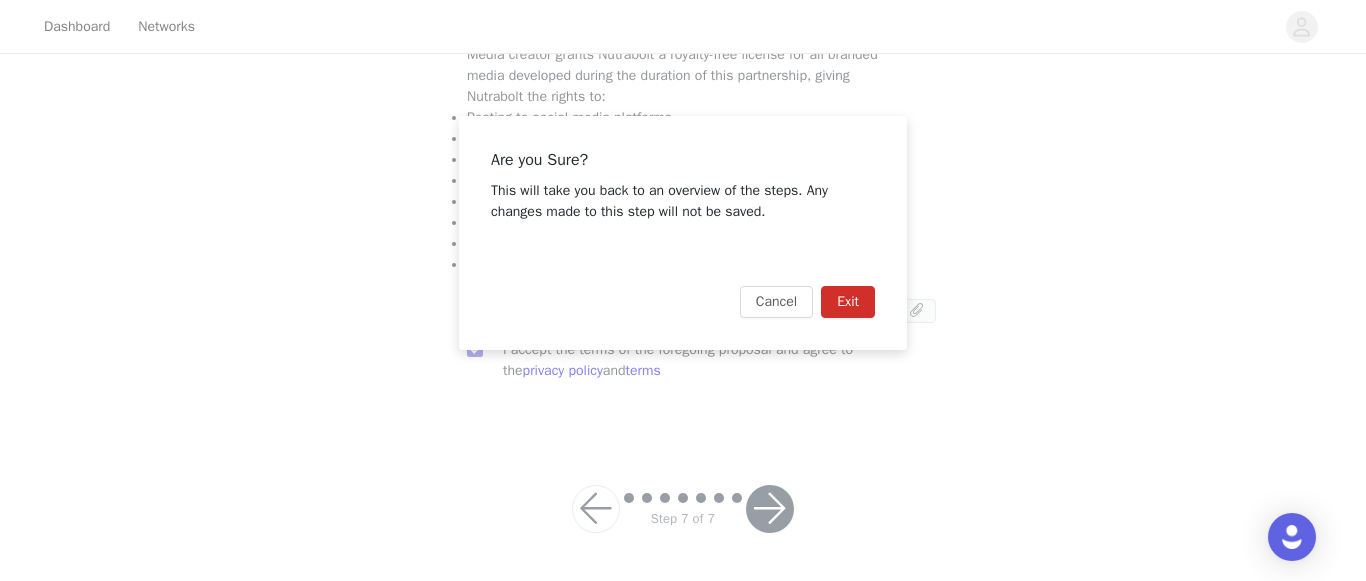 click on "Exit" at bounding box center (848, 302) 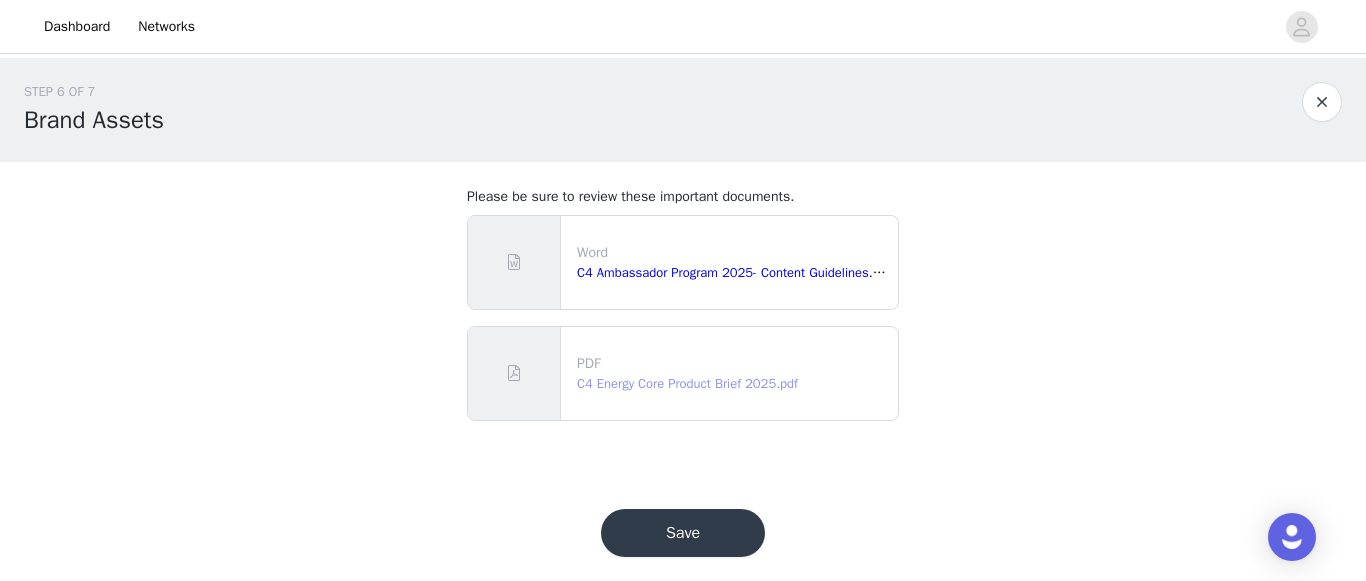 click on "C4 Energy Core Product Brief 2025.pdf" at bounding box center (687, 383) 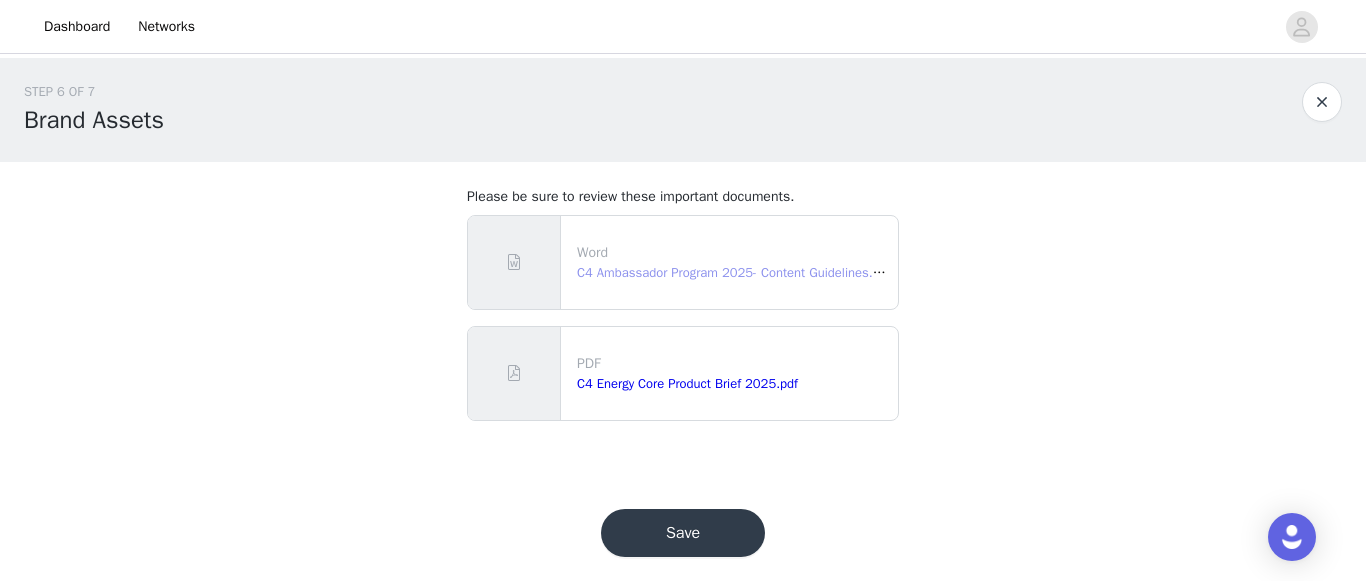 click on "C4 Ambassador Program 2025- Content Guidelines.docx" at bounding box center [738, 272] 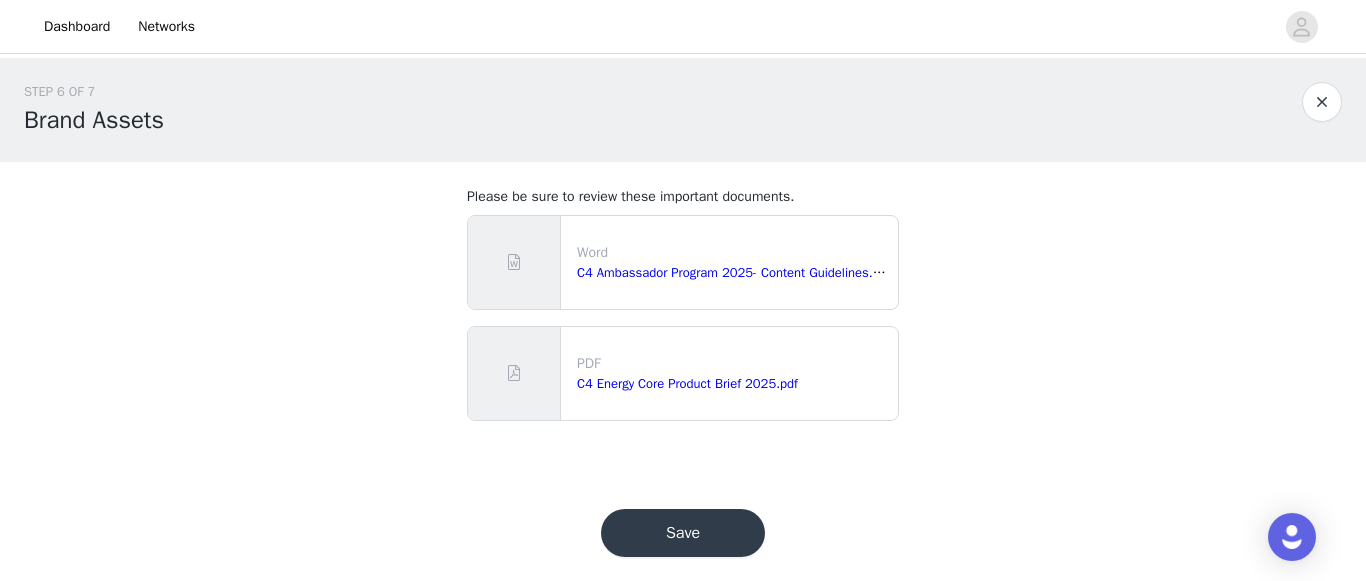 click on "STEP 6 OF 7
Brand Assets" at bounding box center (663, 110) 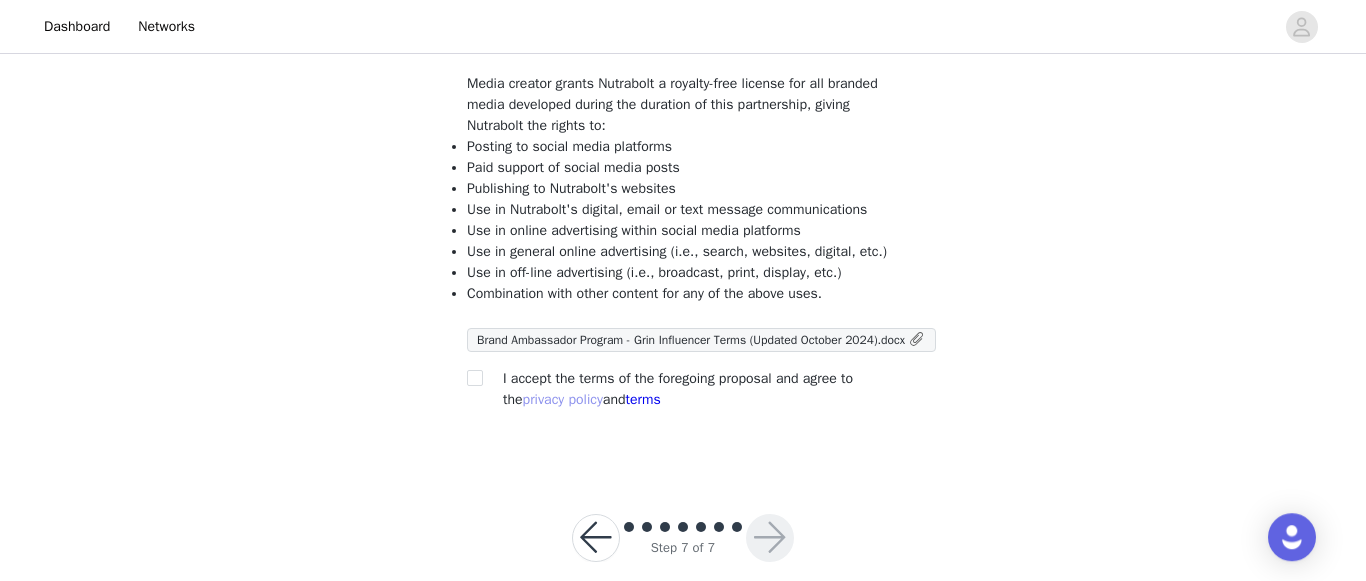 scroll, scrollTop: 191, scrollLeft: 0, axis: vertical 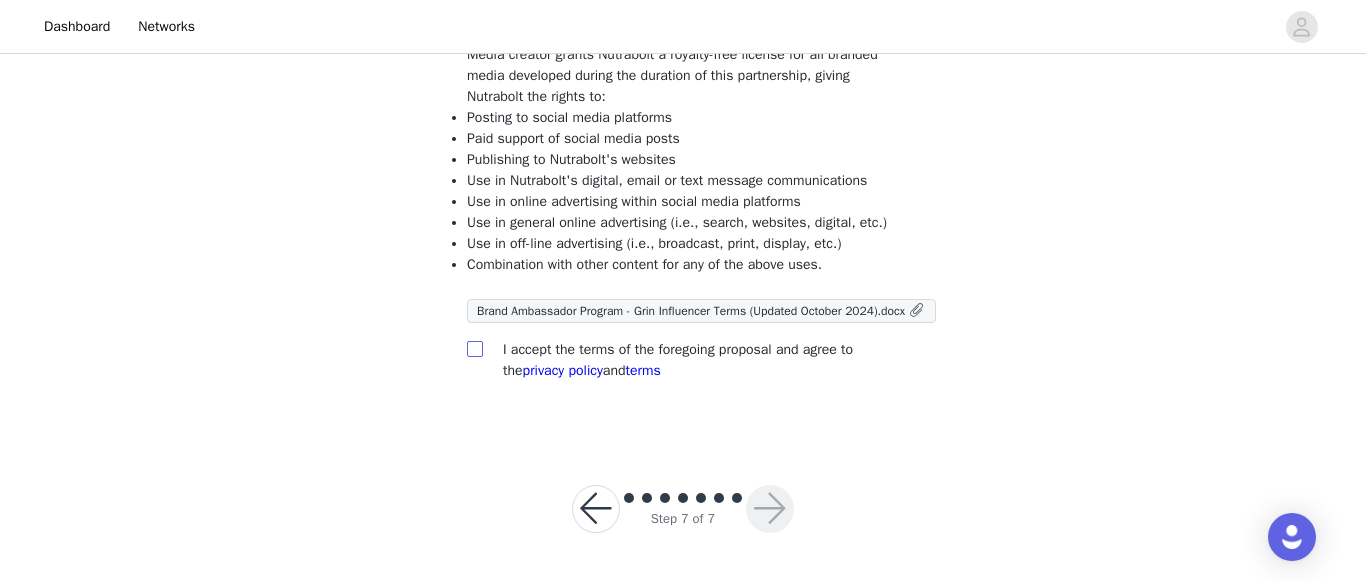 click at bounding box center (474, 348) 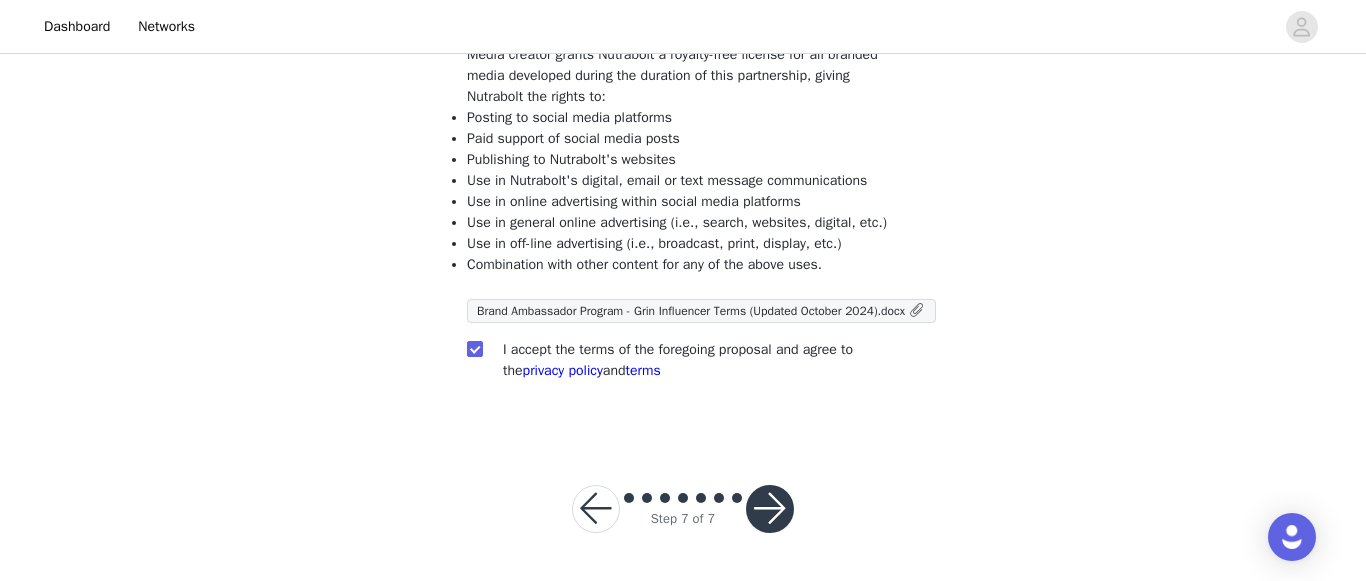 click on "Step 7 of 7" at bounding box center (683, 509) 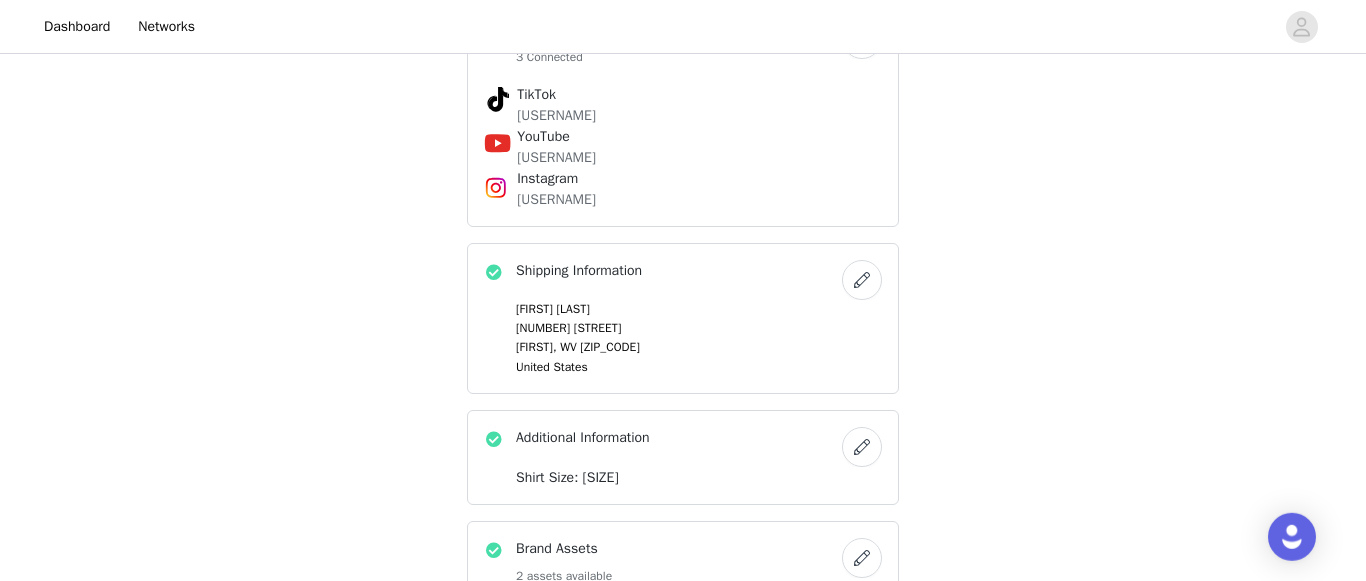 scroll, scrollTop: 904, scrollLeft: 0, axis: vertical 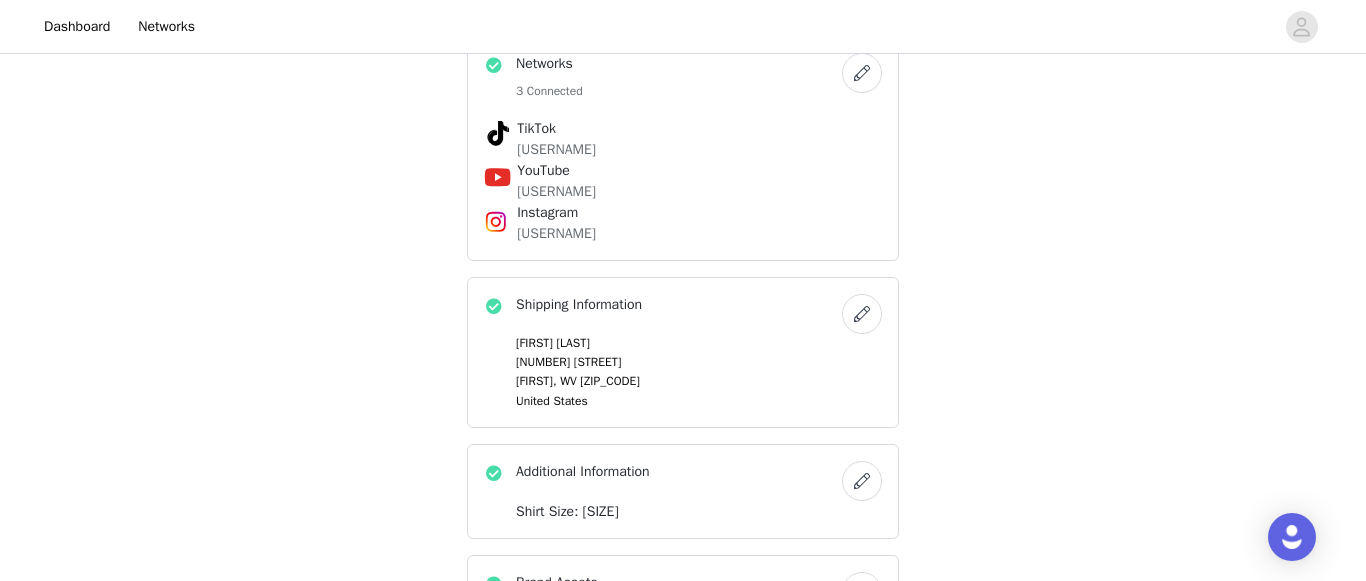 click at bounding box center [862, 73] 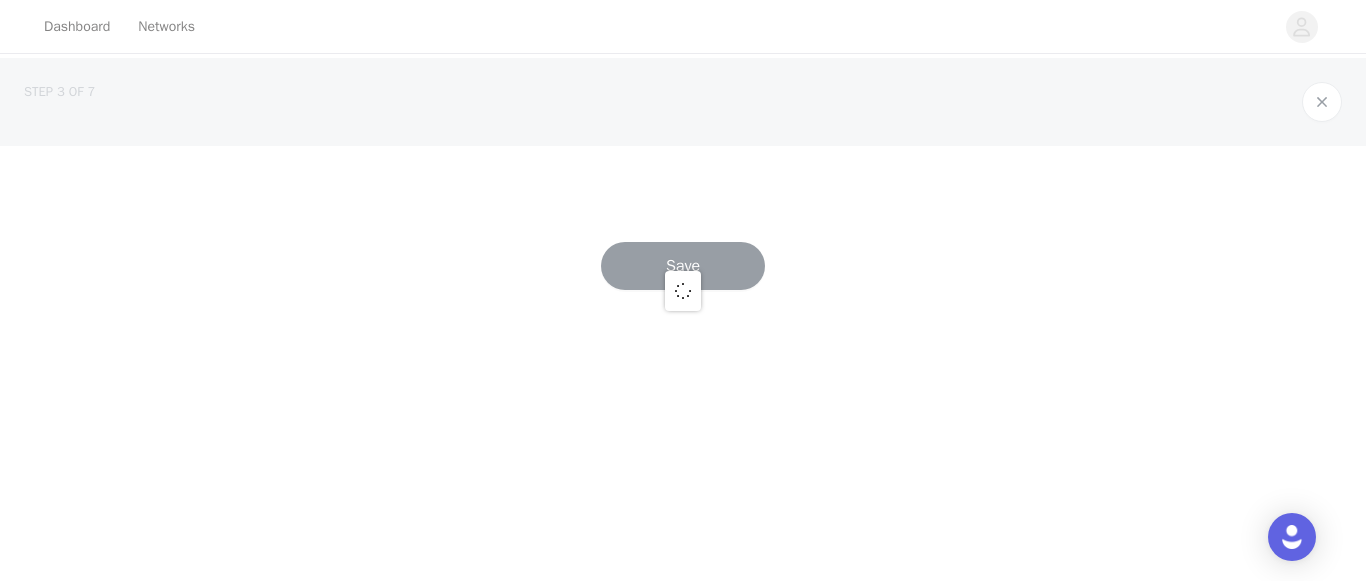 scroll, scrollTop: 0, scrollLeft: 0, axis: both 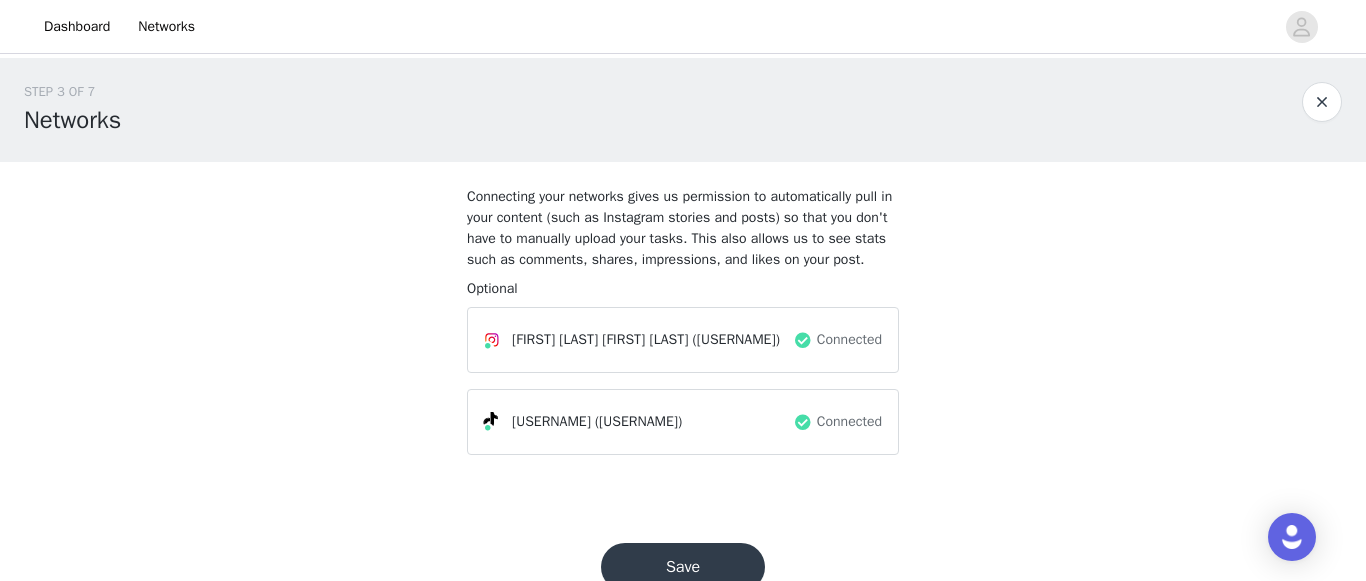 click at bounding box center (1322, 102) 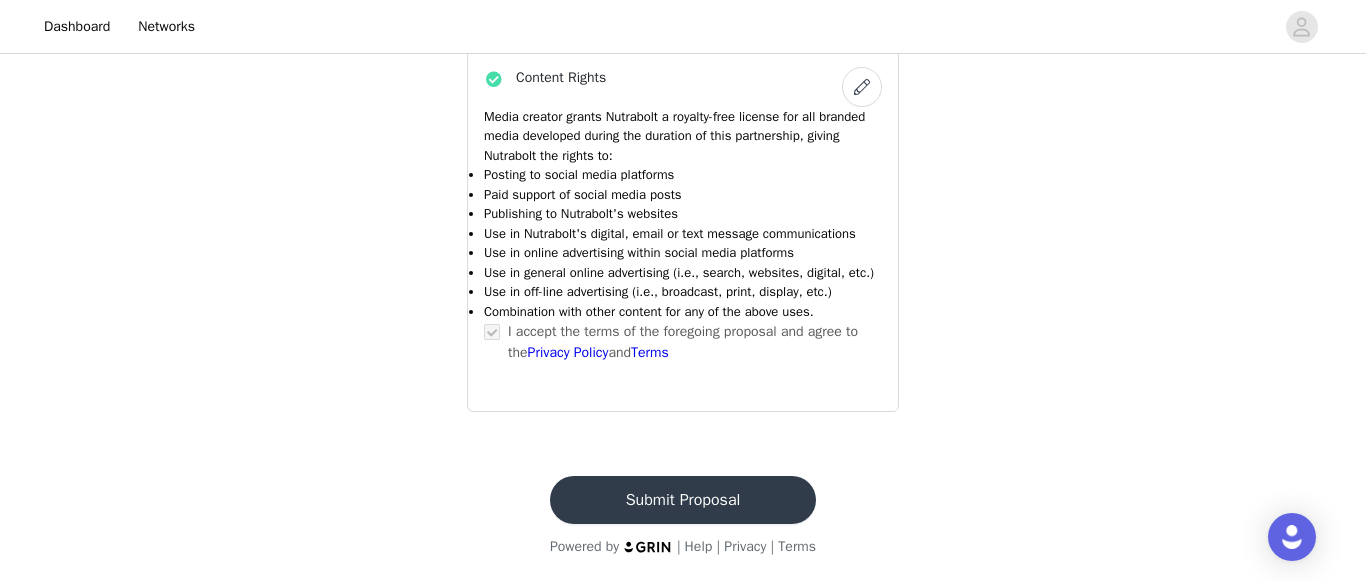 click on "Submit Proposal" at bounding box center [683, 500] 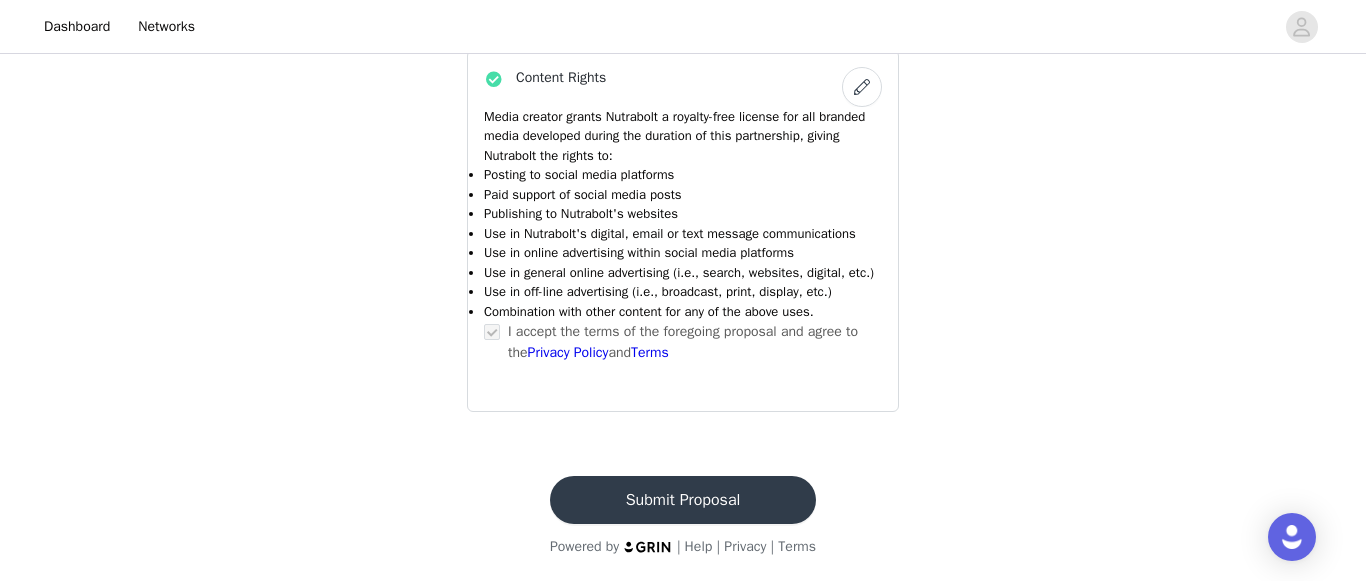 scroll, scrollTop: 0, scrollLeft: 0, axis: both 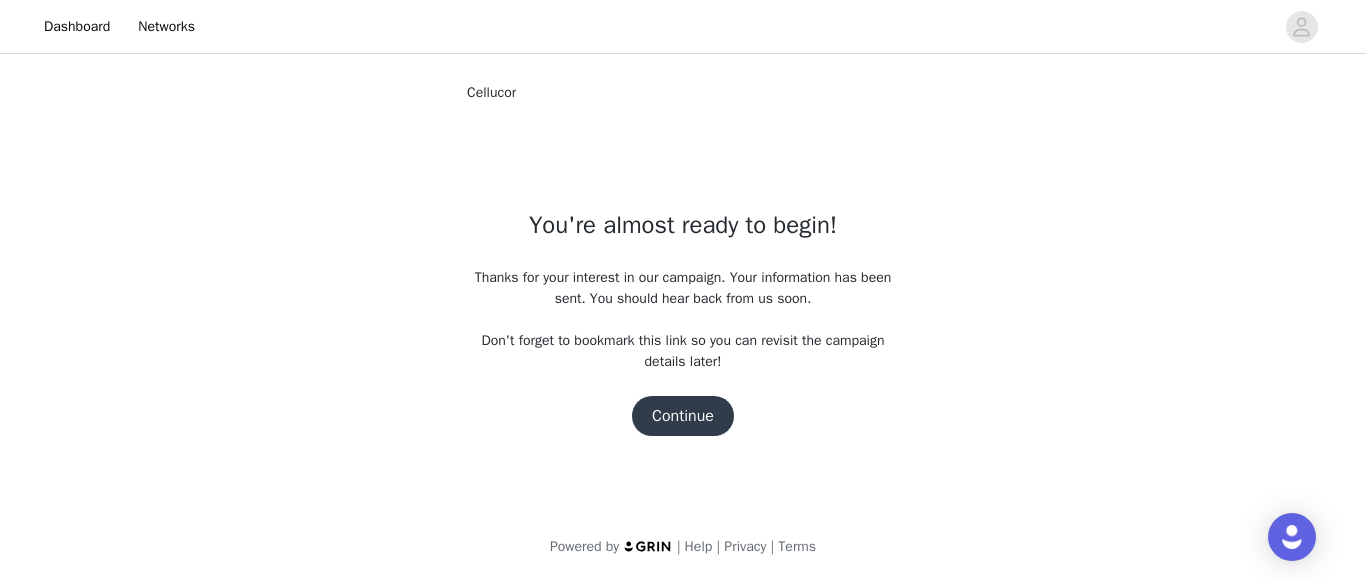 click on "Continue" at bounding box center [683, 416] 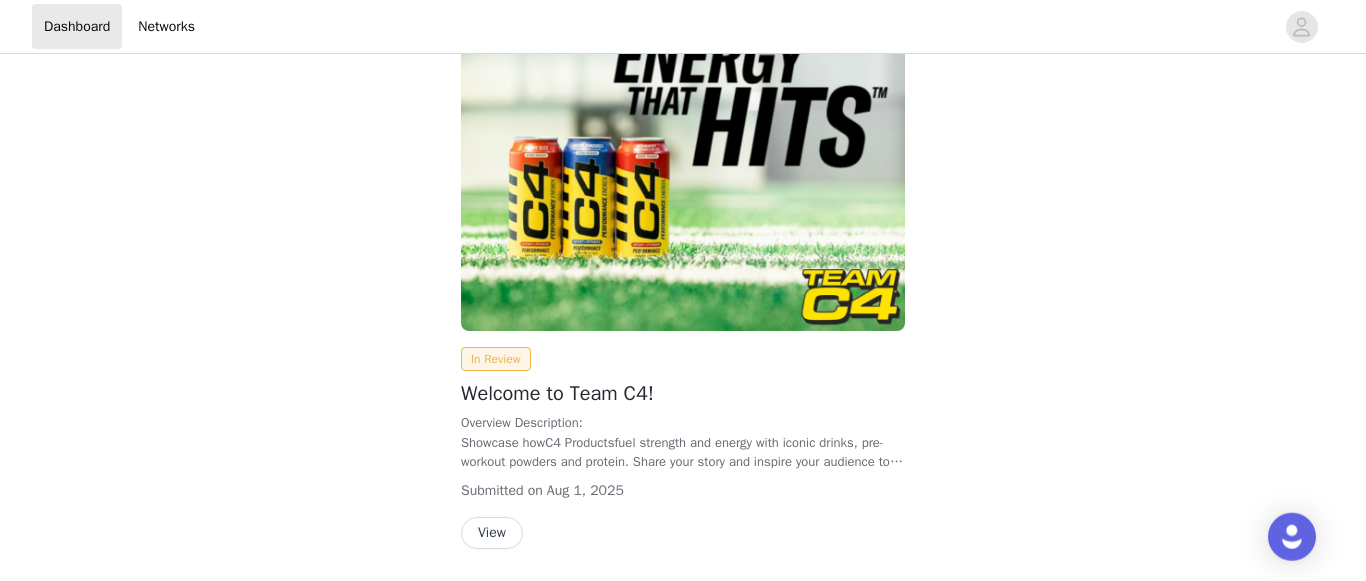 scroll, scrollTop: 153, scrollLeft: 0, axis: vertical 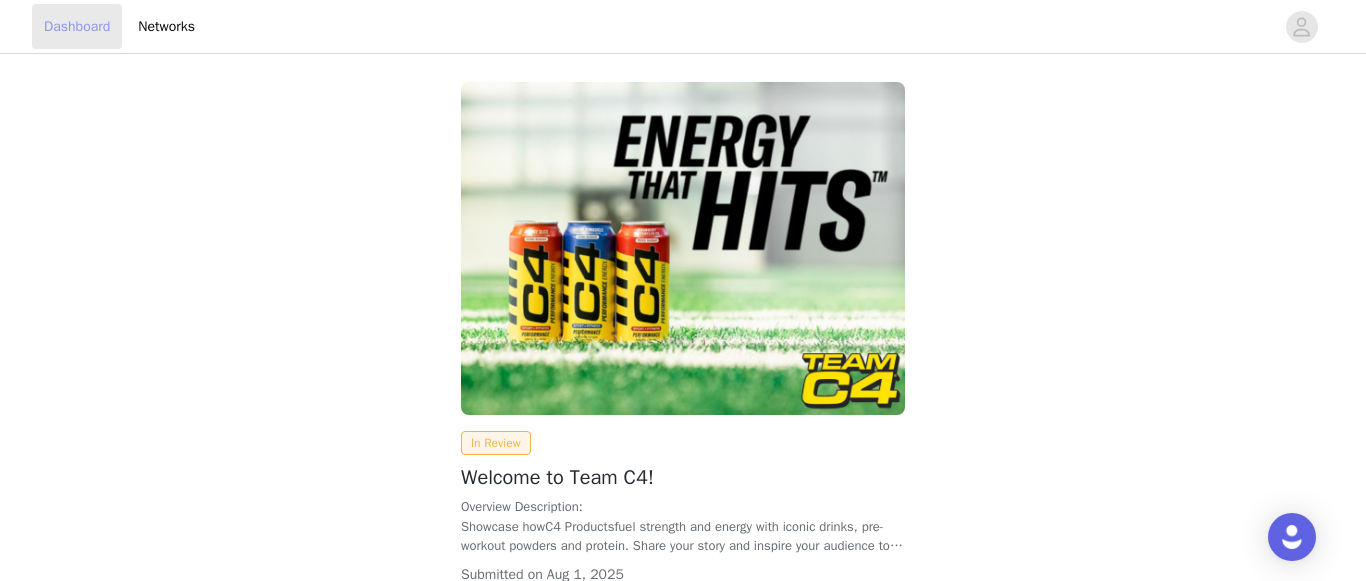 click on "Dashboard" at bounding box center [77, 26] 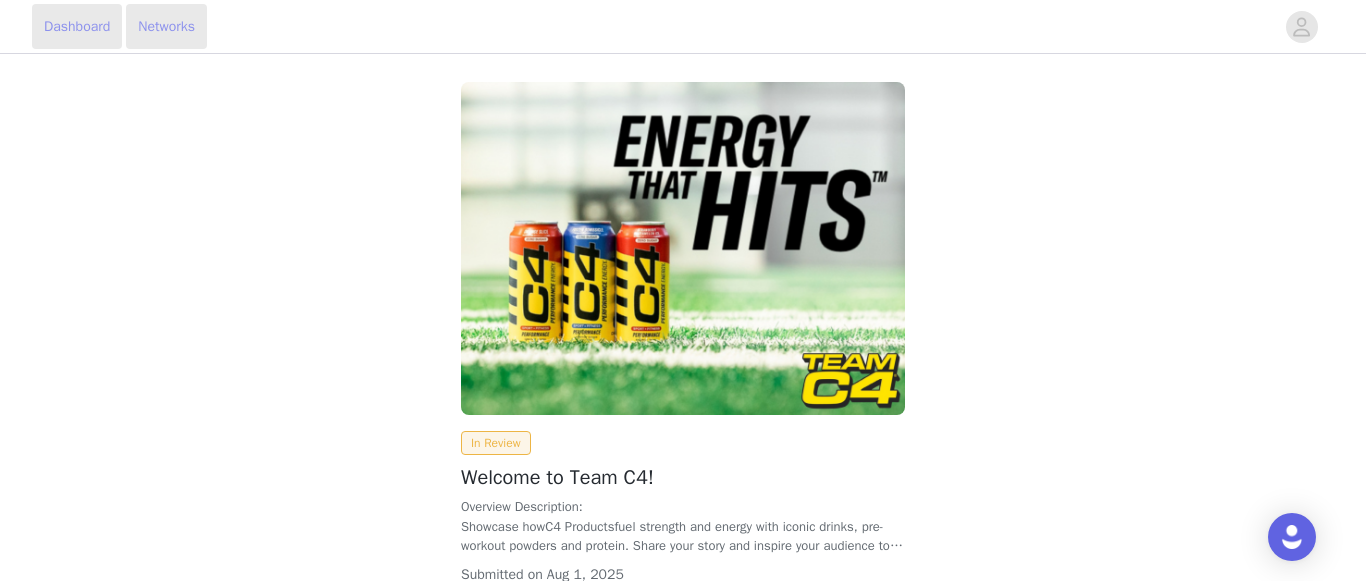 drag, startPoint x: 87, startPoint y: 26, endPoint x: 162, endPoint y: 26, distance: 75 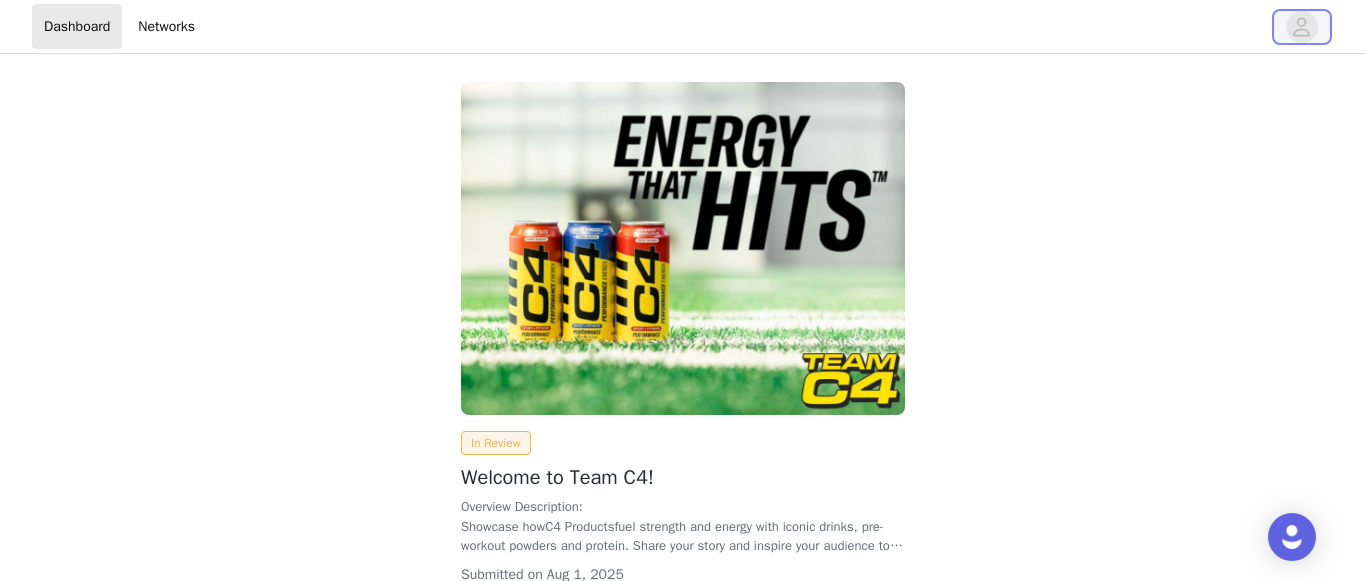 click at bounding box center (1302, 27) 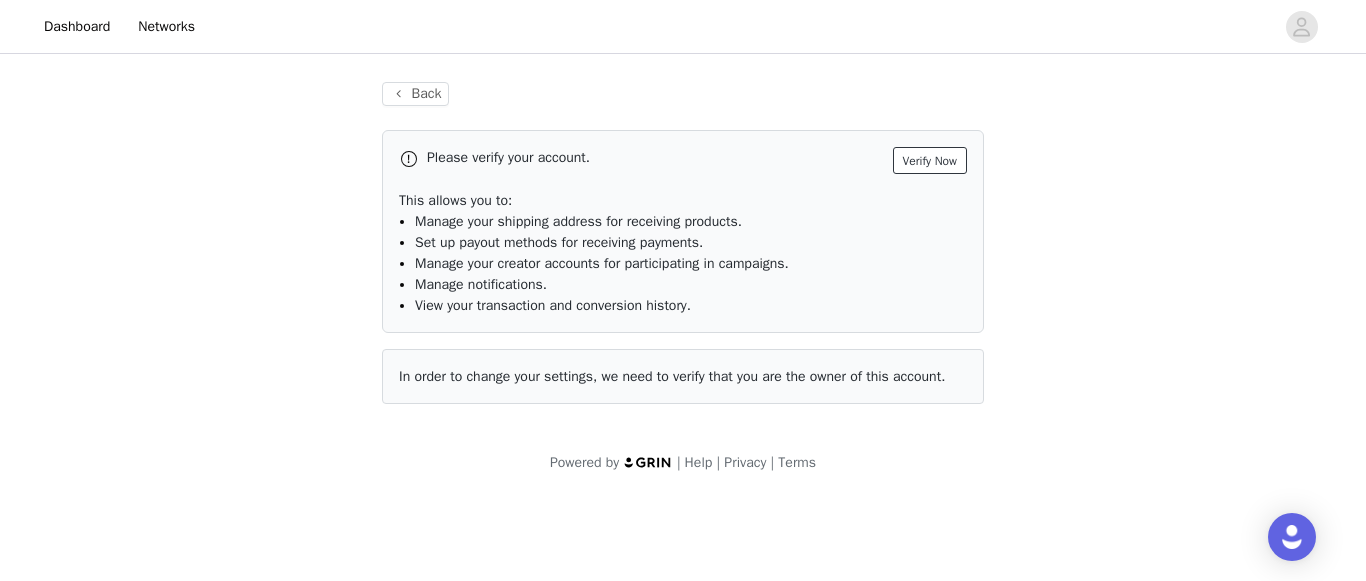 click on "Verify Now" at bounding box center [930, 160] 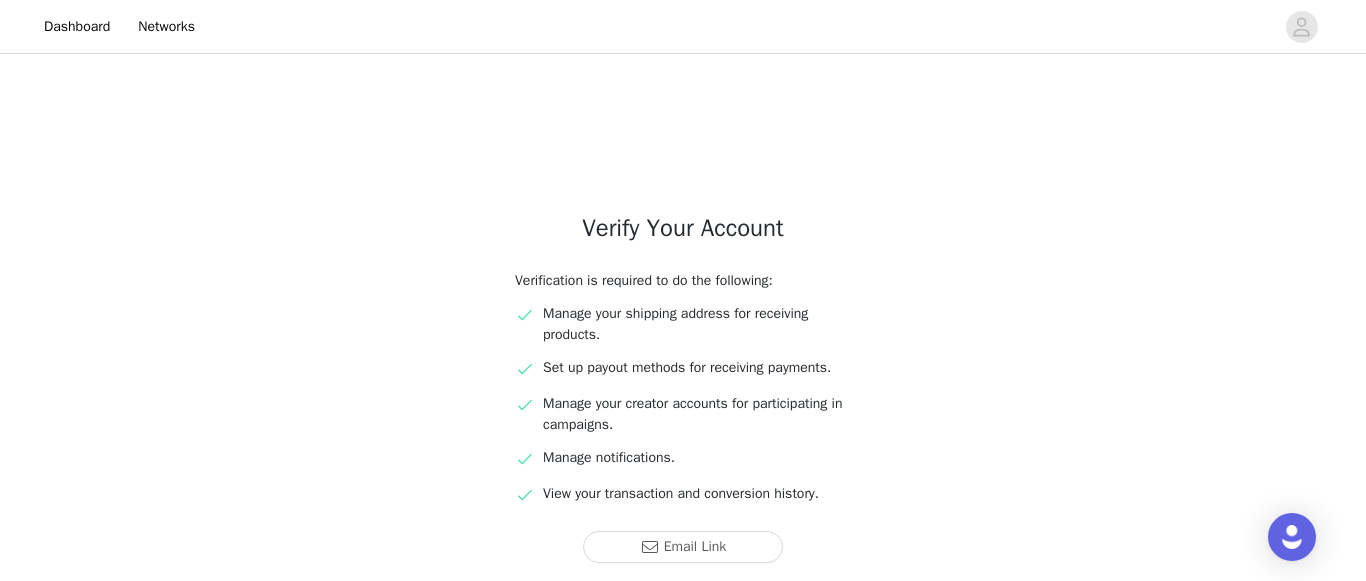 scroll, scrollTop: 159, scrollLeft: 0, axis: vertical 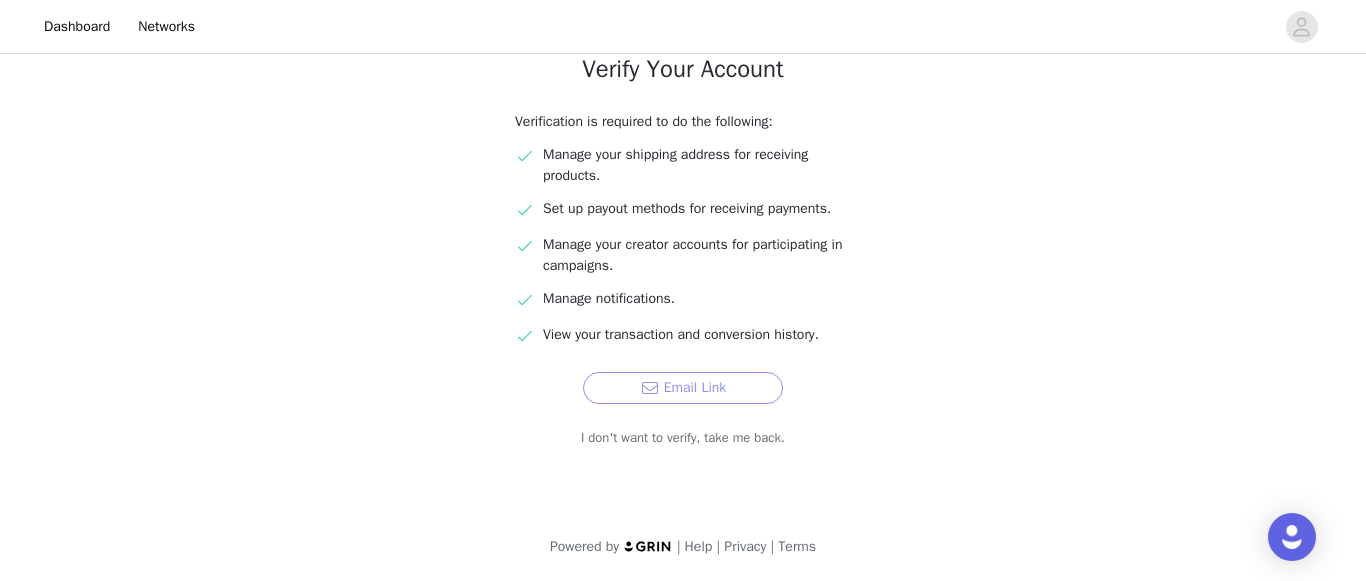 click on "Email Link" at bounding box center [683, 388] 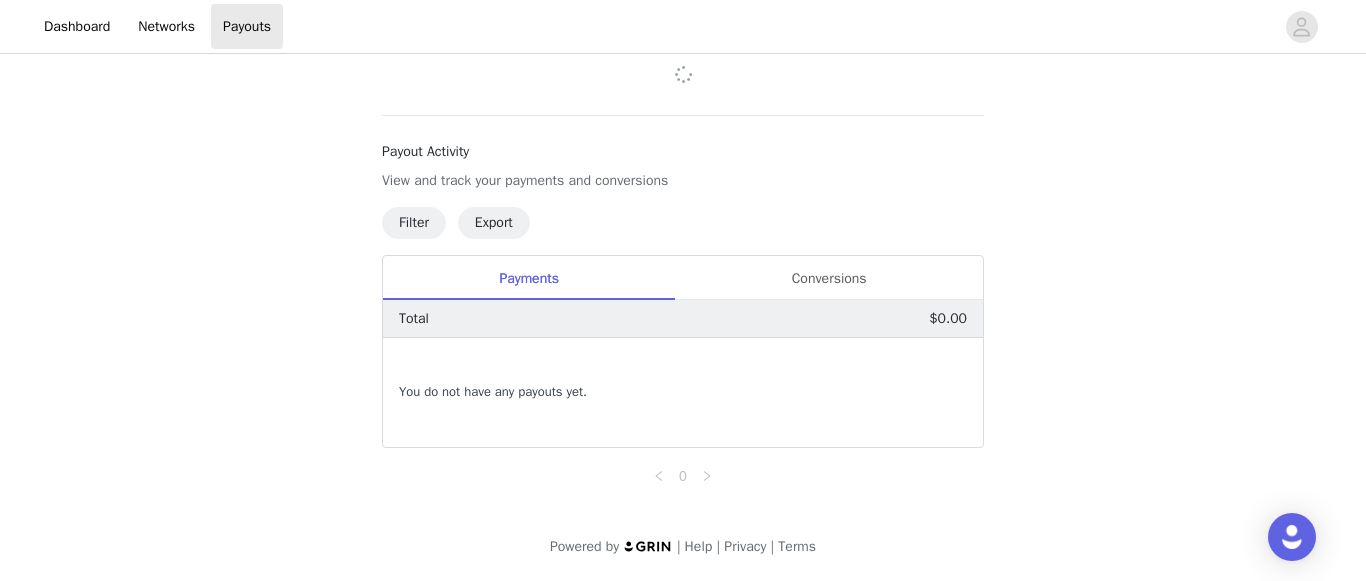 scroll, scrollTop: 0, scrollLeft: 0, axis: both 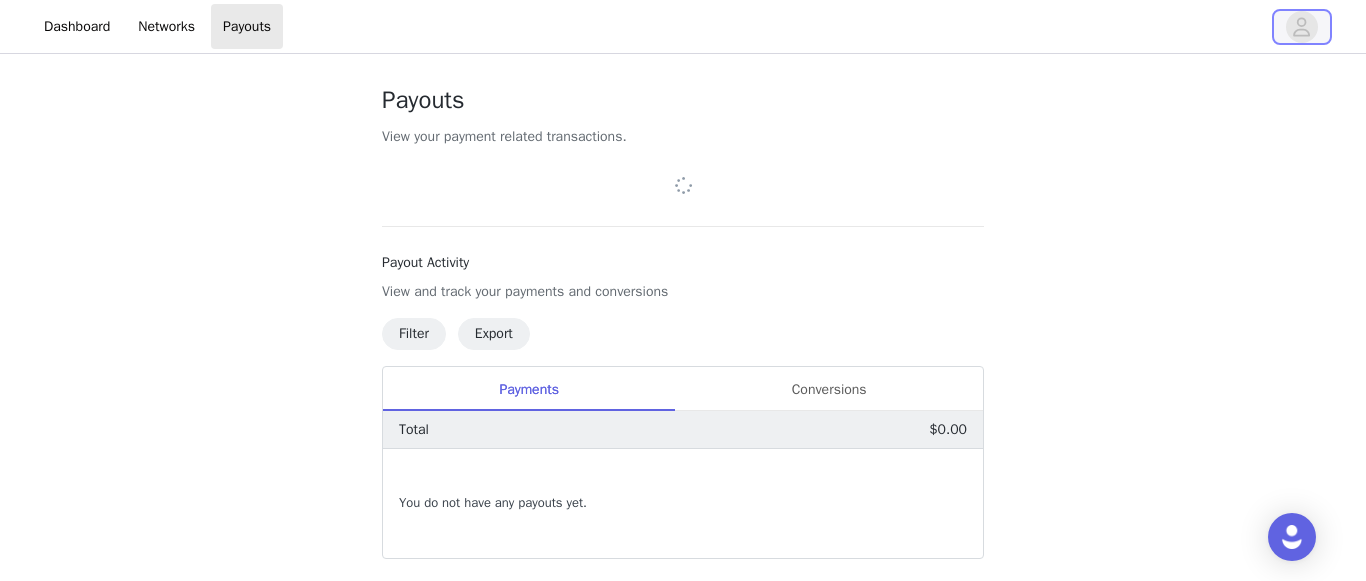 click 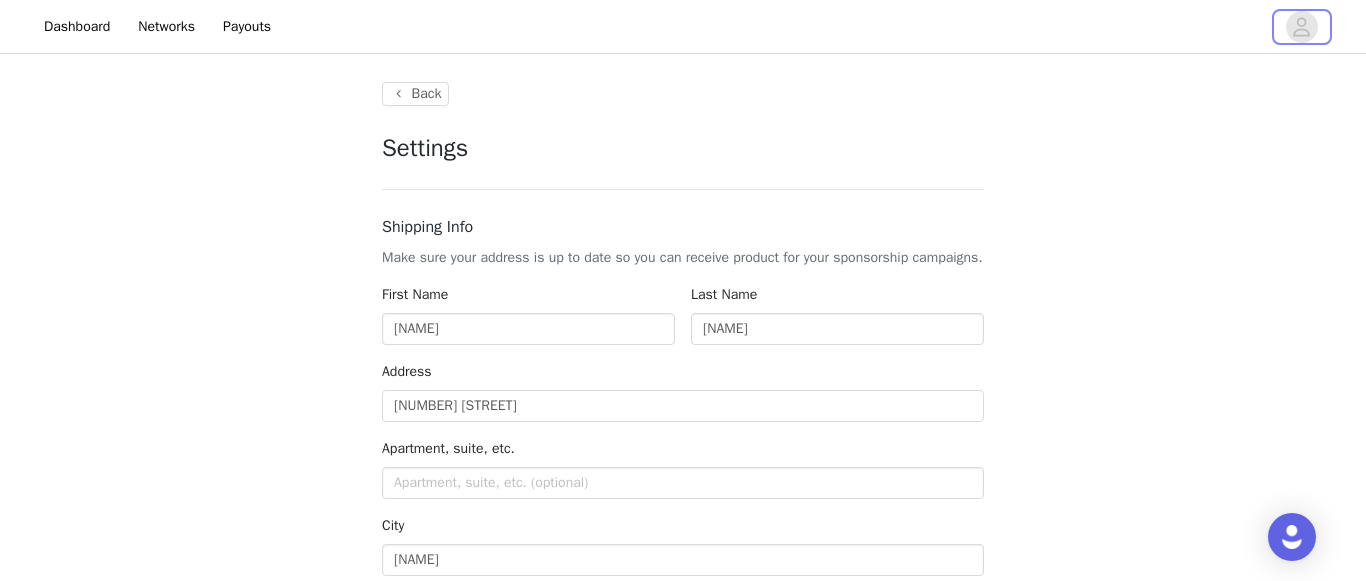 type on "+1 (United States)" 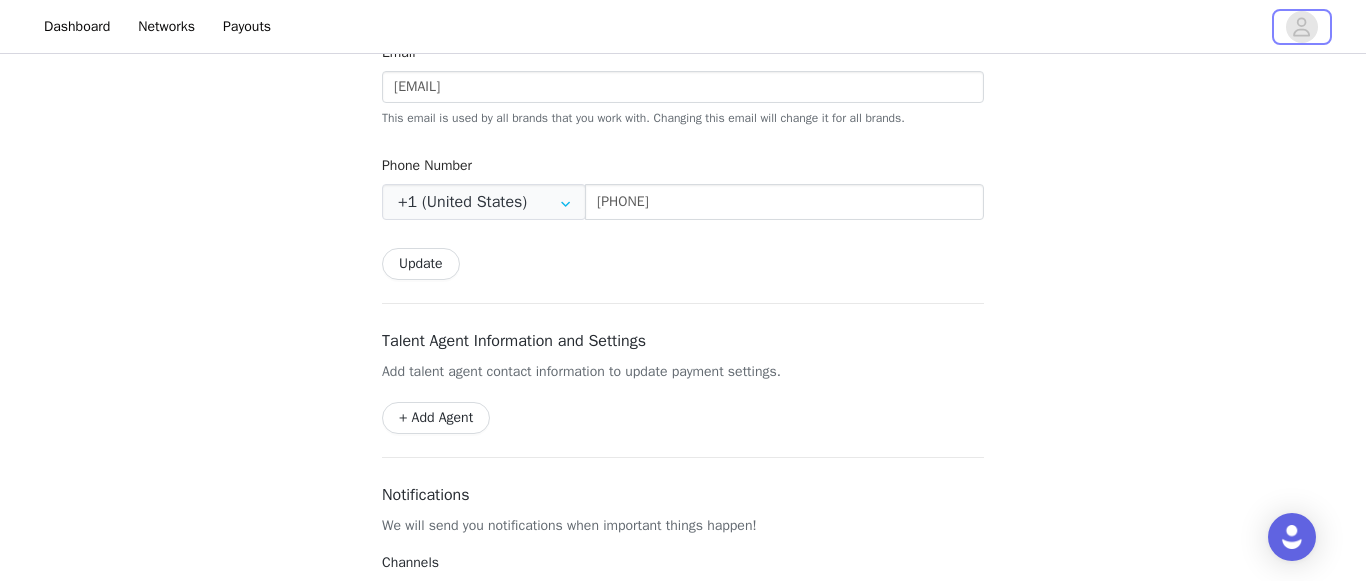 scroll, scrollTop: 1307, scrollLeft: 0, axis: vertical 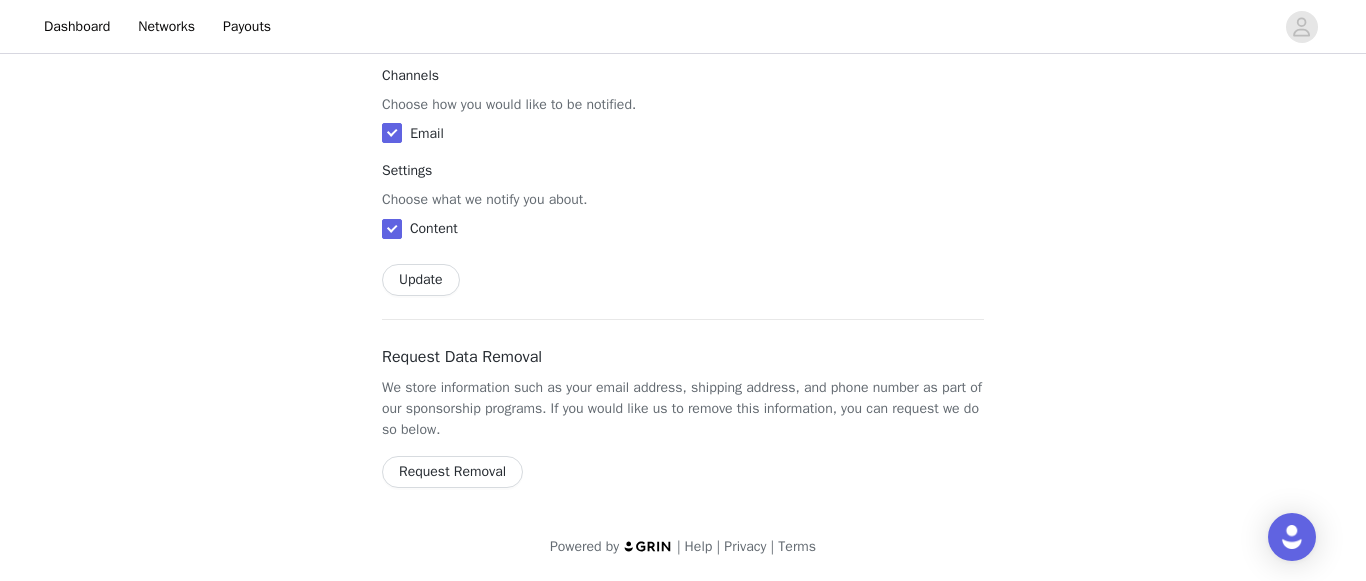 click on "Update" at bounding box center [421, 280] 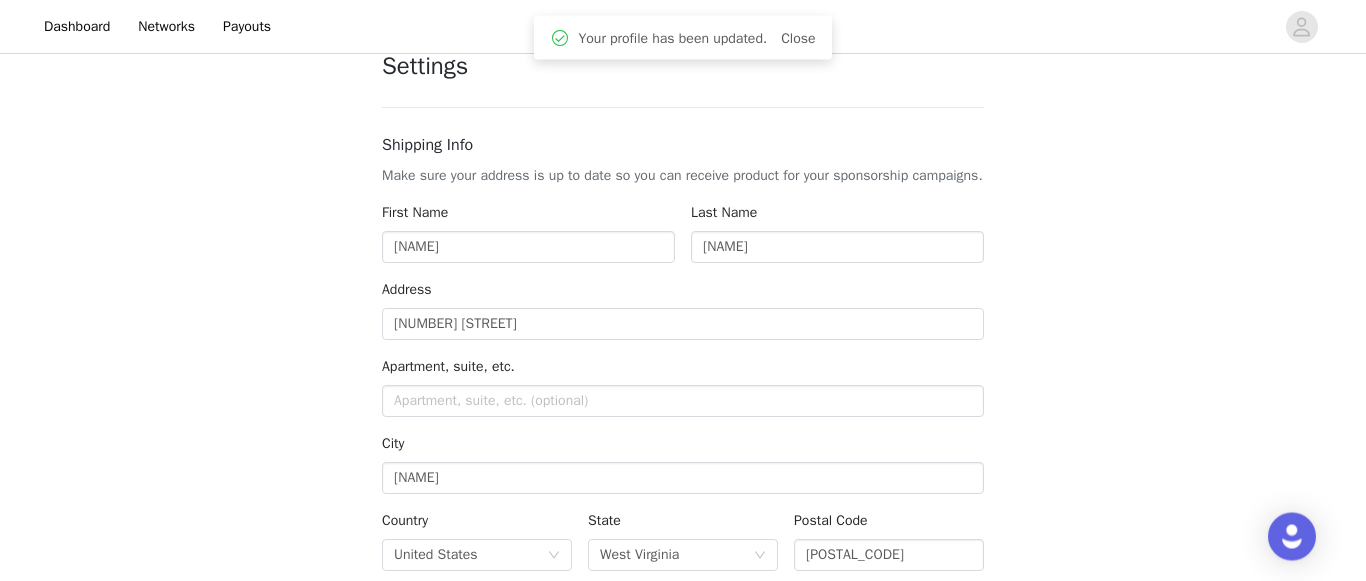 scroll, scrollTop: 0, scrollLeft: 0, axis: both 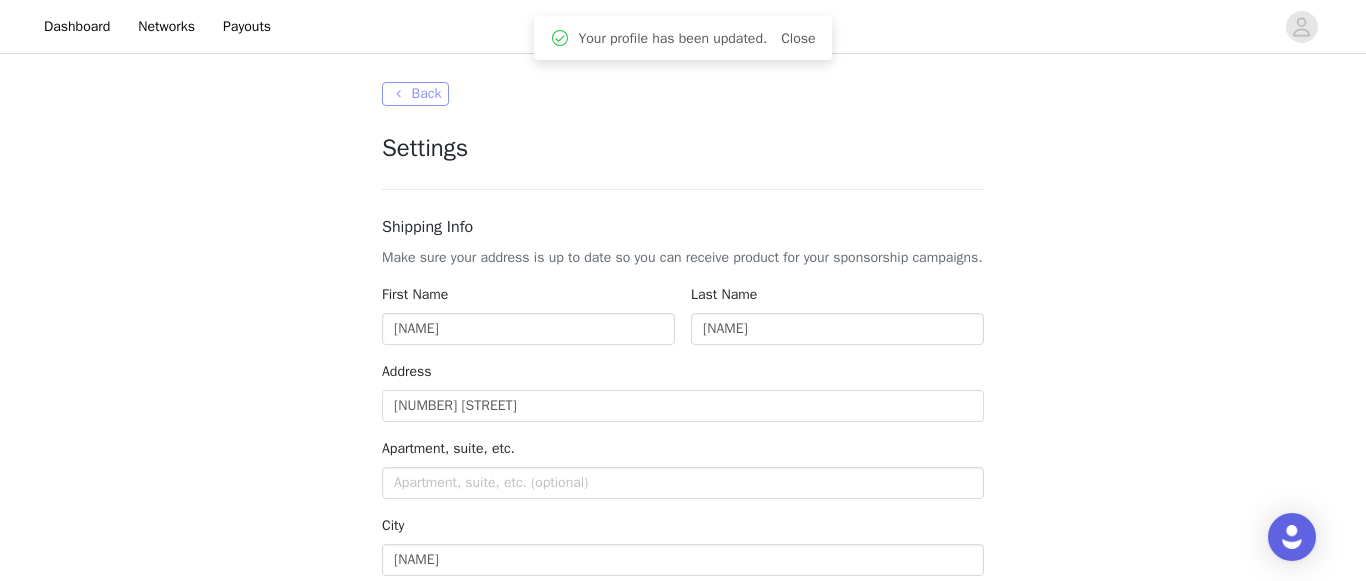 click on "Back" at bounding box center (415, 94) 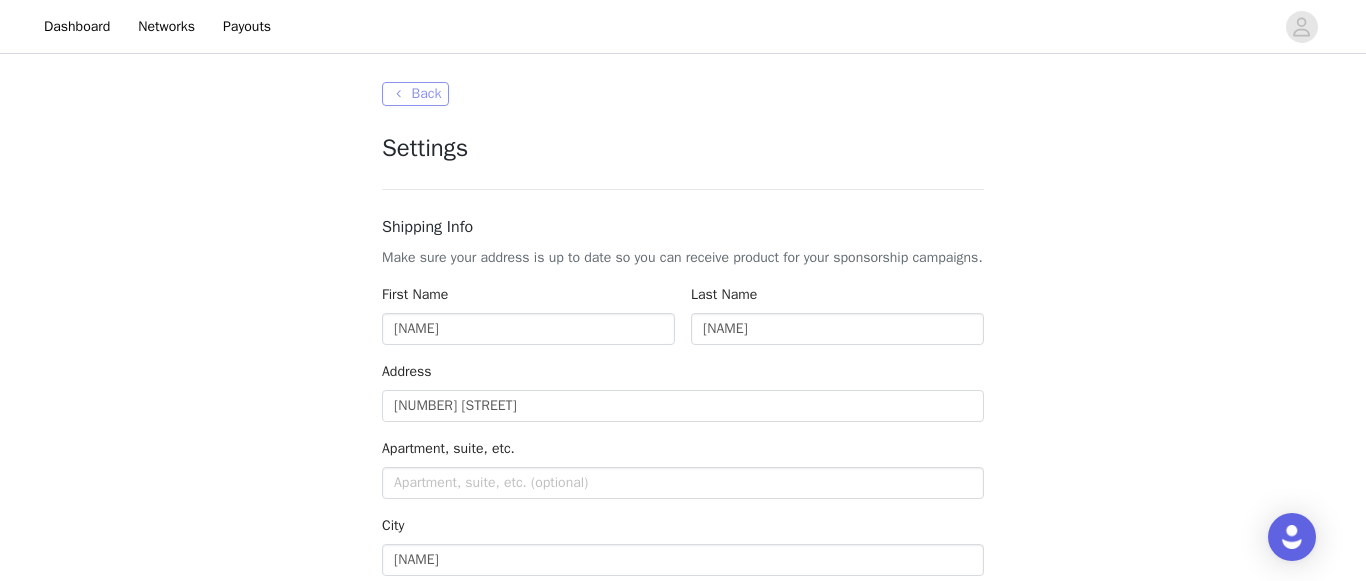 click on "Back" at bounding box center [415, 94] 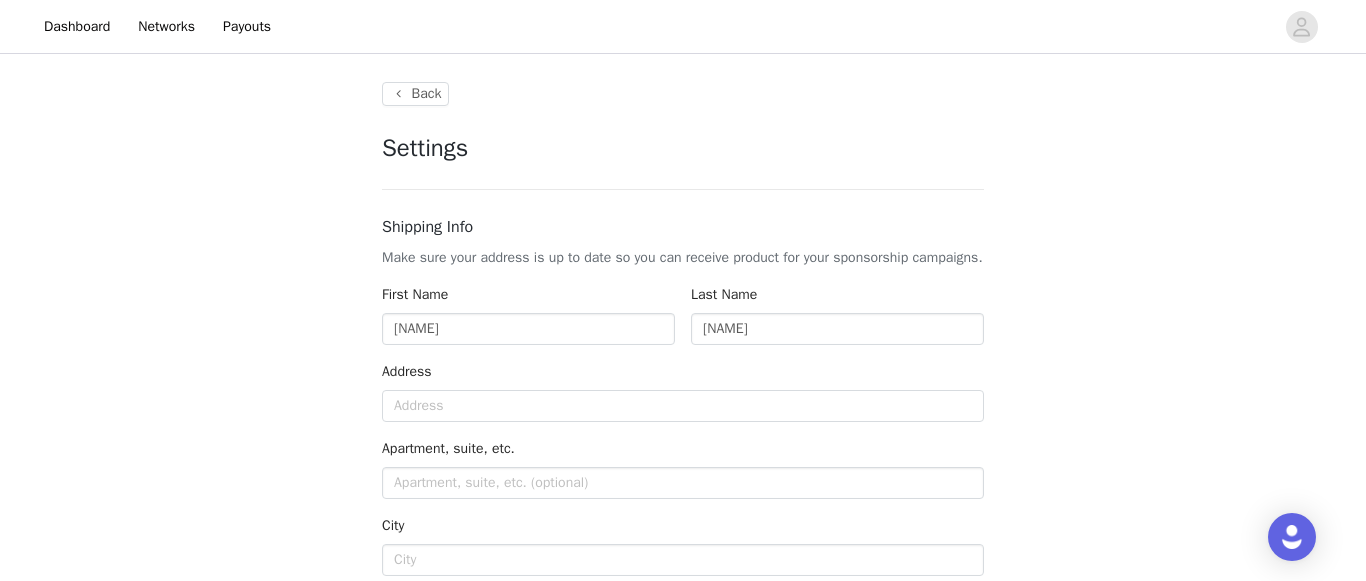 type on "+1 (United States)" 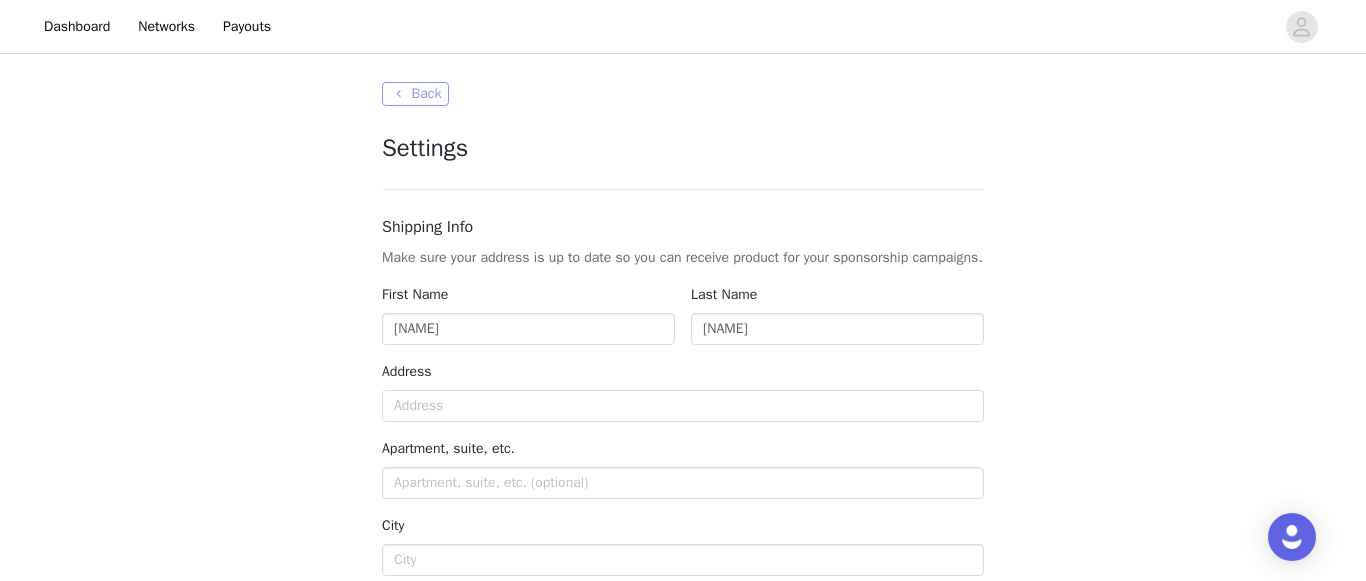 click on "Back" at bounding box center (415, 94) 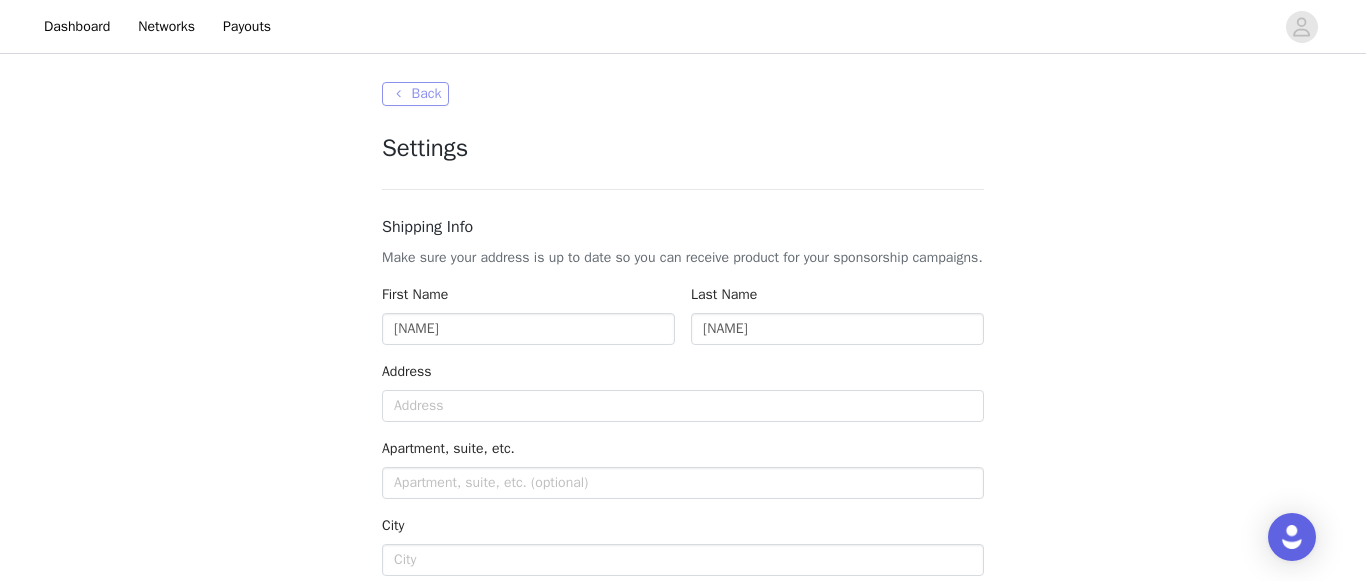 click on "Back" at bounding box center [415, 94] 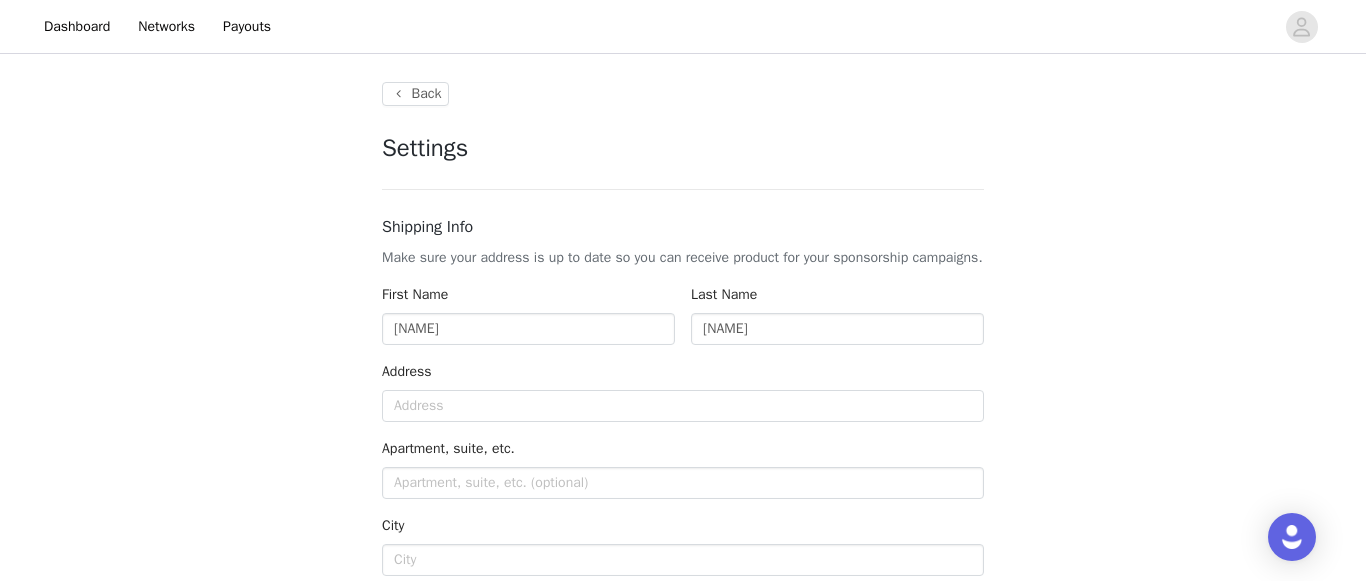 type on "+1 (United States)" 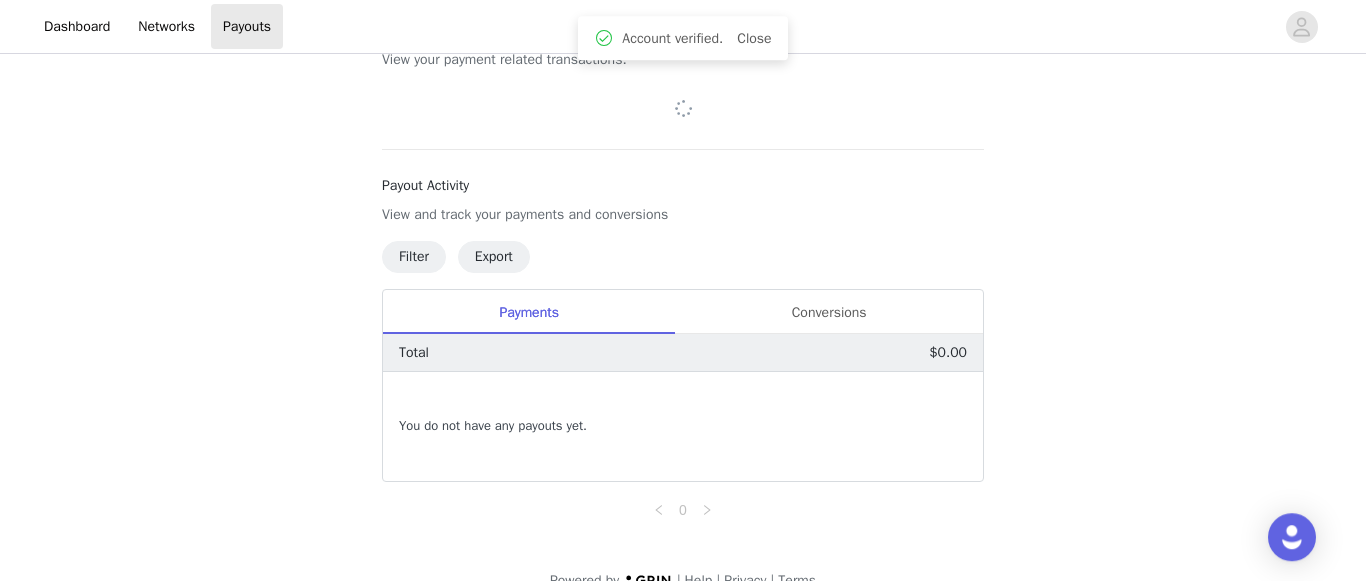 scroll, scrollTop: 111, scrollLeft: 0, axis: vertical 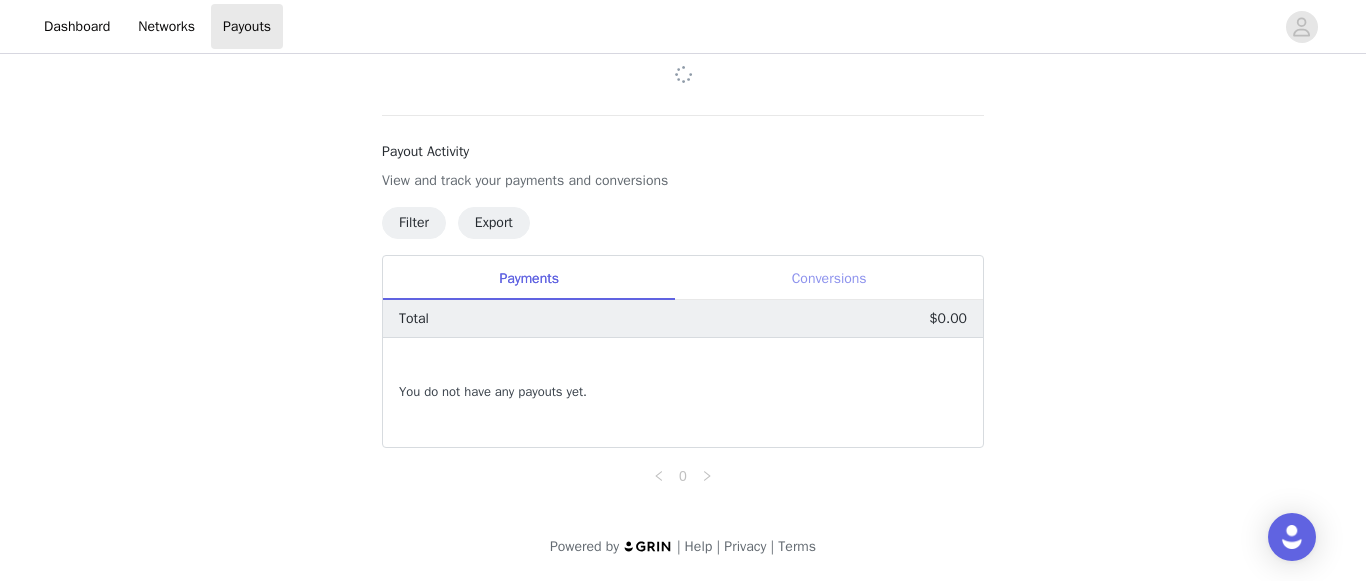 click on "Conversions" at bounding box center [829, 278] 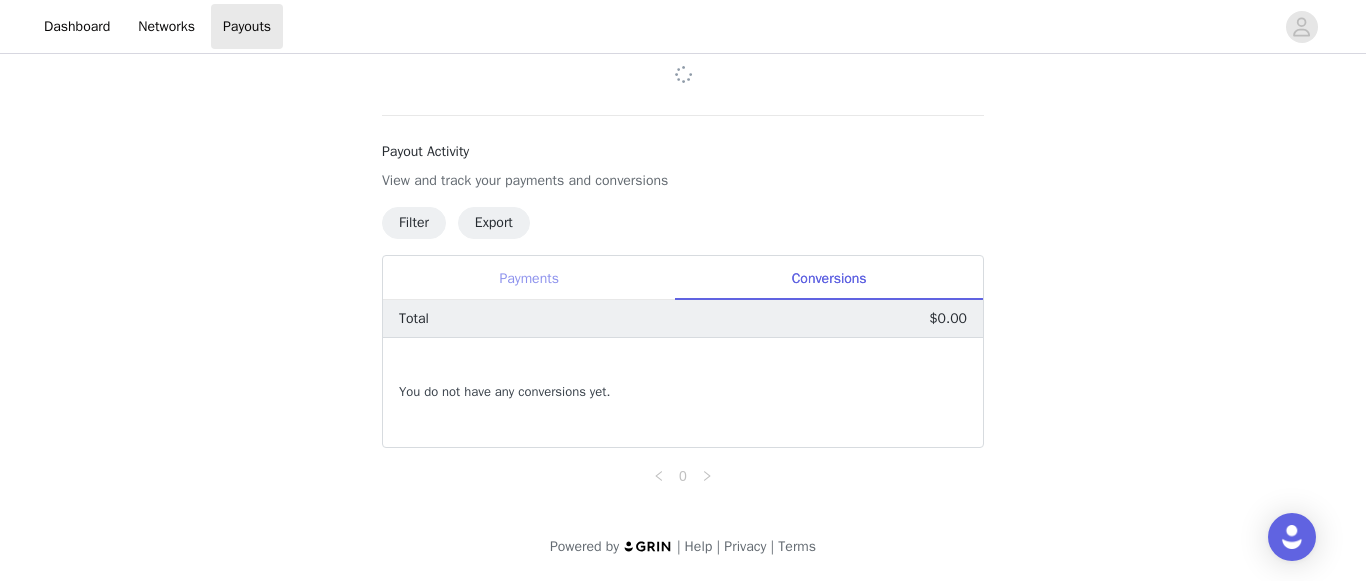 click on "Payments" at bounding box center [529, 278] 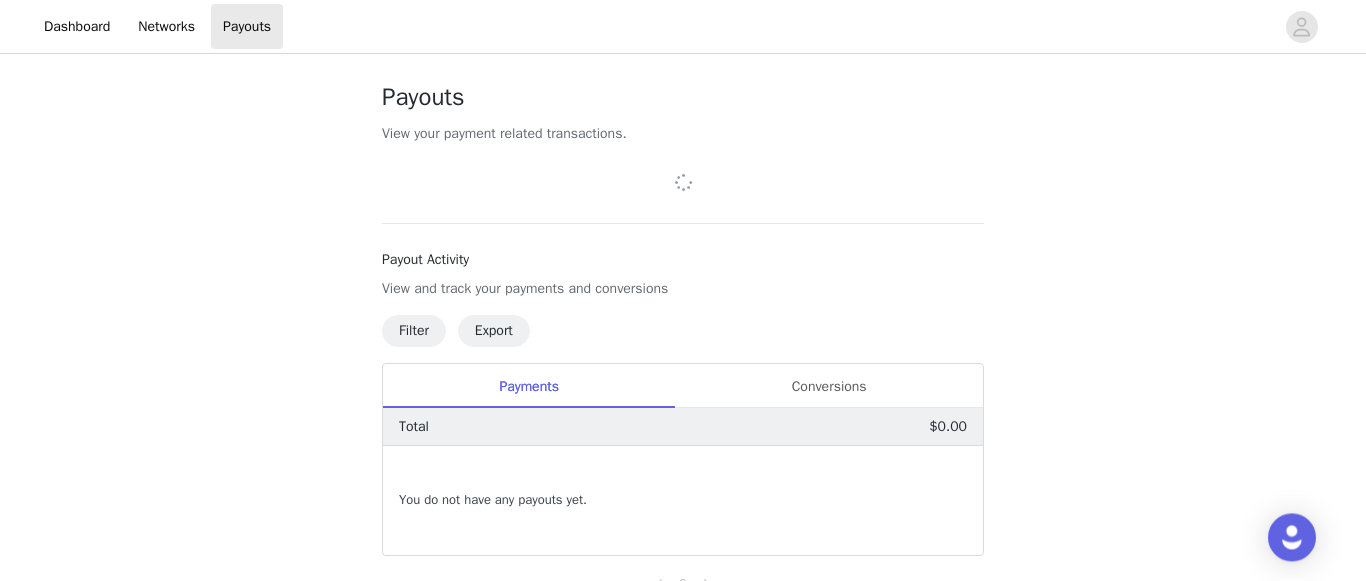 scroll, scrollTop: 0, scrollLeft: 0, axis: both 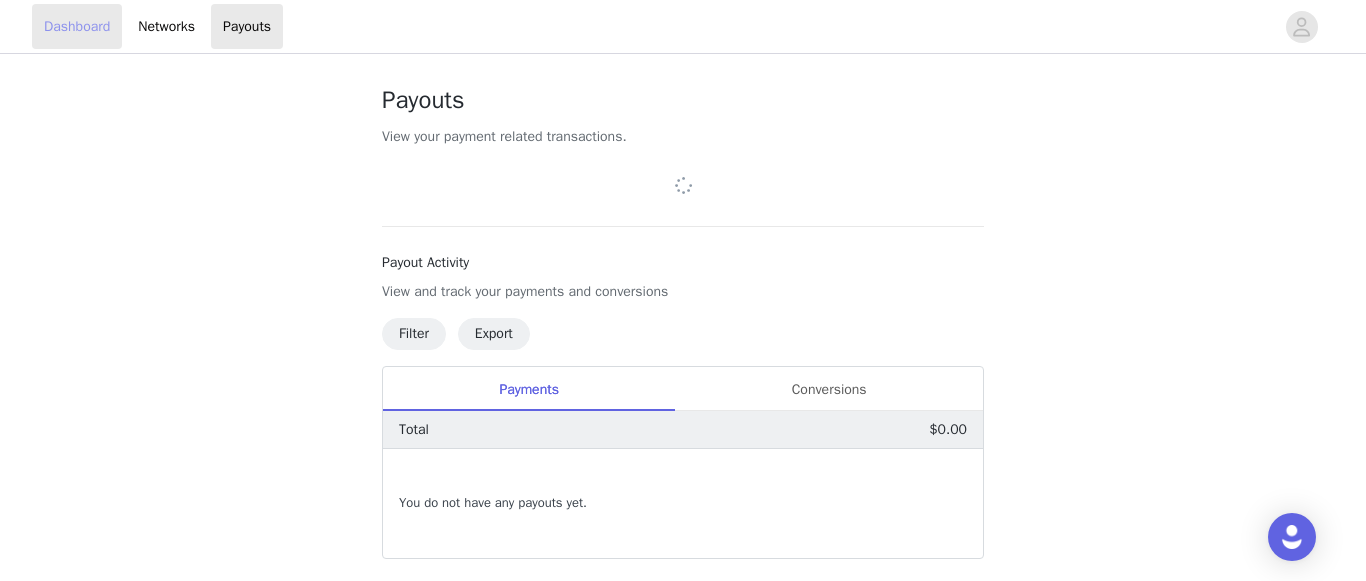 click on "Dashboard" at bounding box center (77, 26) 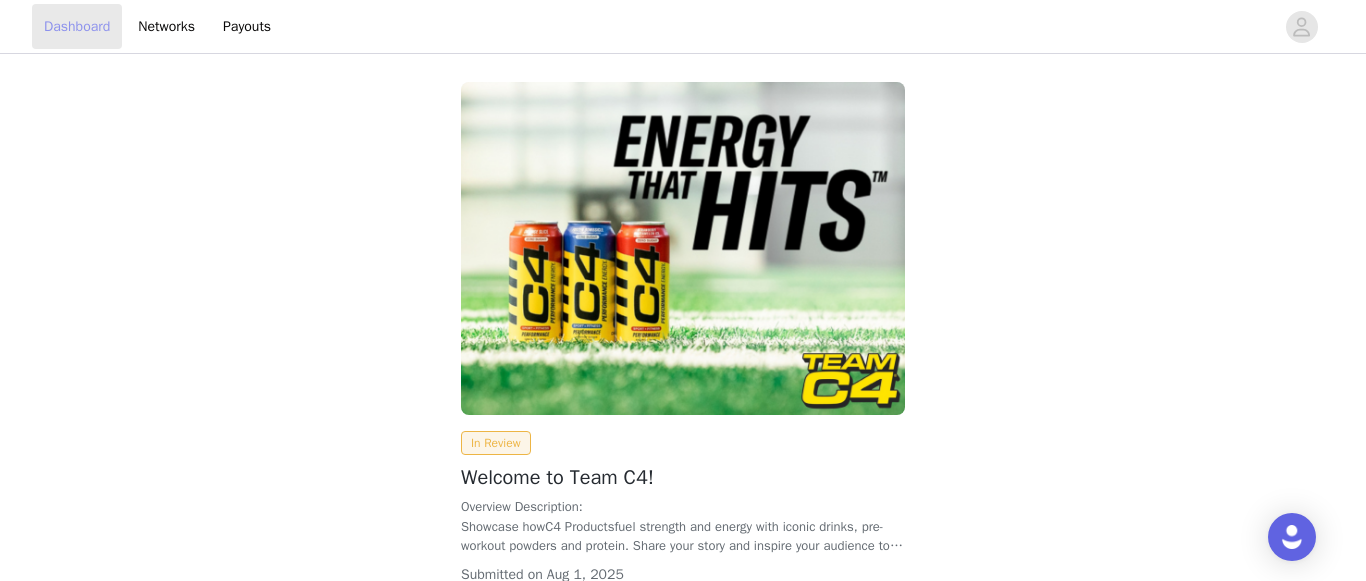 scroll, scrollTop: 153, scrollLeft: 0, axis: vertical 